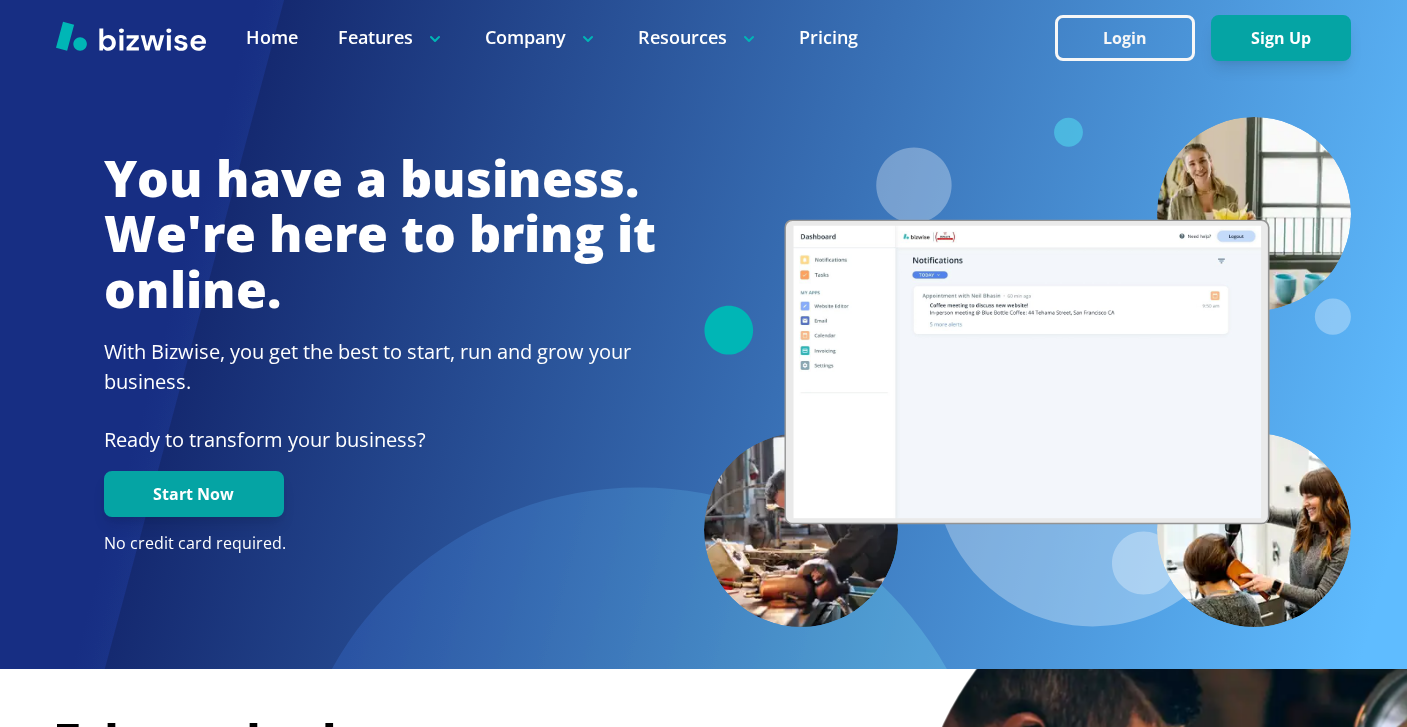 scroll, scrollTop: 0, scrollLeft: 0, axis: both 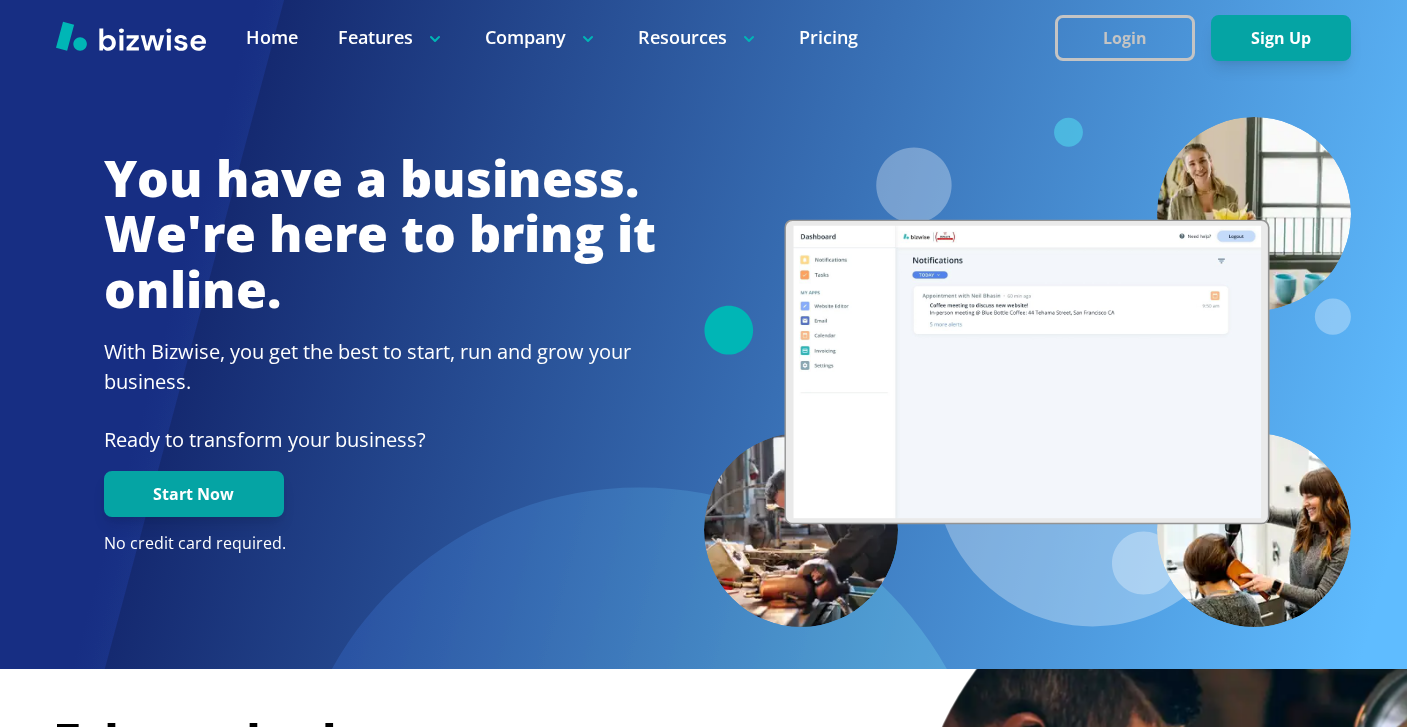 click on "Login" at bounding box center [1125, 38] 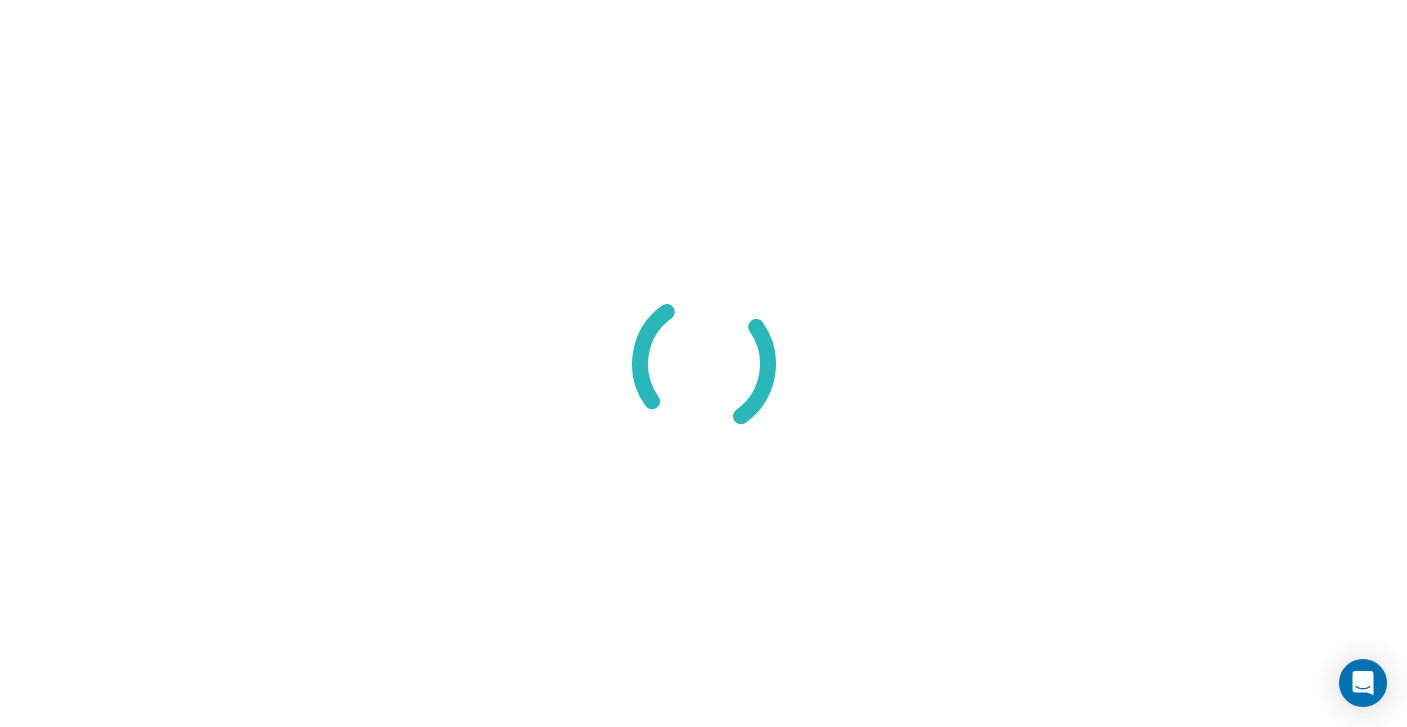 scroll, scrollTop: 0, scrollLeft: 0, axis: both 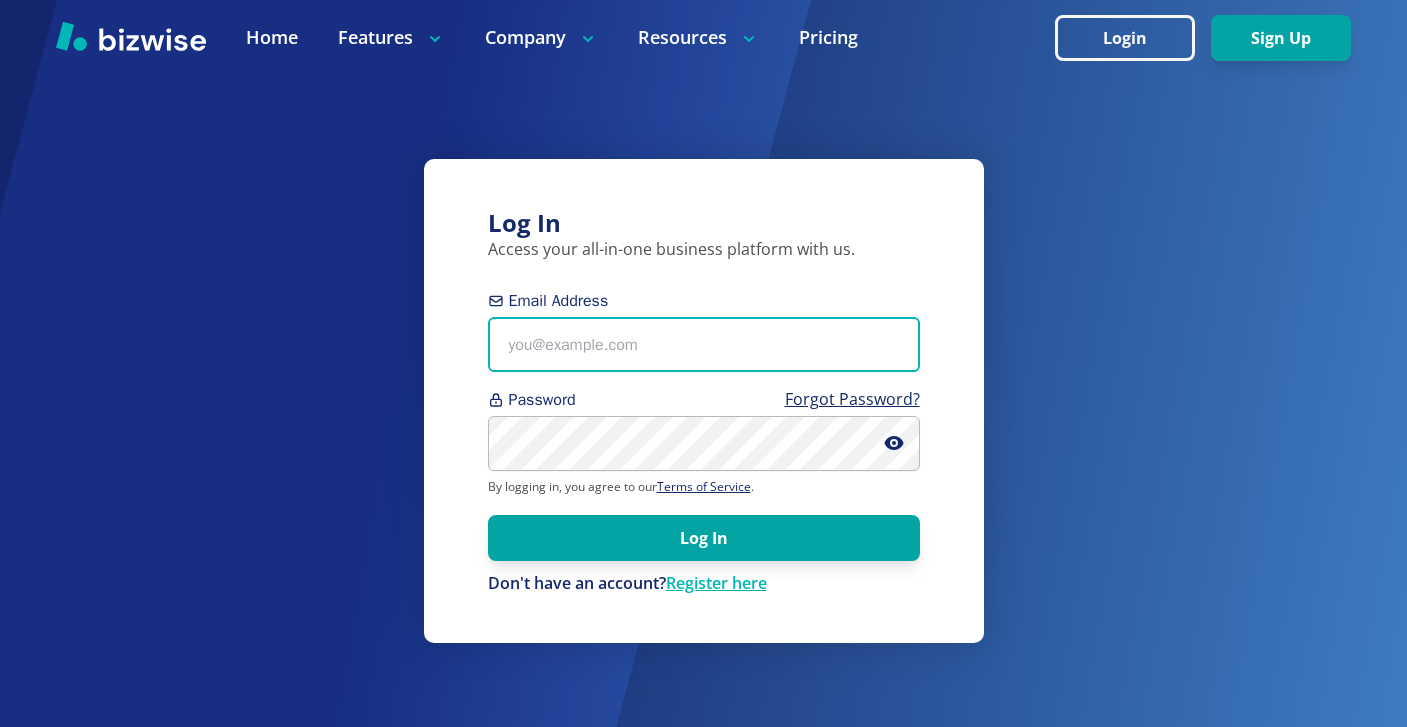 click on "Email Address" at bounding box center [704, 344] 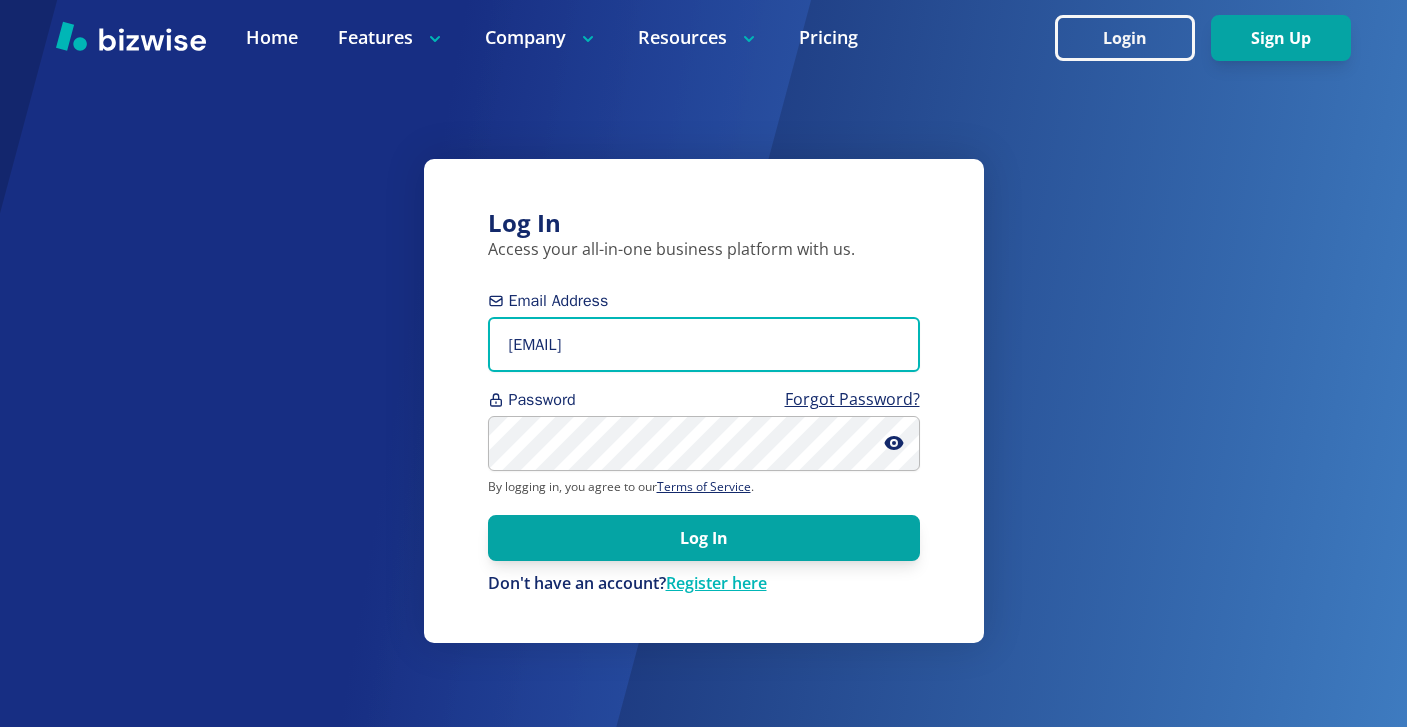 type on "[EMAIL]" 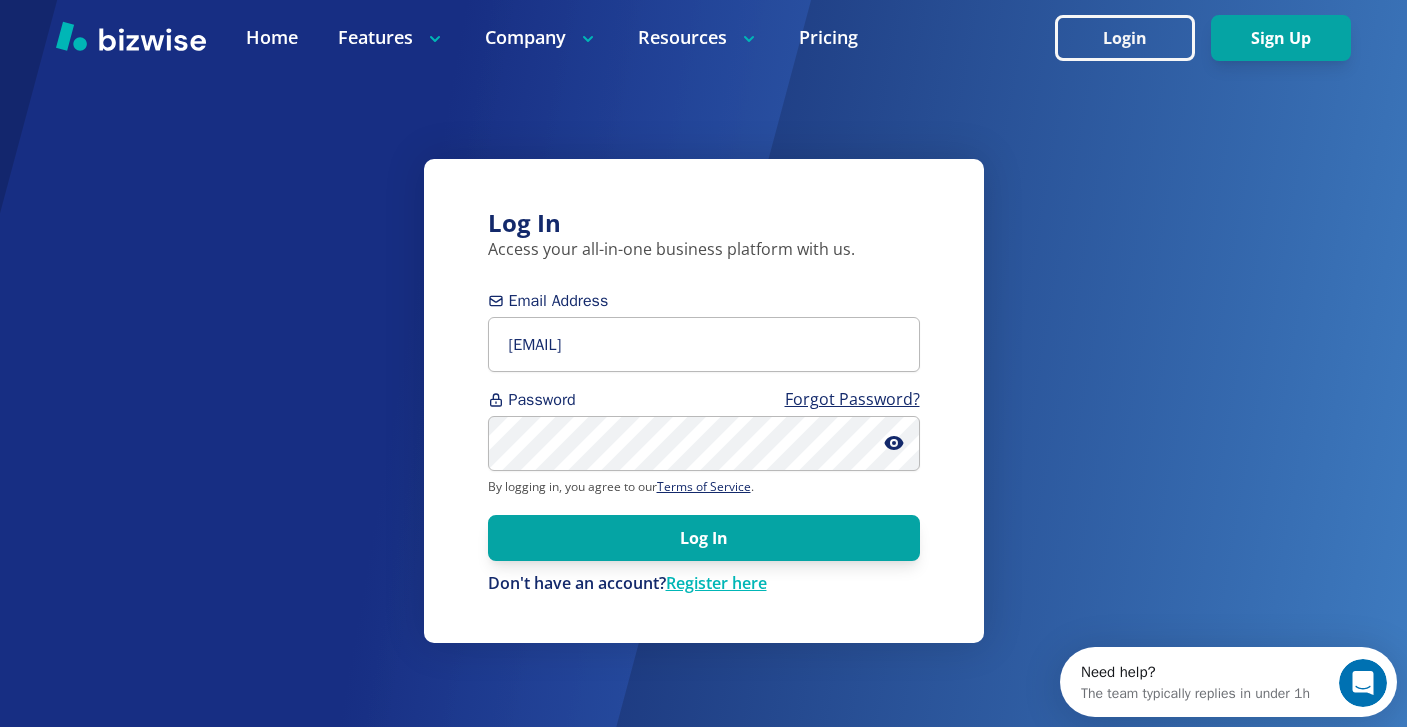 scroll, scrollTop: 0, scrollLeft: 0, axis: both 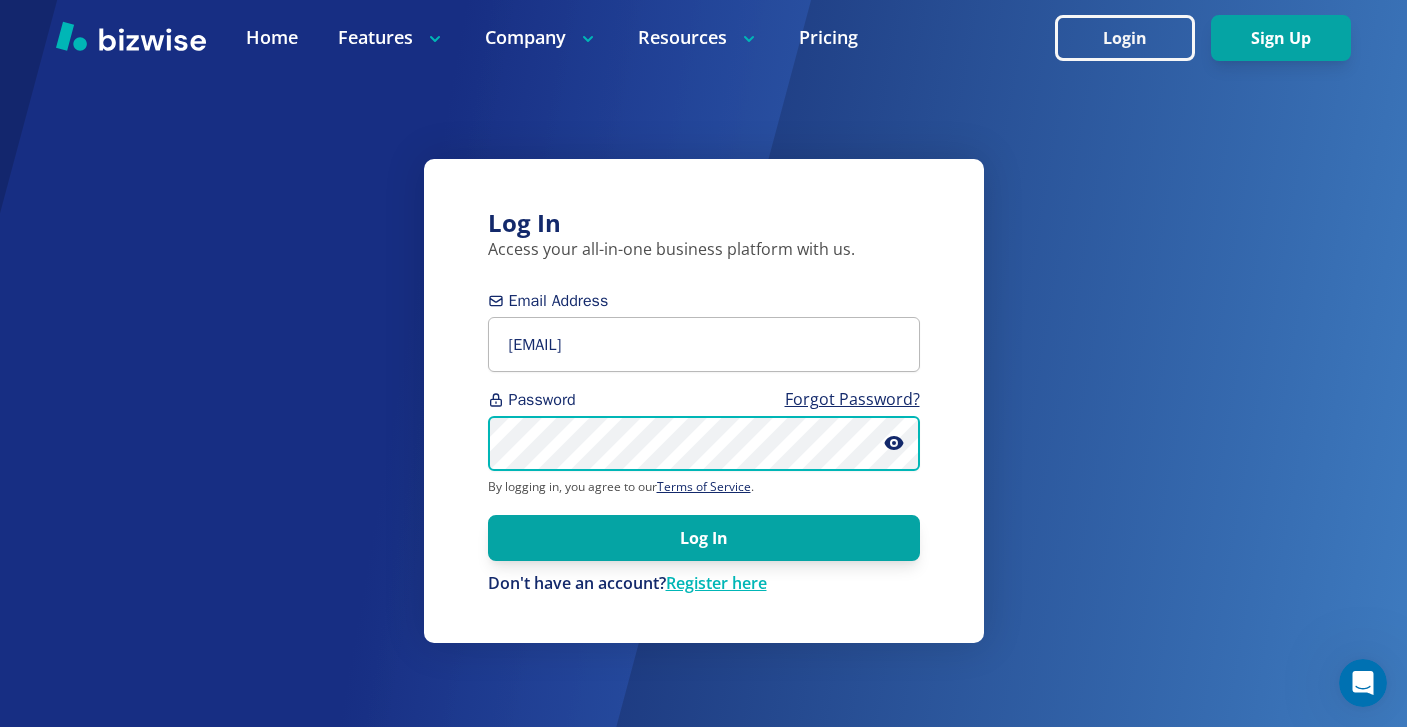 click on "Log In" at bounding box center [704, 538] 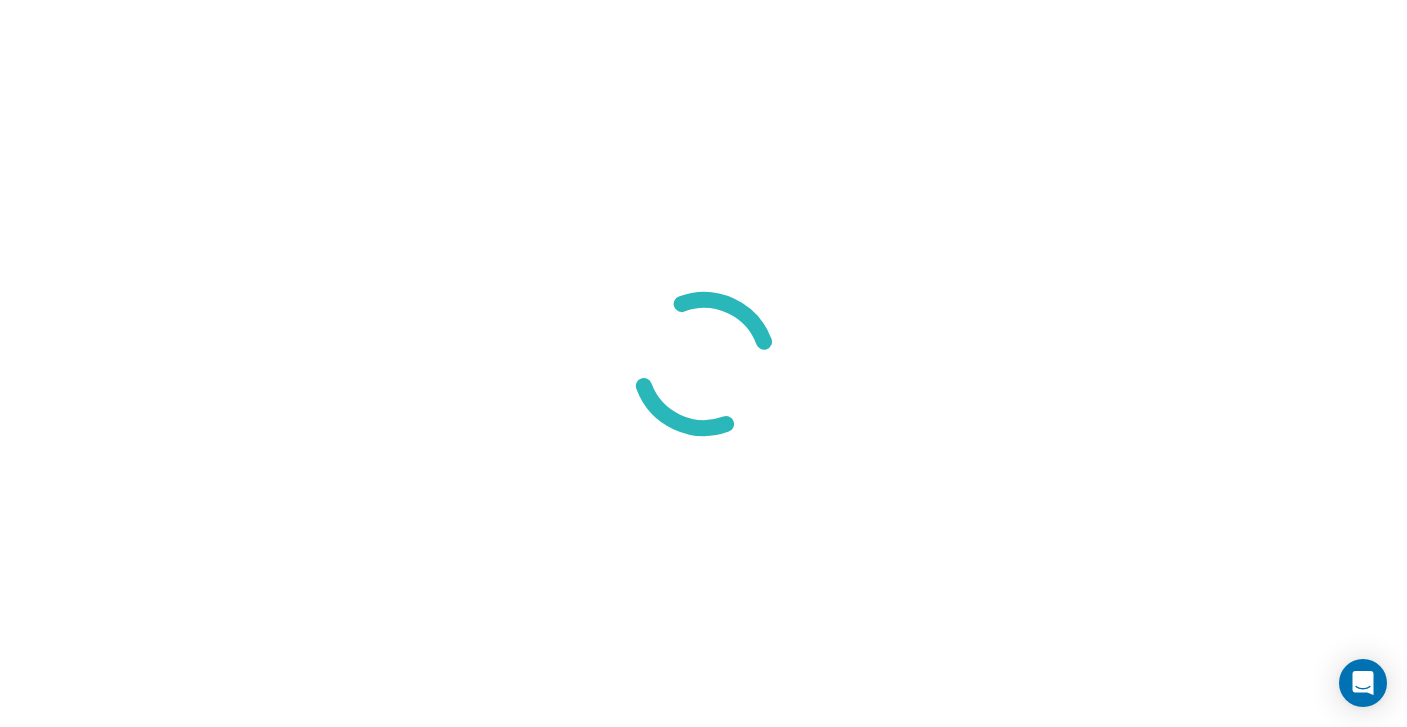 scroll, scrollTop: 0, scrollLeft: 0, axis: both 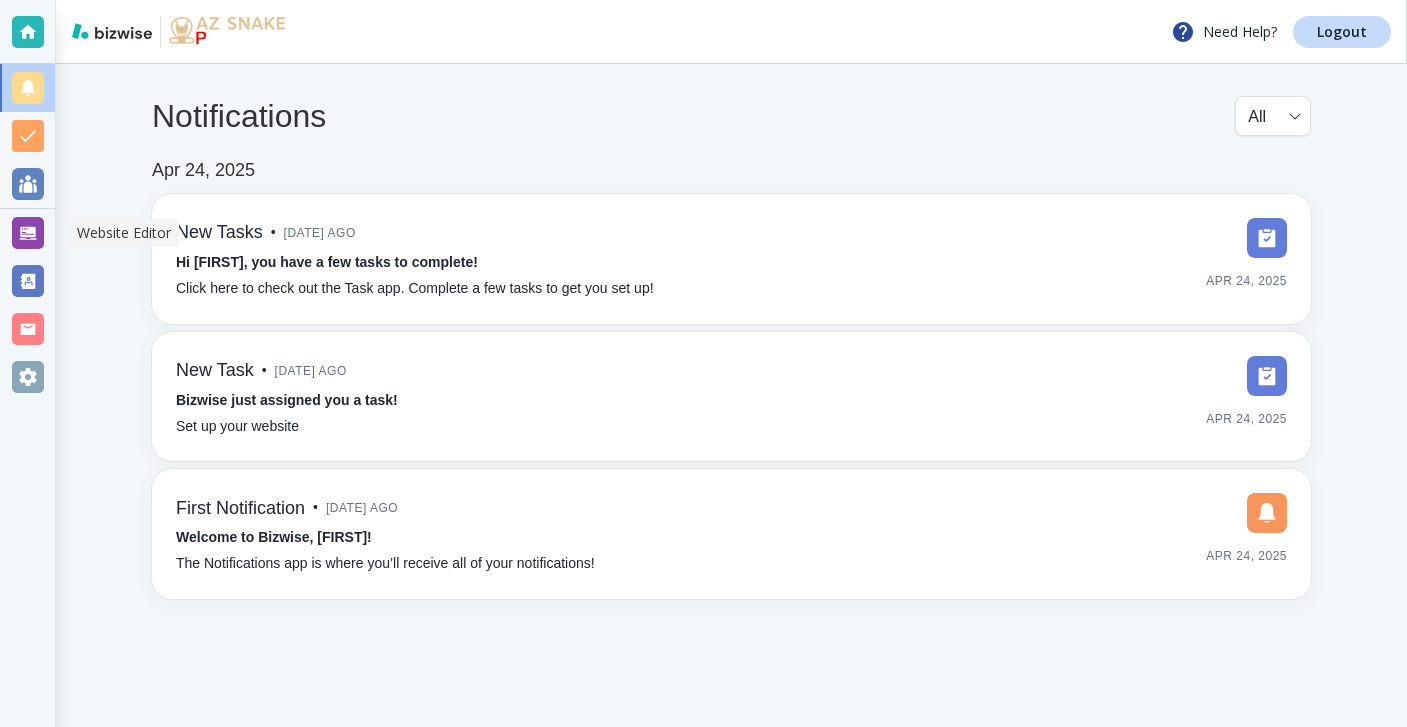 click at bounding box center [27, 233] 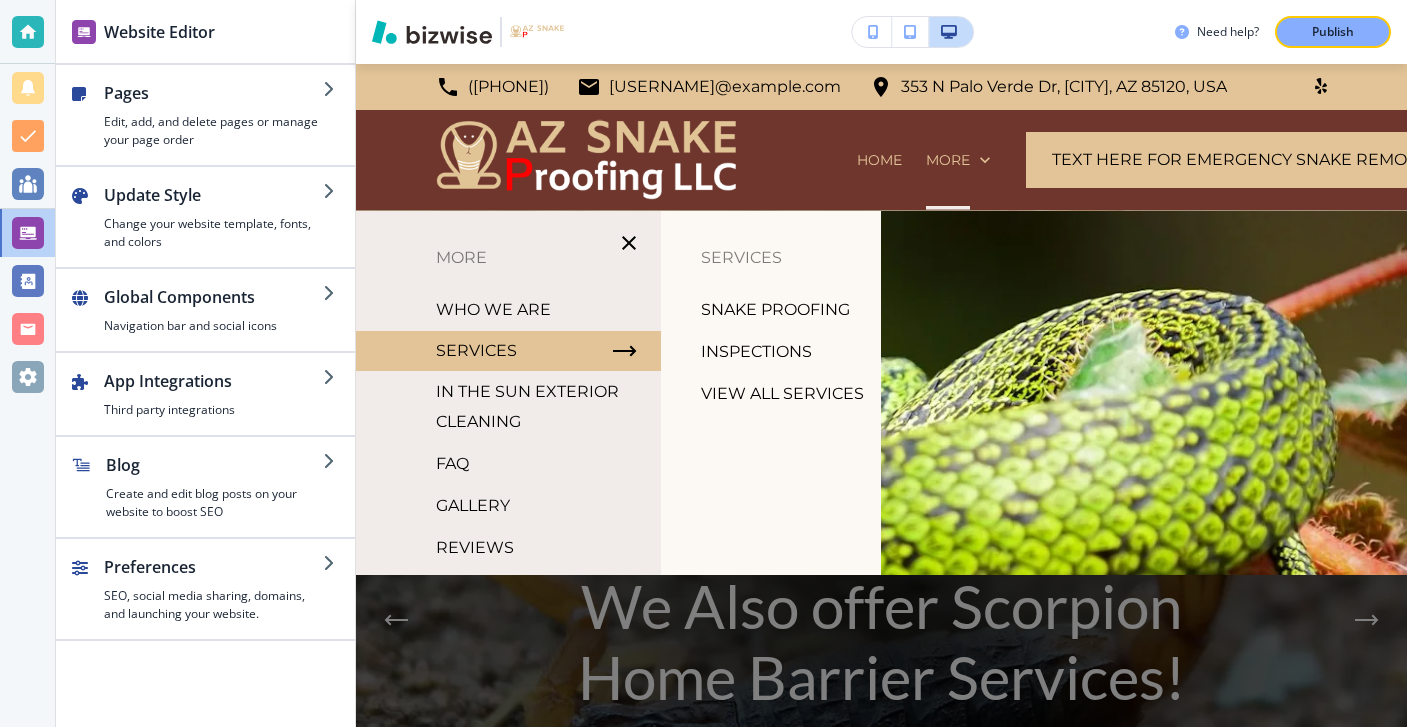 click on "INSPECTIONS" at bounding box center [756, 352] 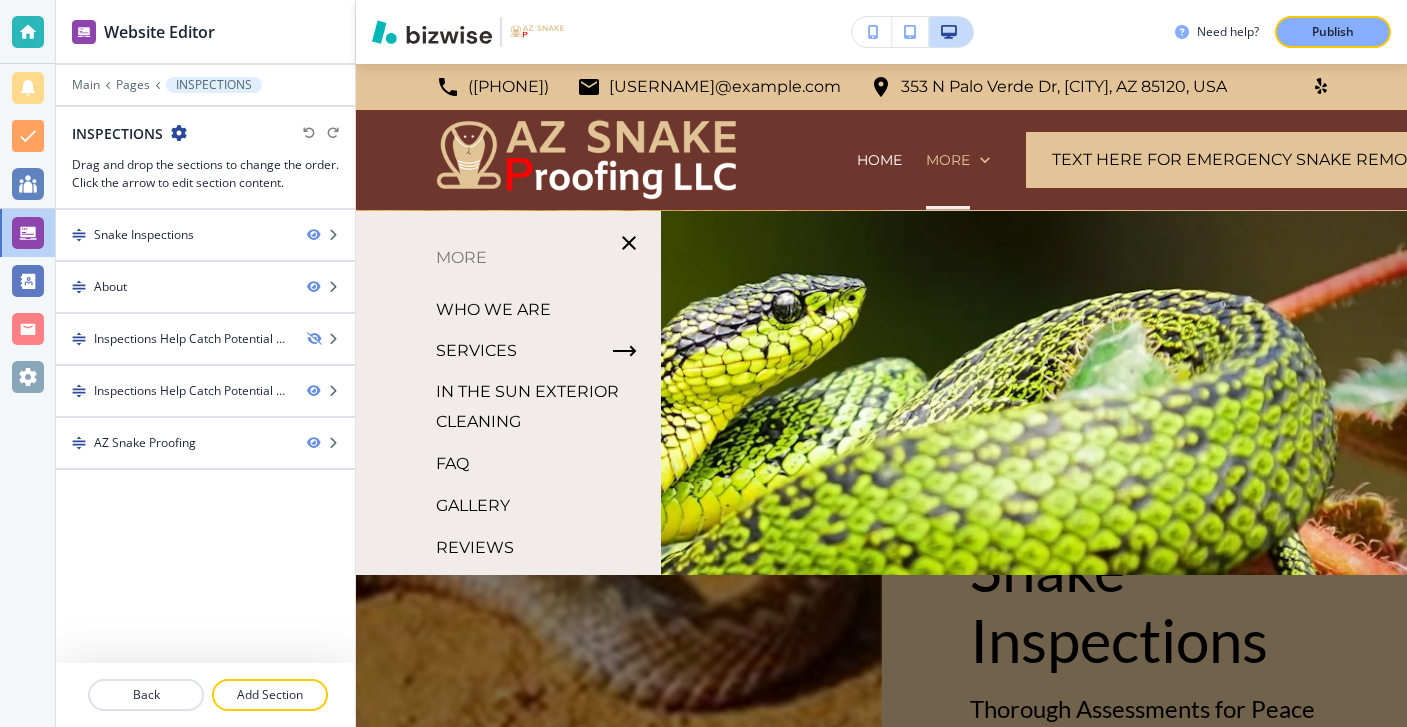 click on "IN THE SUN EXTERIOR CLEANING" at bounding box center [540, 407] 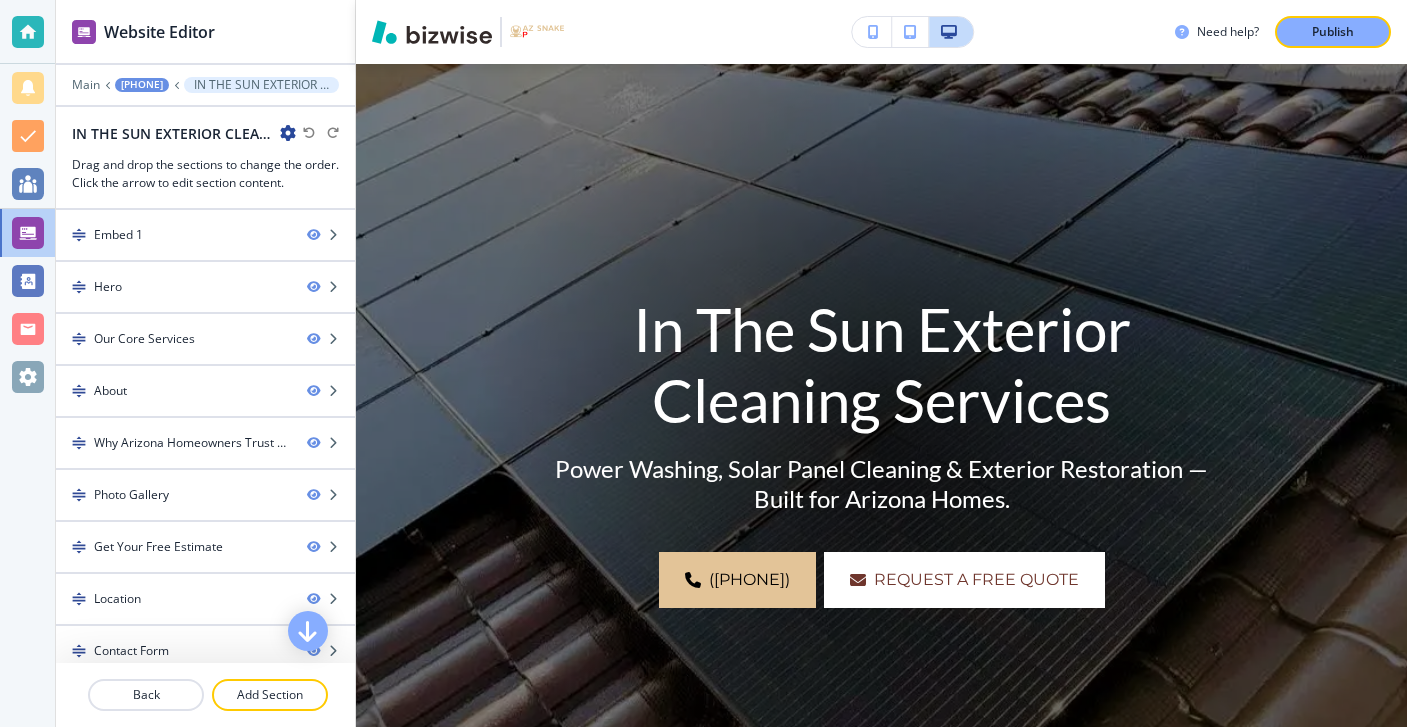 scroll, scrollTop: 0, scrollLeft: 0, axis: both 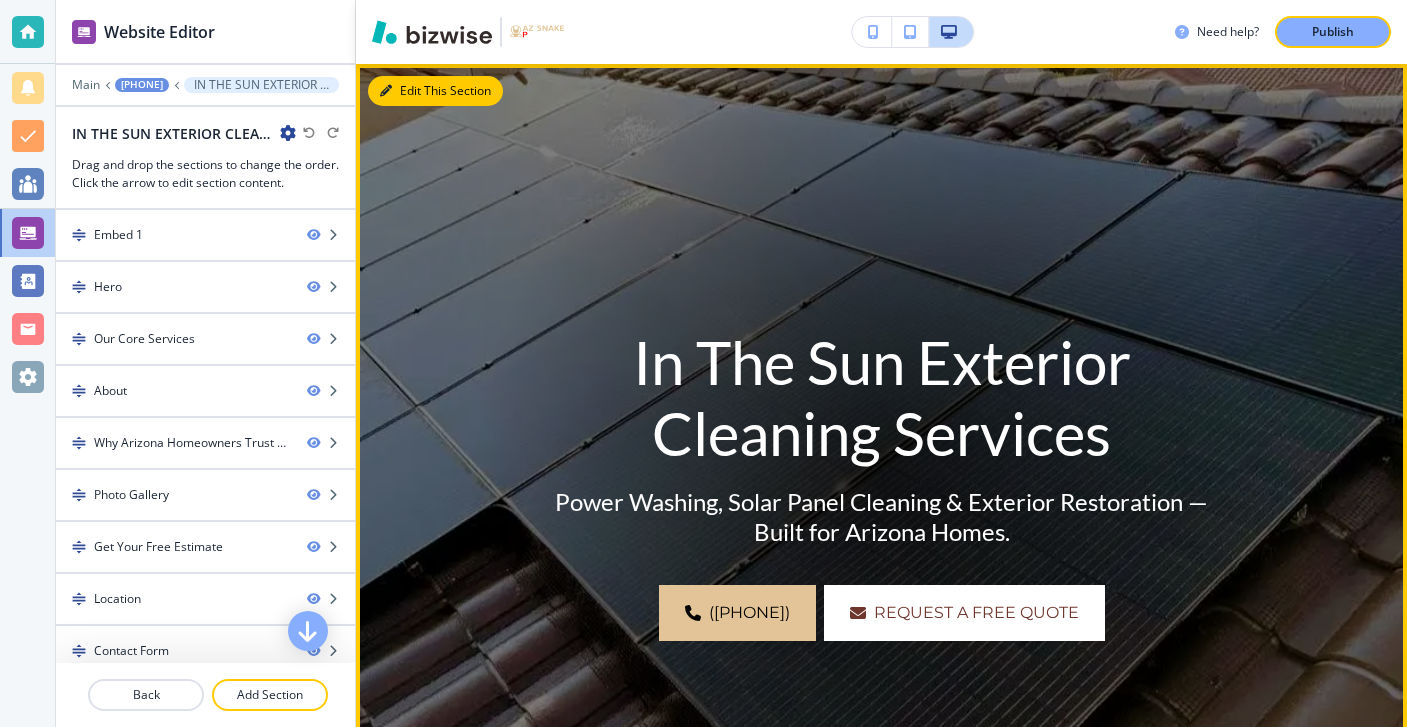 click on "Edit This Section" at bounding box center (435, 91) 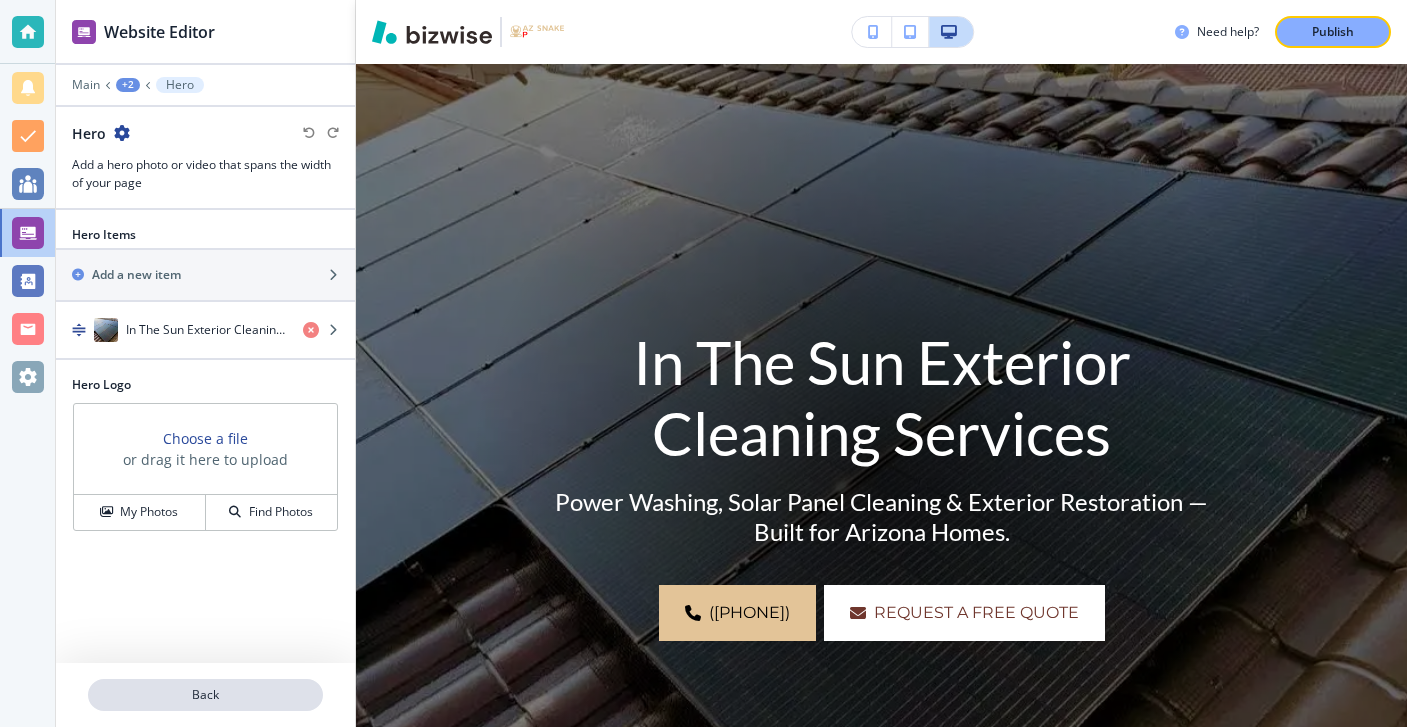 click on "Back" at bounding box center (205, 695) 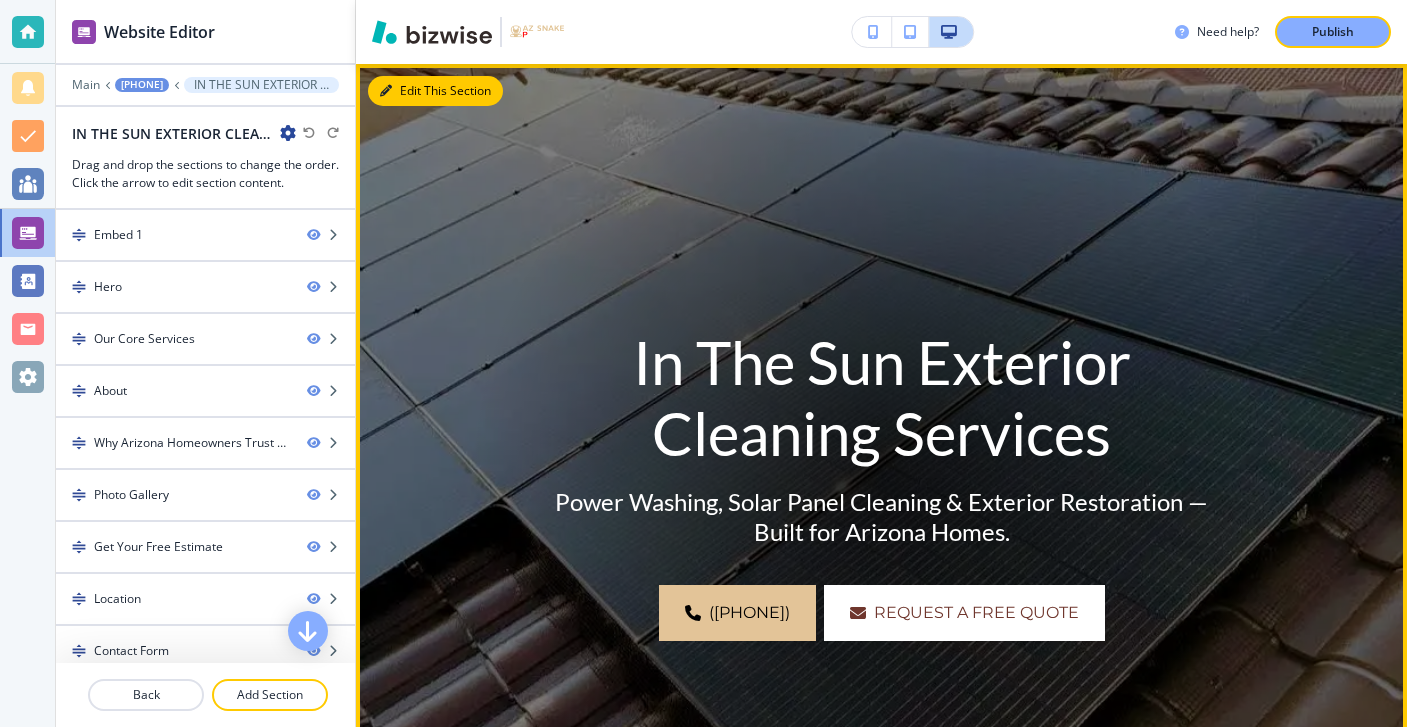 click at bounding box center [386, 91] 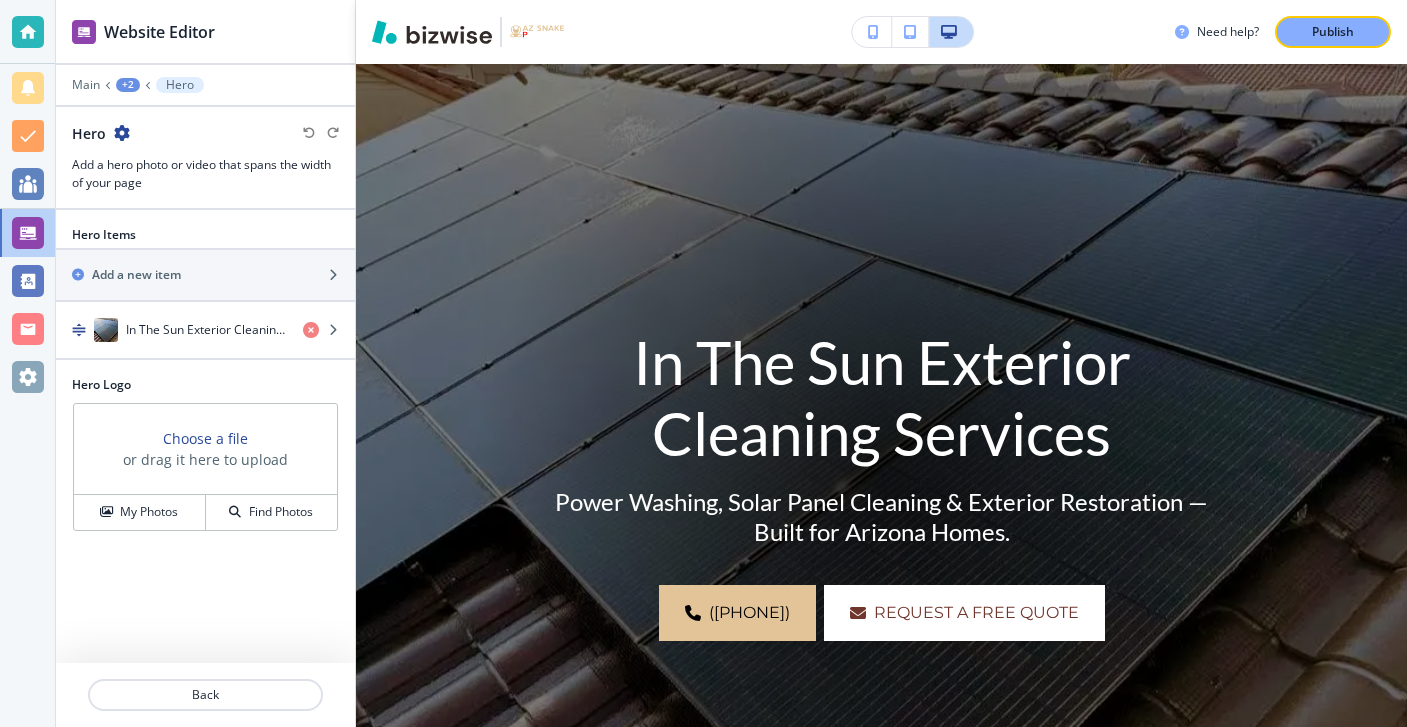 click at bounding box center [205, 671] 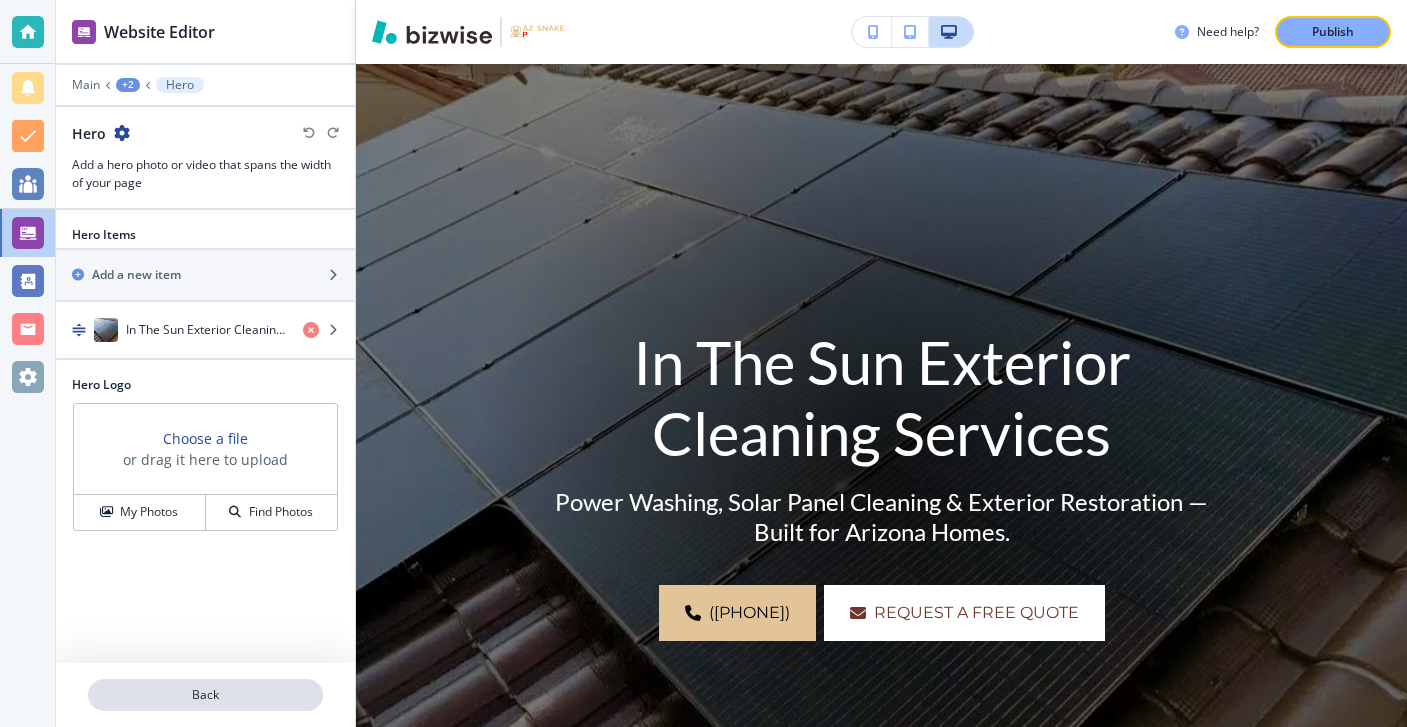 click on "Back" at bounding box center (205, 695) 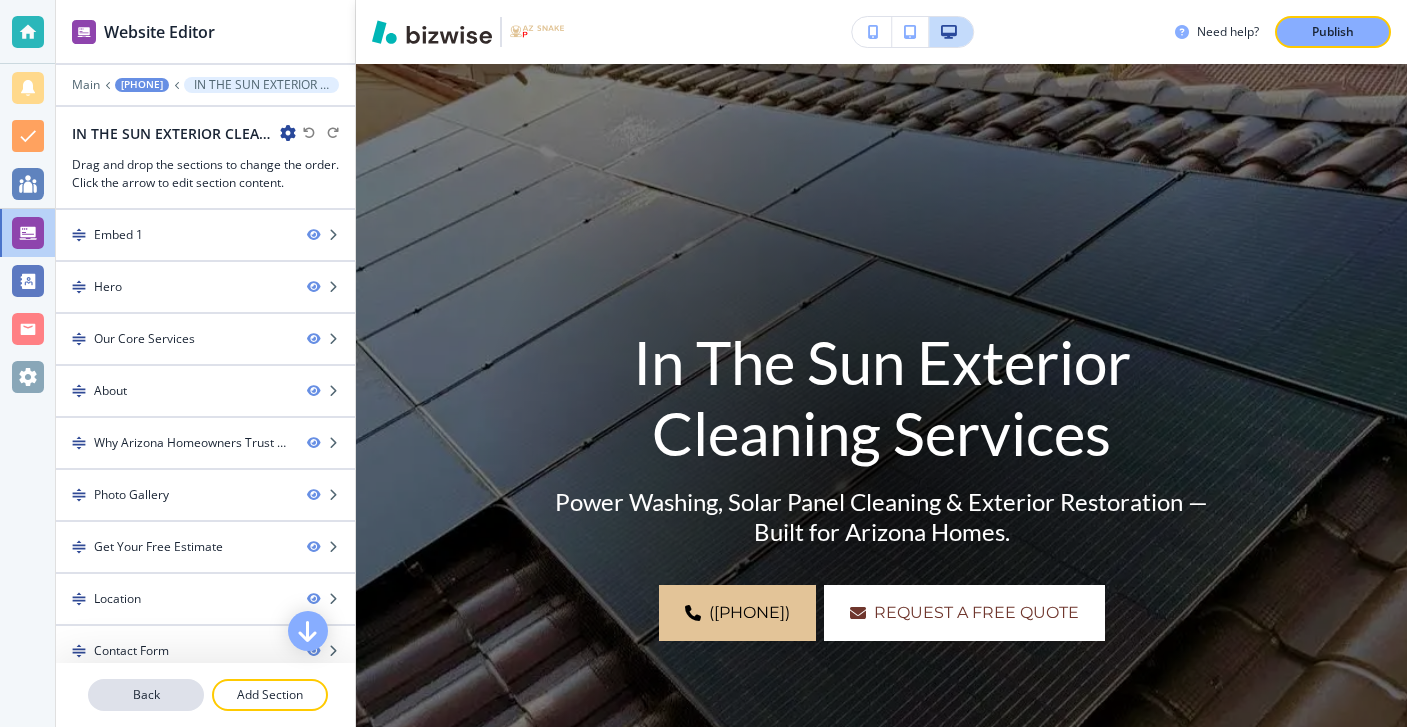 click on "Back" at bounding box center (146, 695) 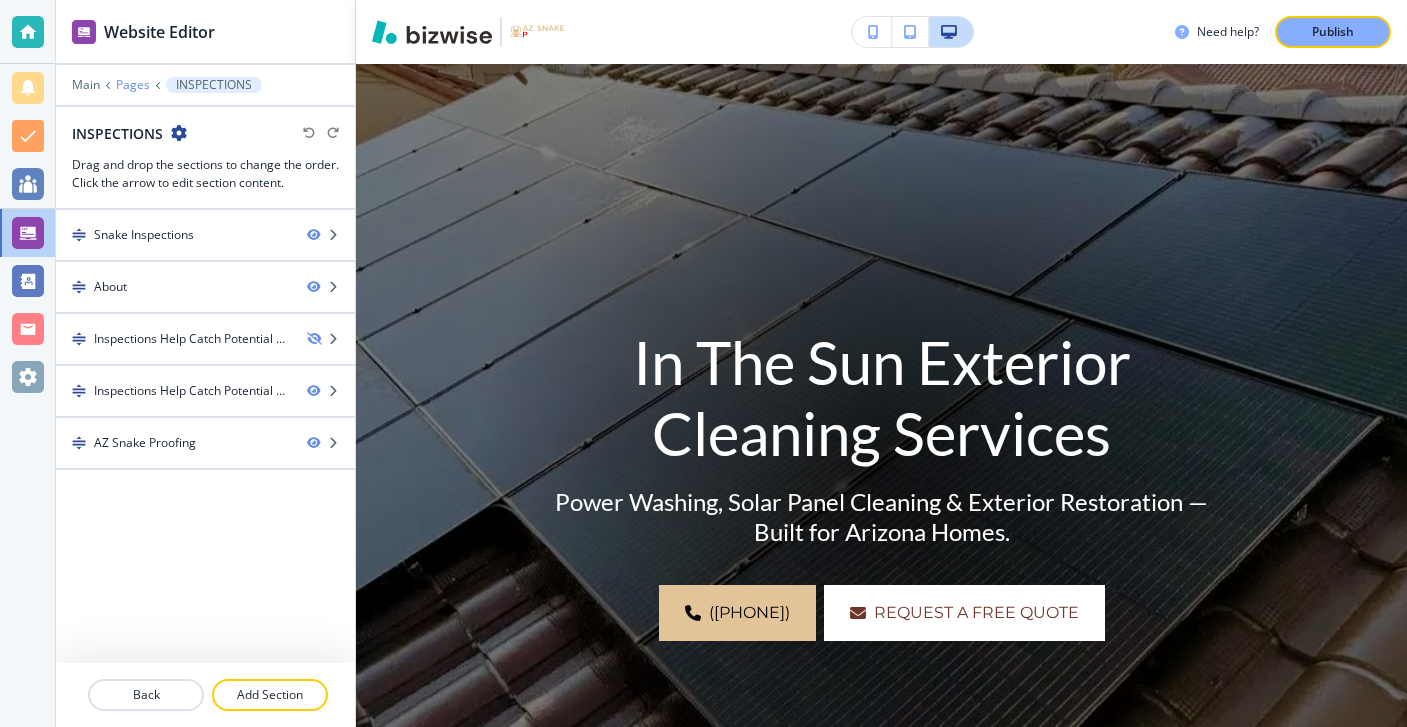 click on "Pages" at bounding box center [133, 85] 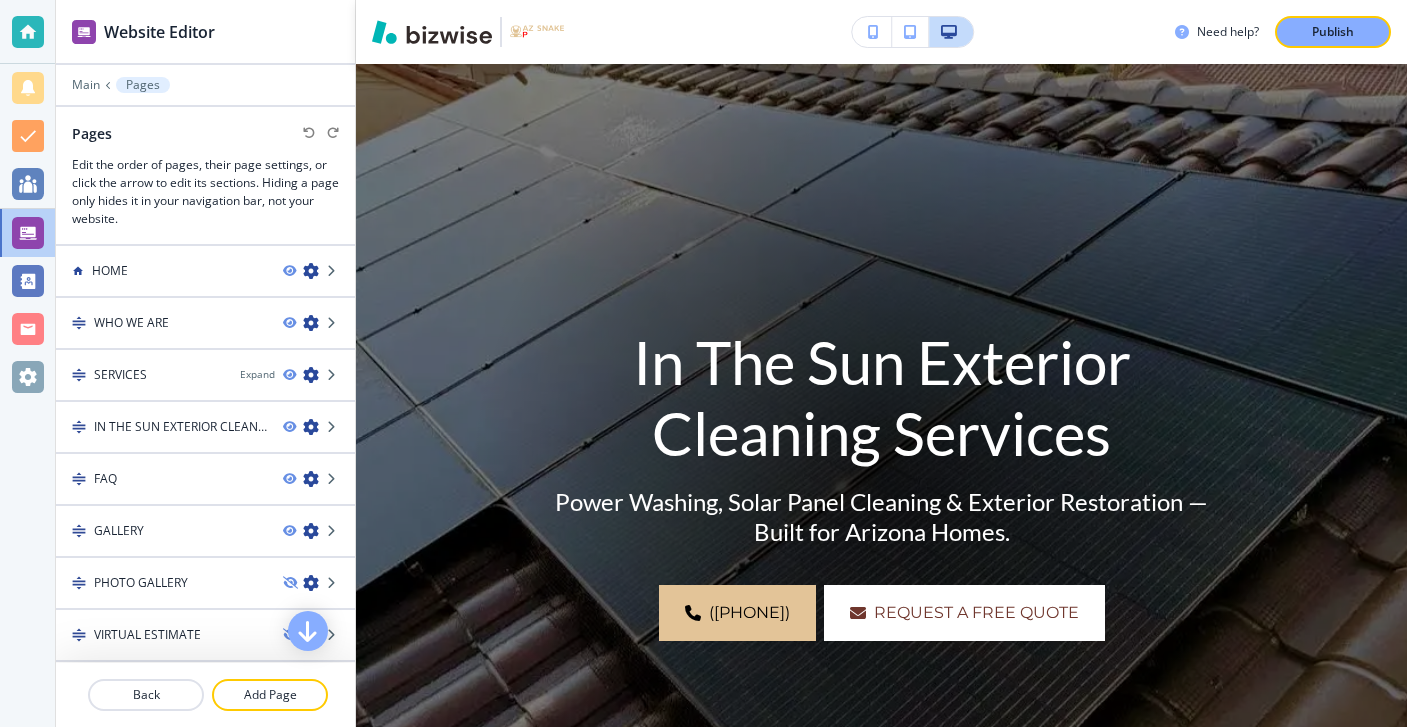 click on "HOME" at bounding box center [161, 271] 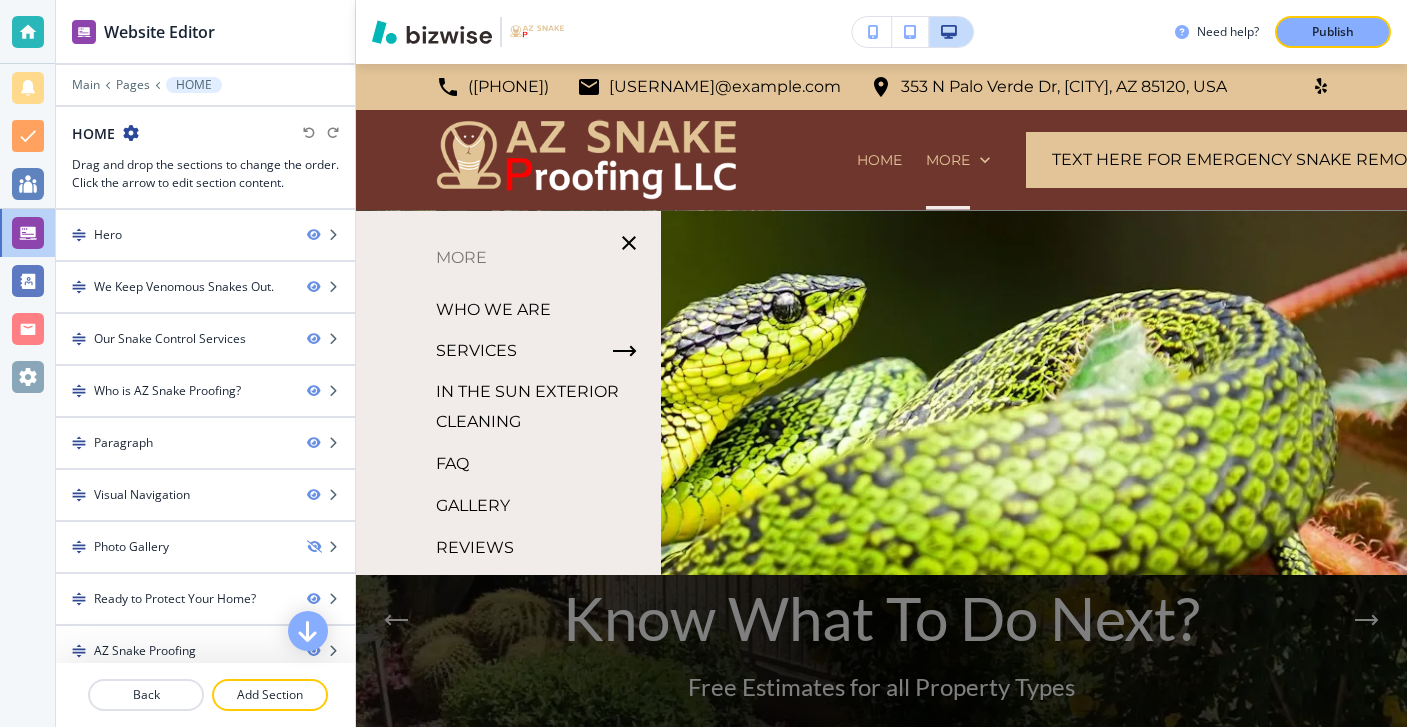 click on "WHO WE ARE" at bounding box center (493, 310) 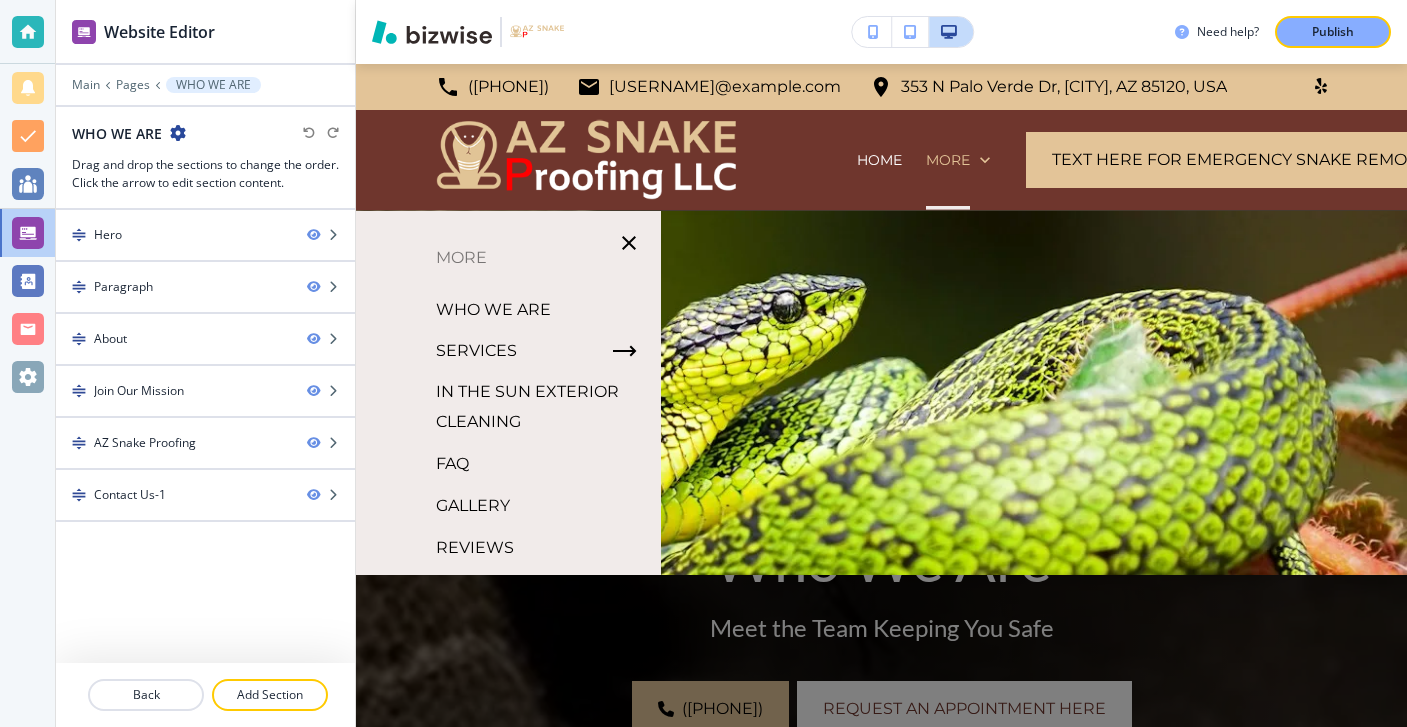 click on "IN THE SUN EXTERIOR CLEANING" at bounding box center (540, 407) 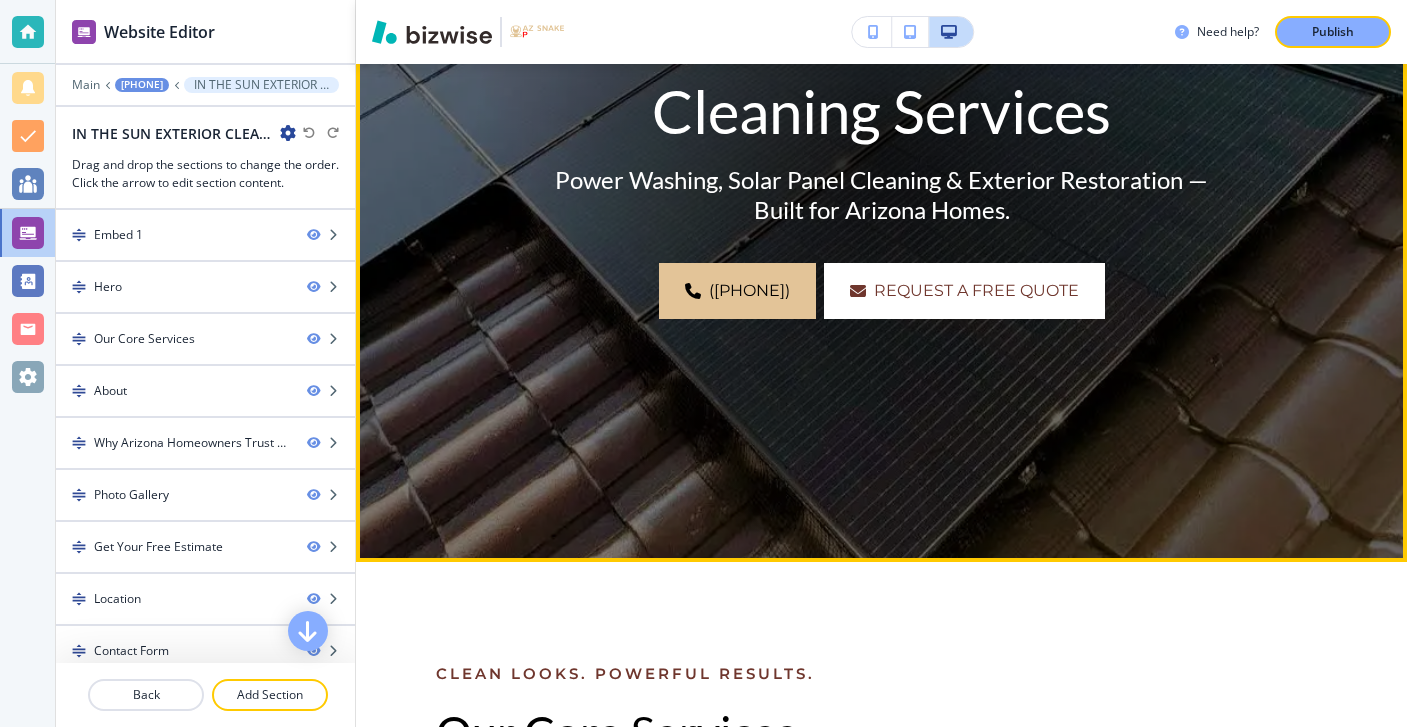 scroll, scrollTop: 0, scrollLeft: 0, axis: both 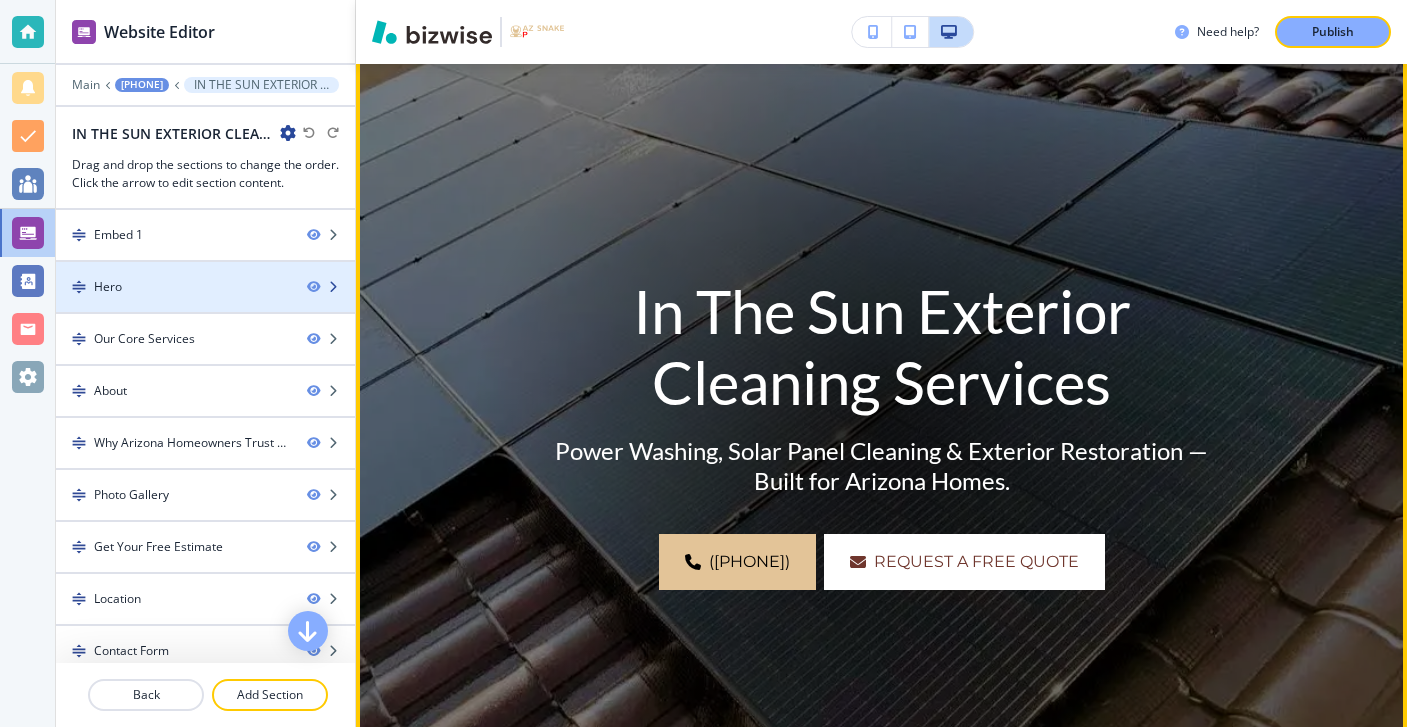 click on "Hero" at bounding box center (173, 287) 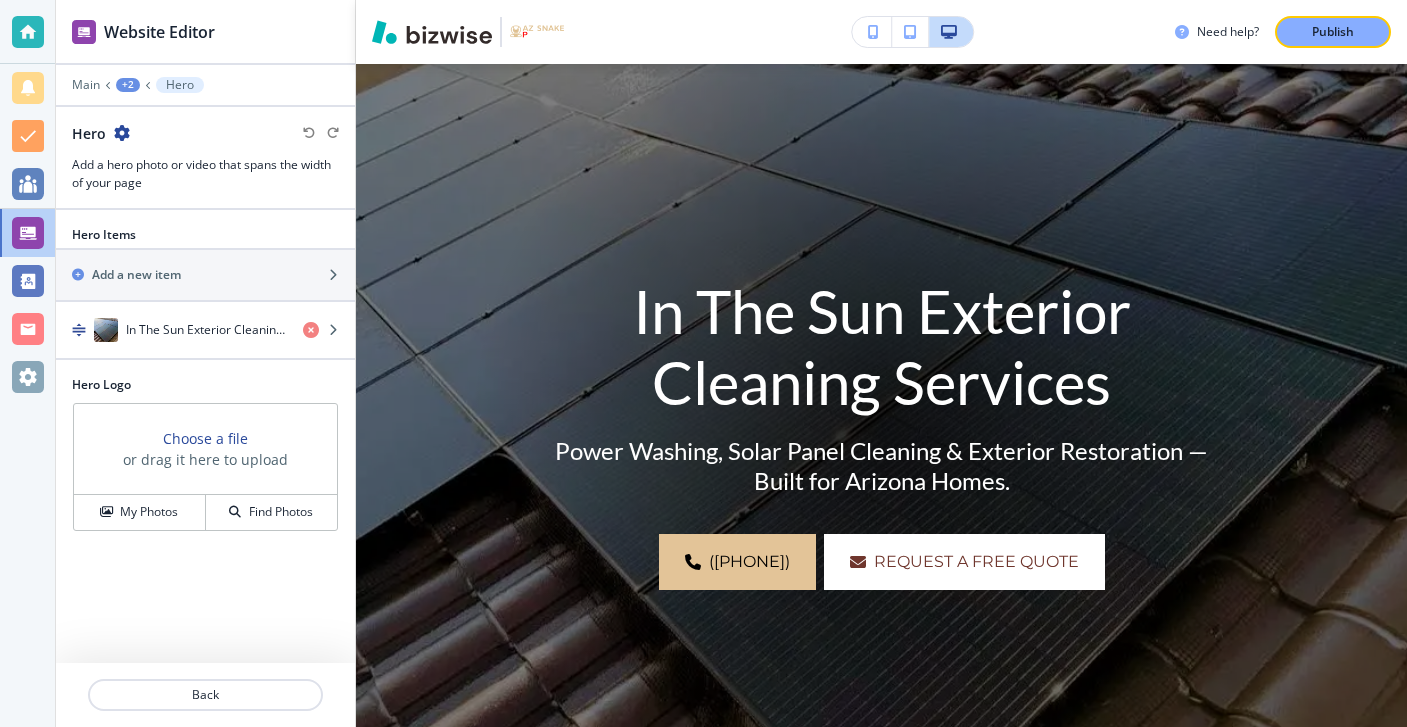scroll, scrollTop: 0, scrollLeft: 0, axis: both 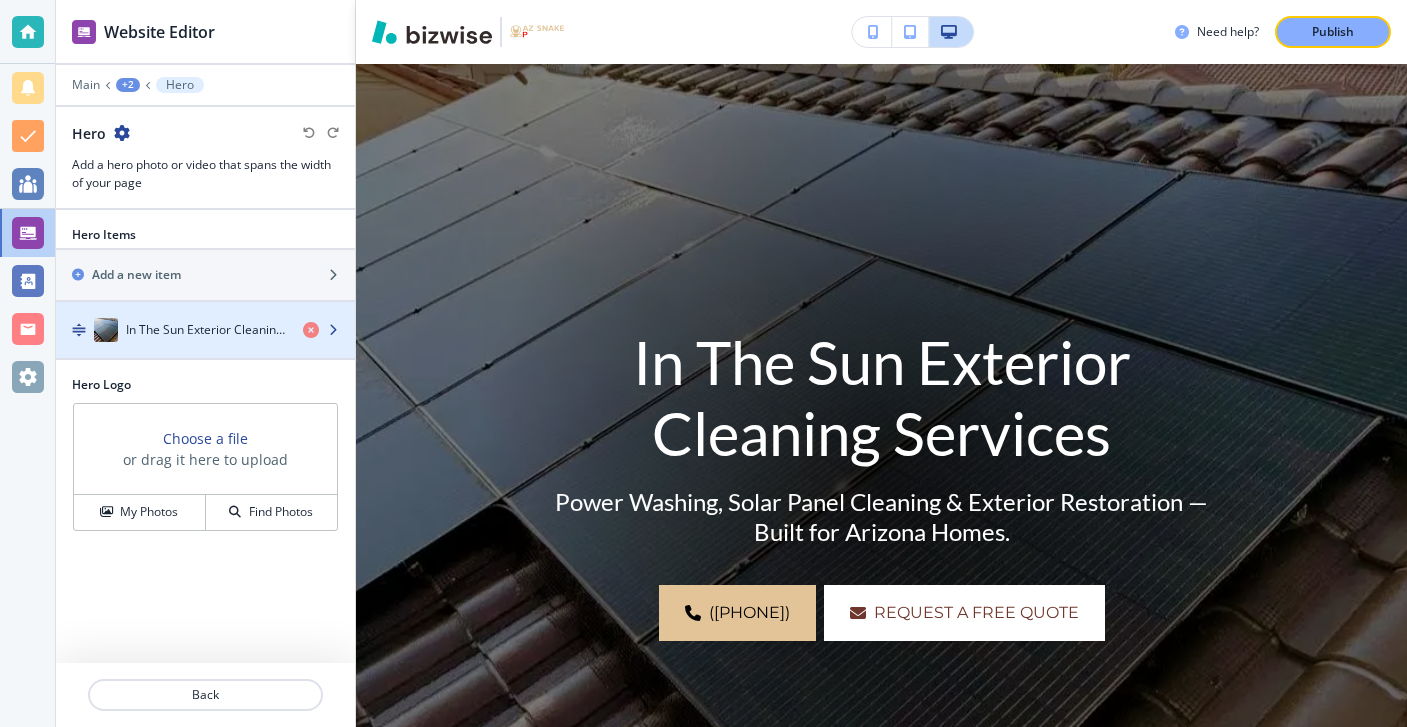 click at bounding box center [205, 350] 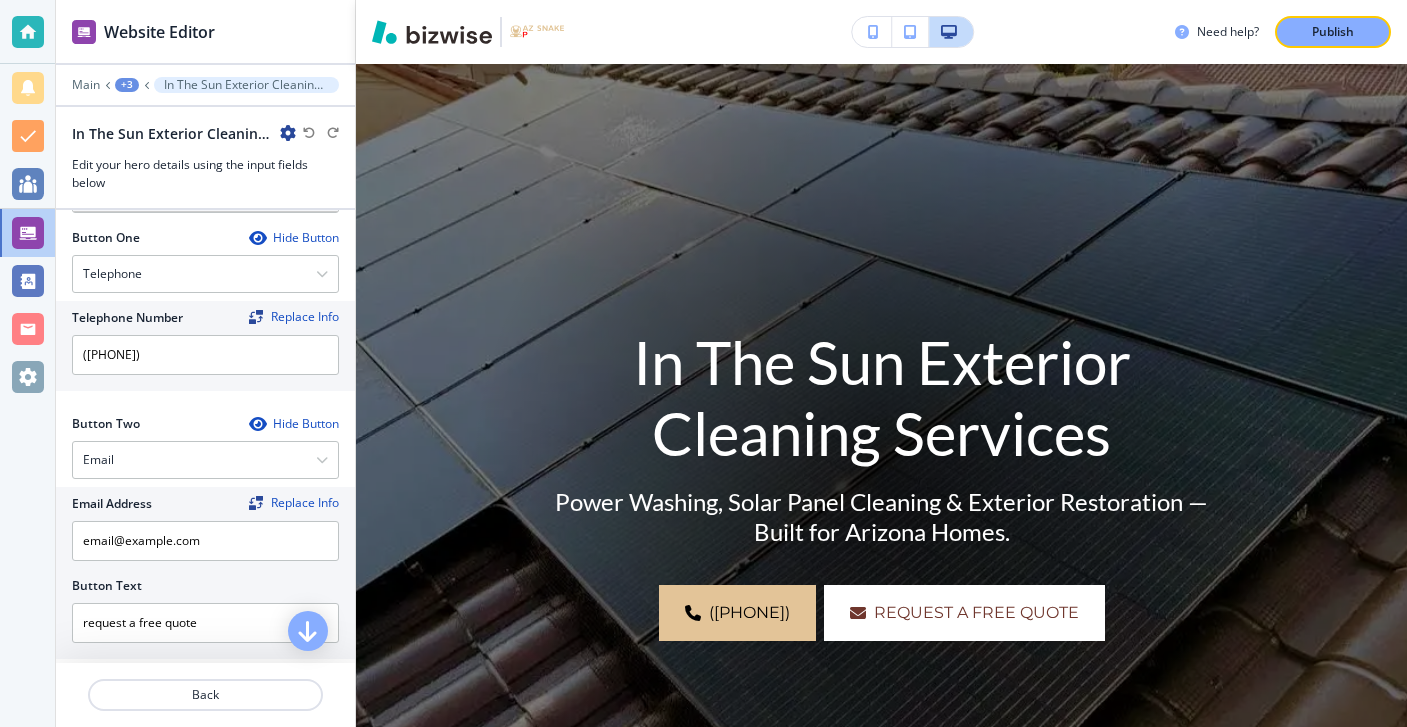 scroll, scrollTop: 799, scrollLeft: 0, axis: vertical 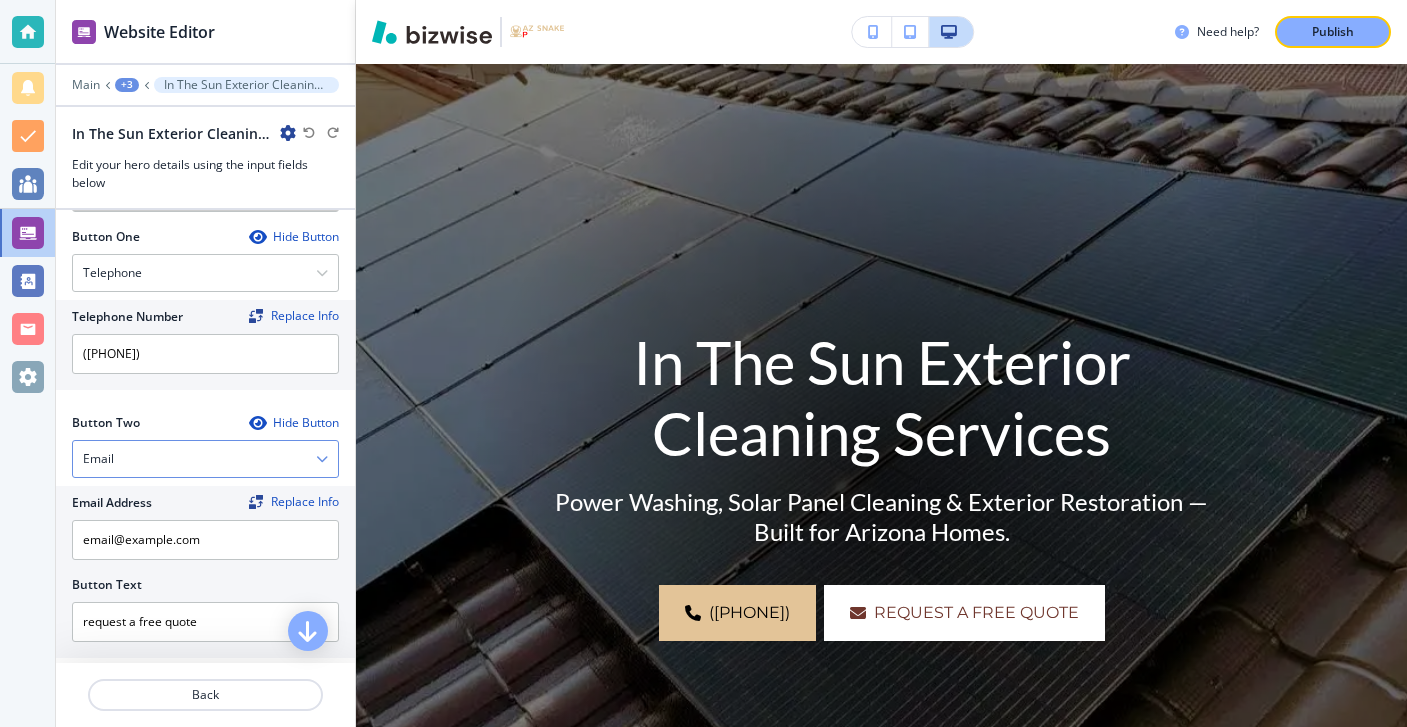 click on "Email" at bounding box center [205, 459] 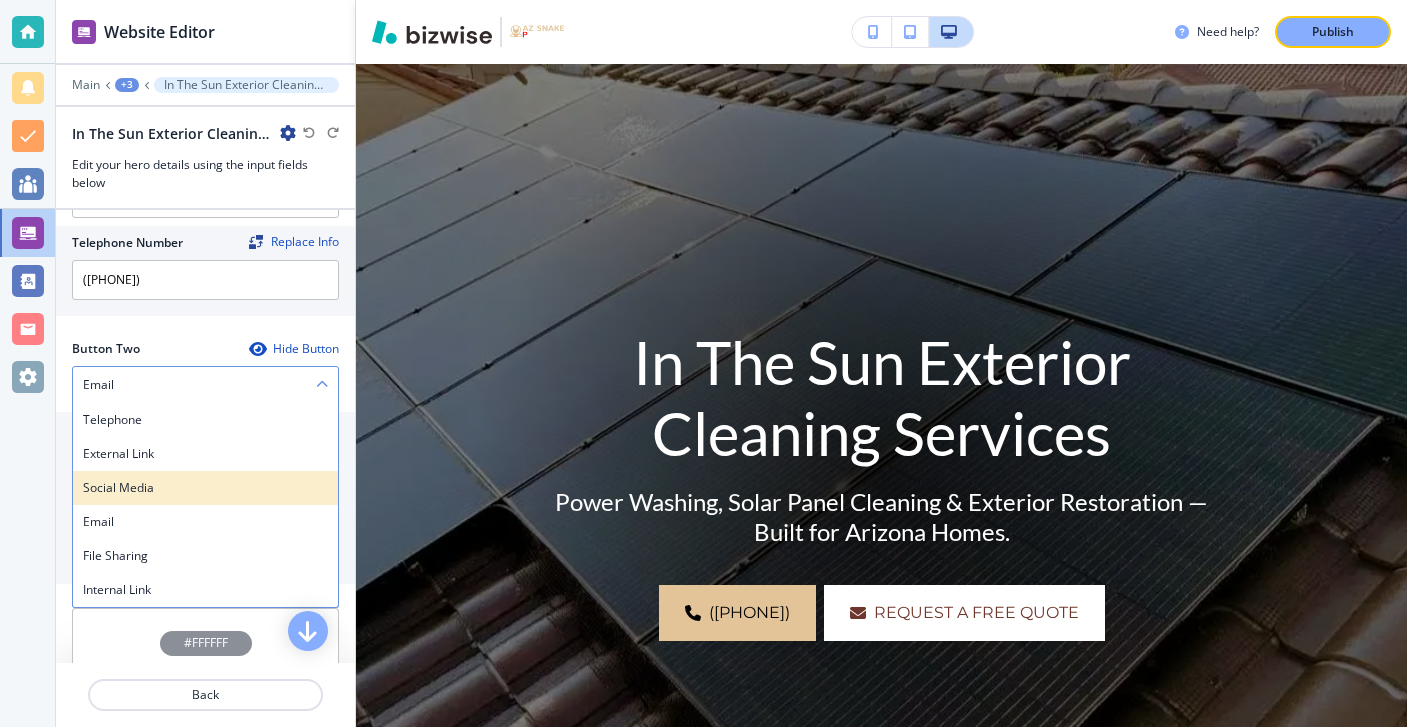 scroll, scrollTop: 876, scrollLeft: 0, axis: vertical 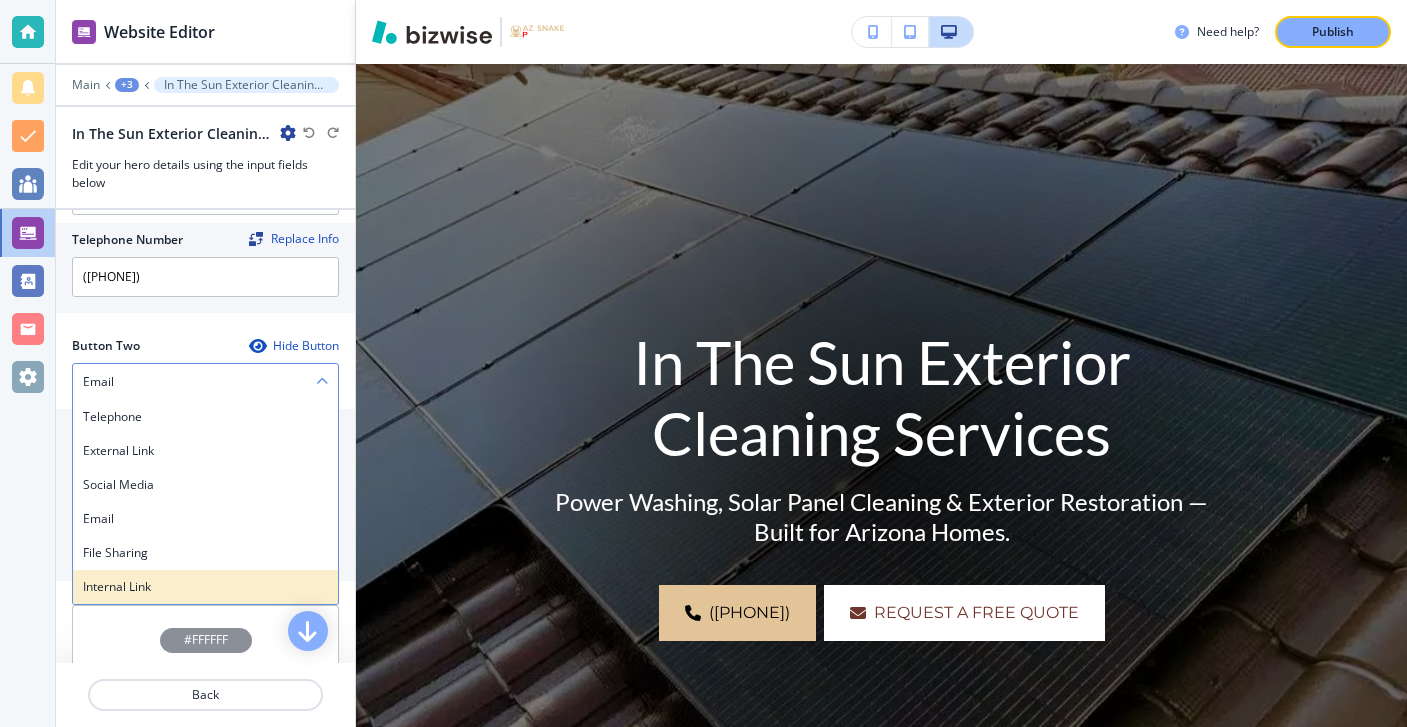 click on "Internal Link" at bounding box center [205, 587] 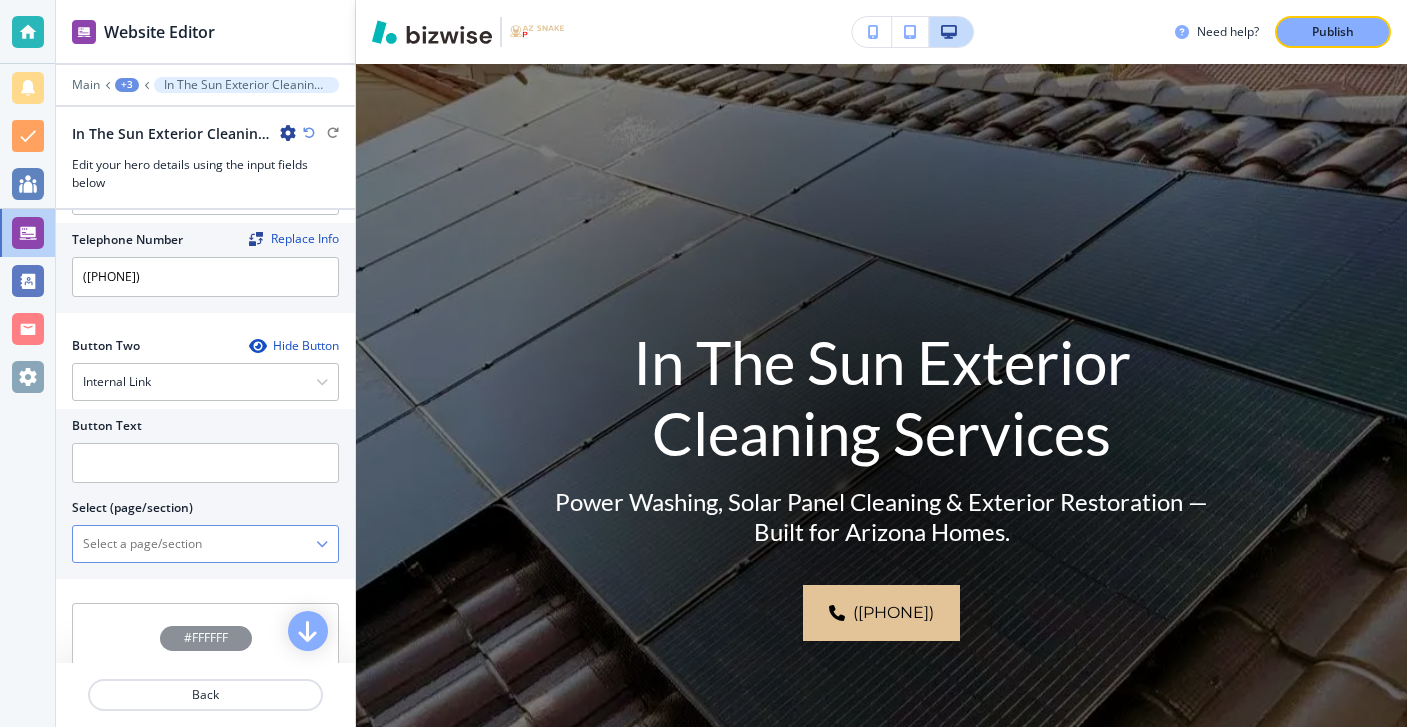 click at bounding box center [194, 544] 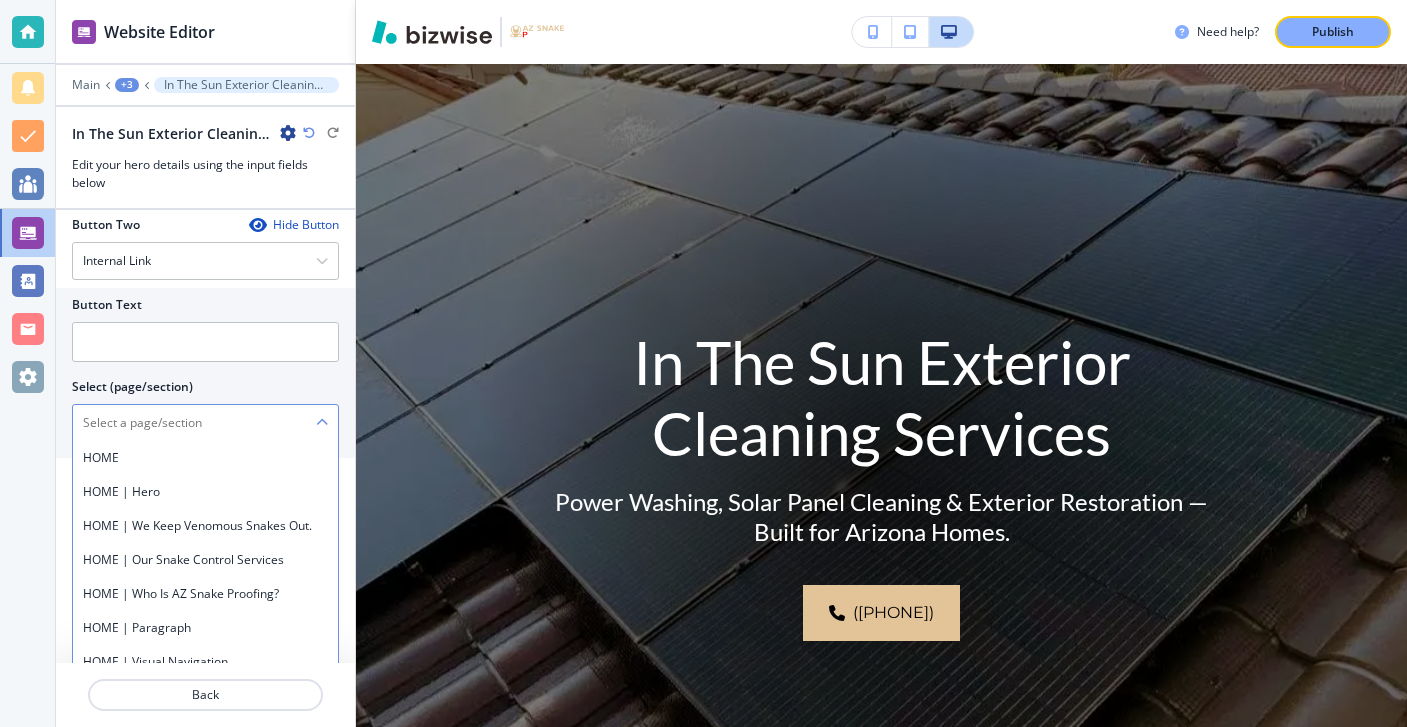 scroll, scrollTop: 1016, scrollLeft: 0, axis: vertical 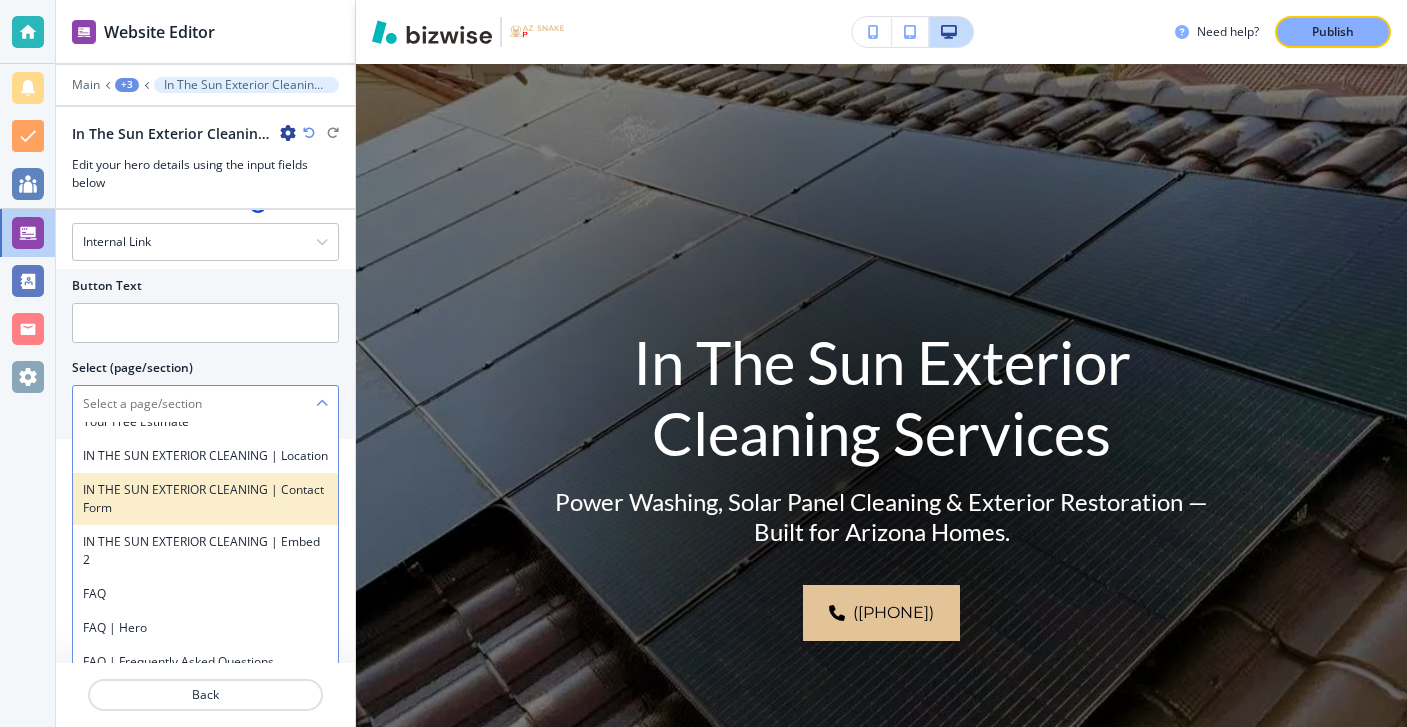 click on "IN THE SUN EXTERIOR CLEANING | Contact Form" at bounding box center [205, 499] 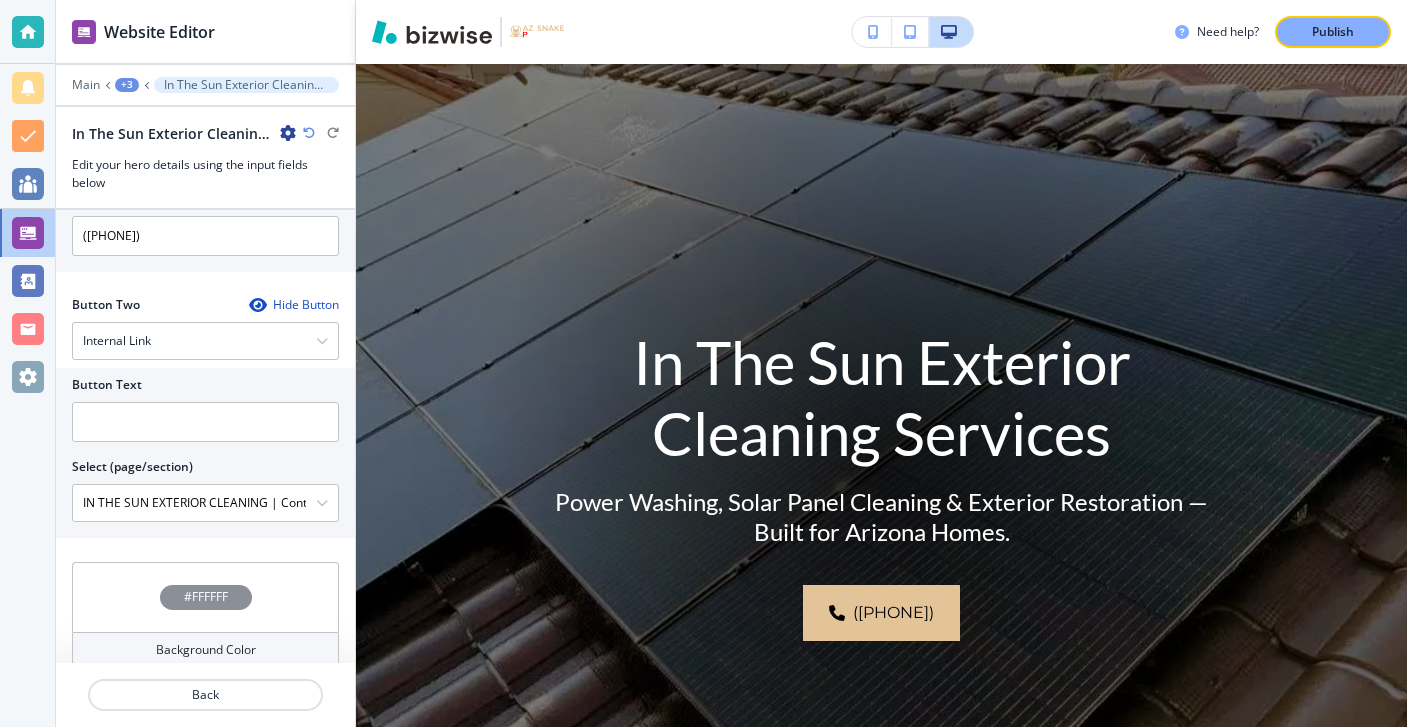 scroll, scrollTop: 906, scrollLeft: 0, axis: vertical 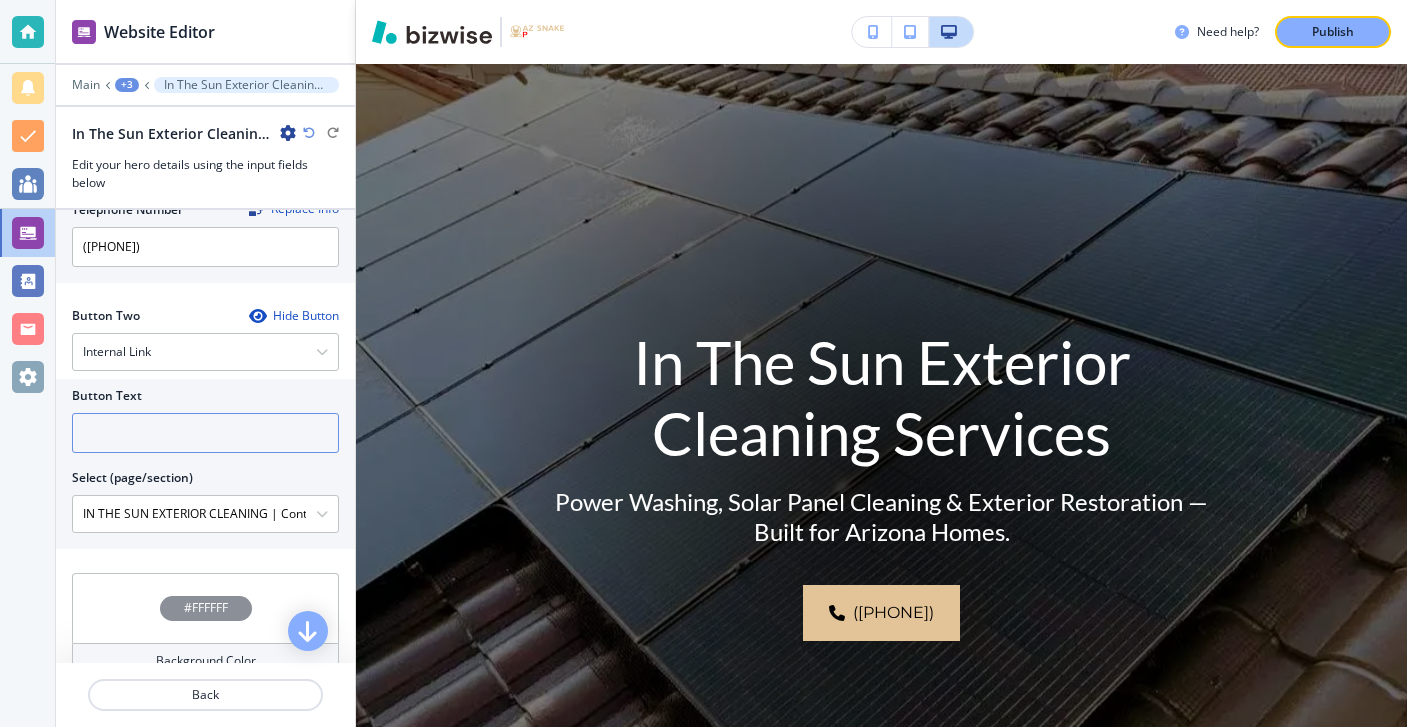 click at bounding box center (205, 433) 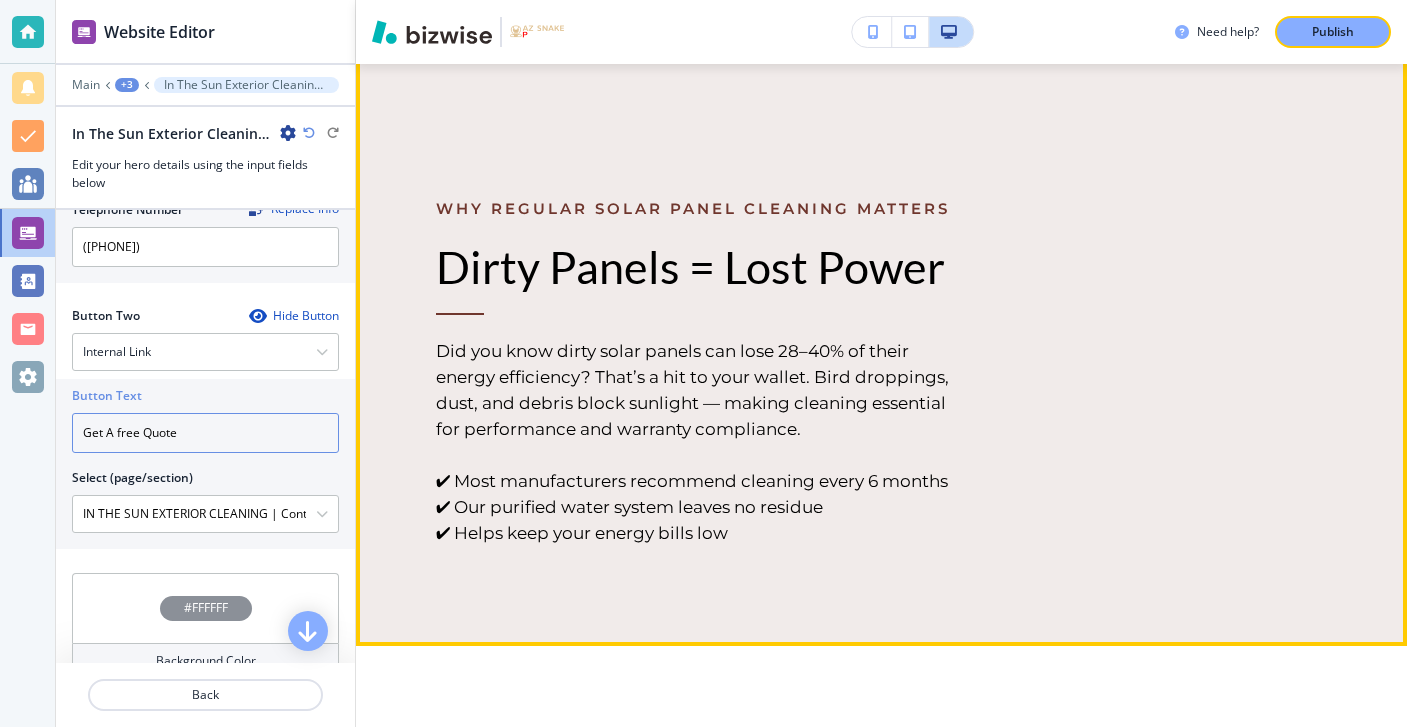 scroll, scrollTop: 2446, scrollLeft: 0, axis: vertical 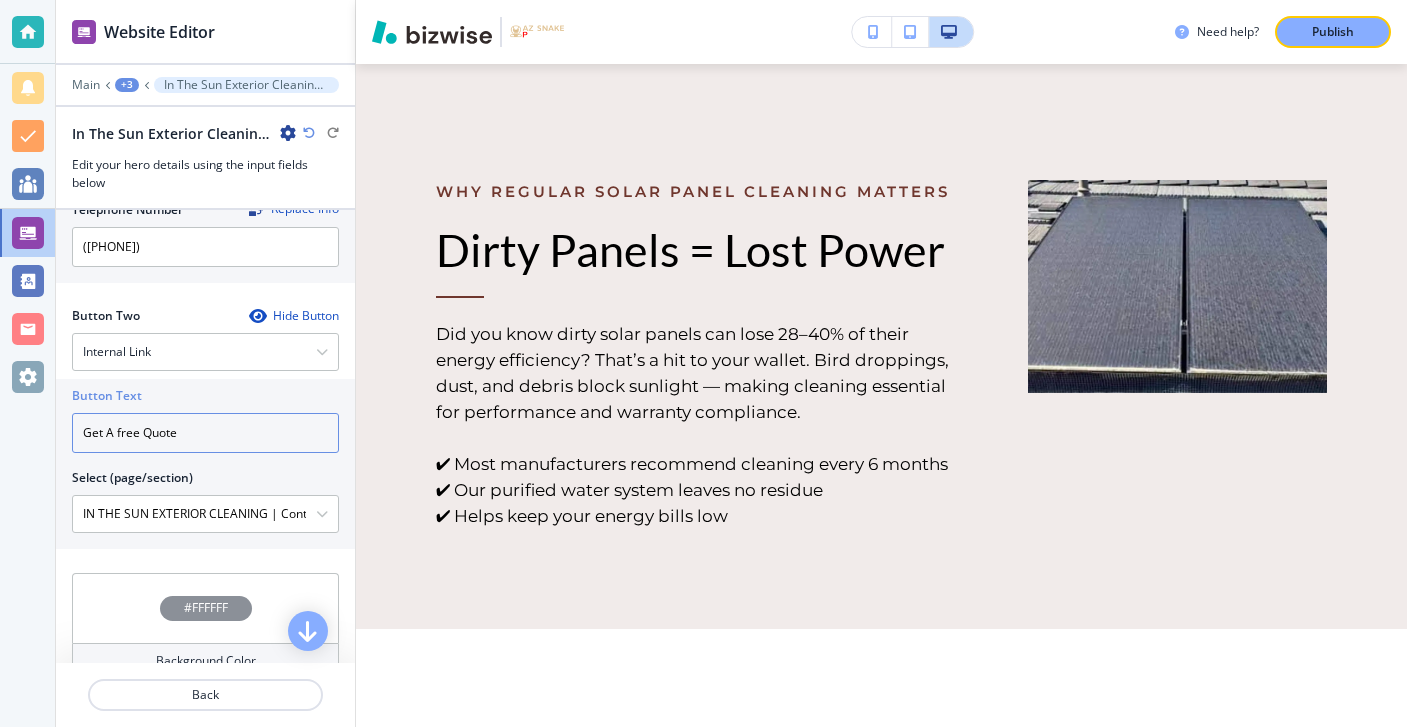 type on "Get A free Quote" 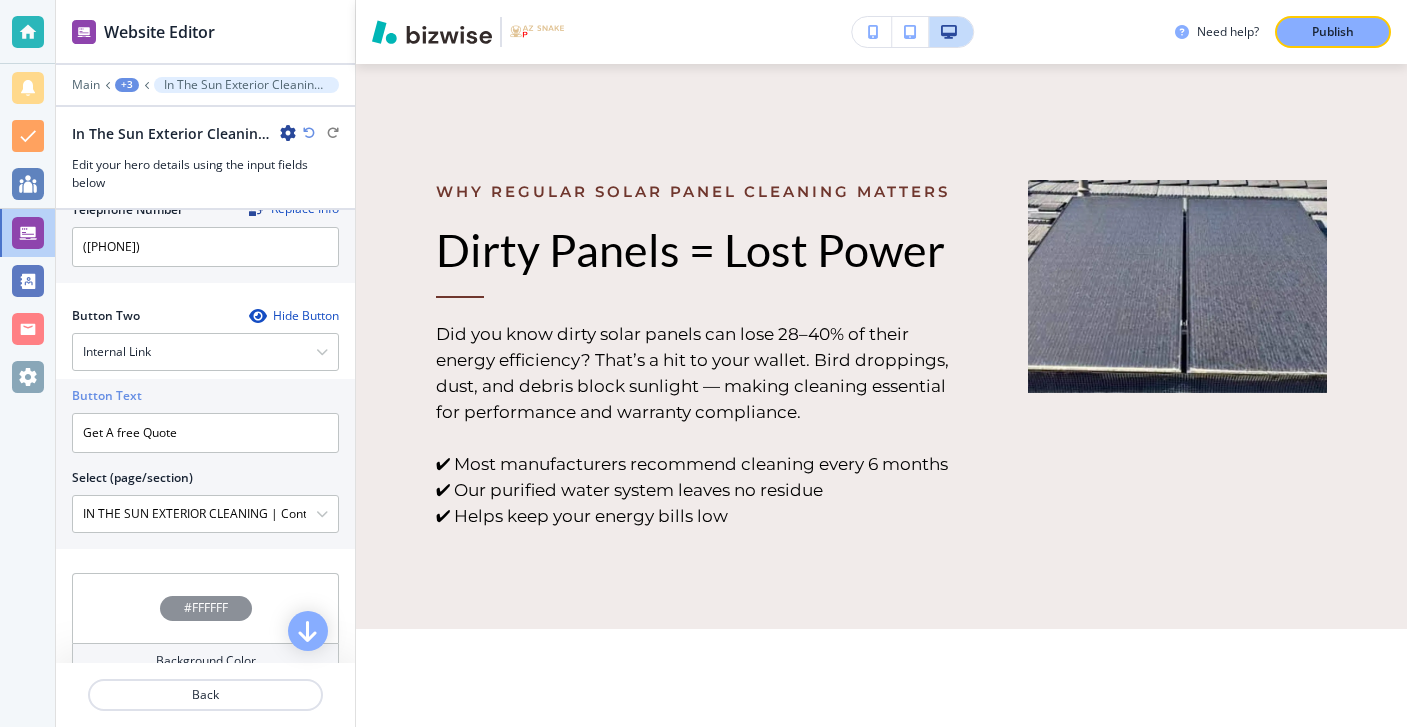 click at bounding box center (288, 133) 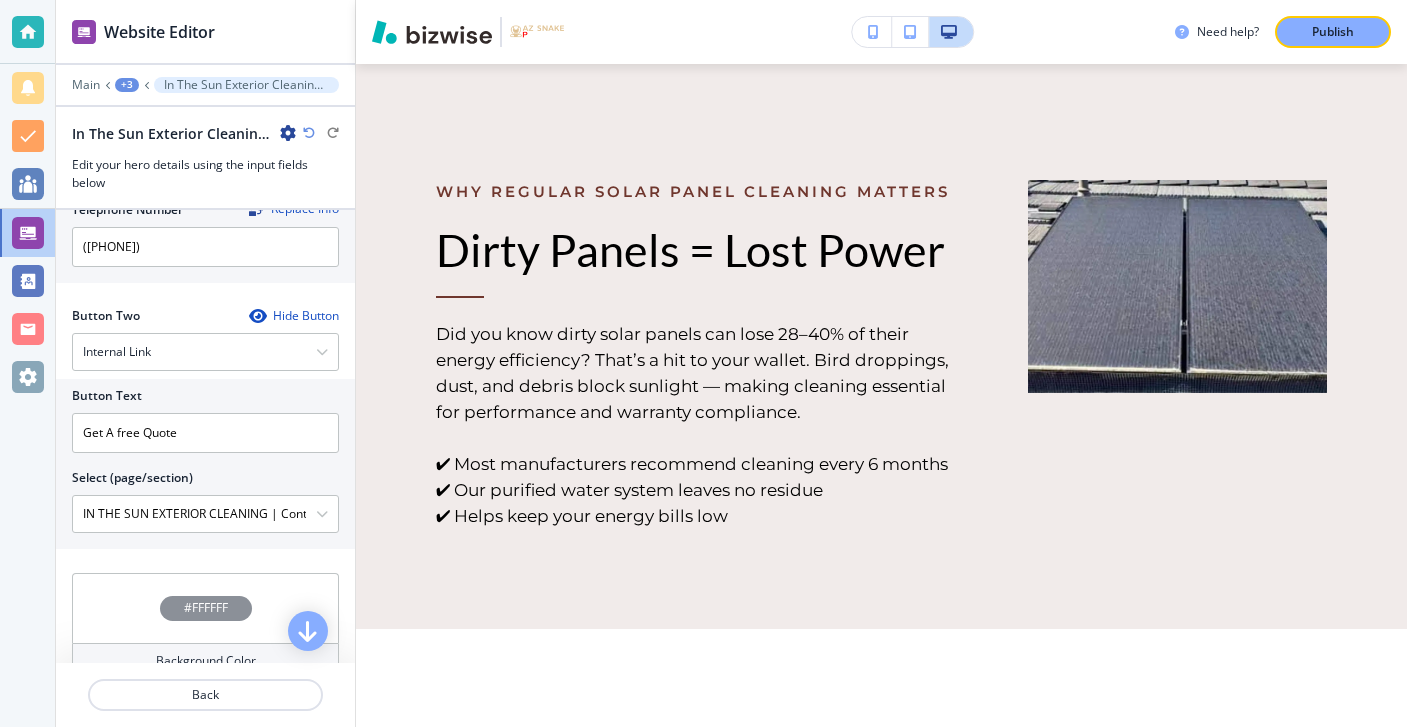 click on "In The Sun Exterior Cleaning Services" at bounding box center (172, 133) 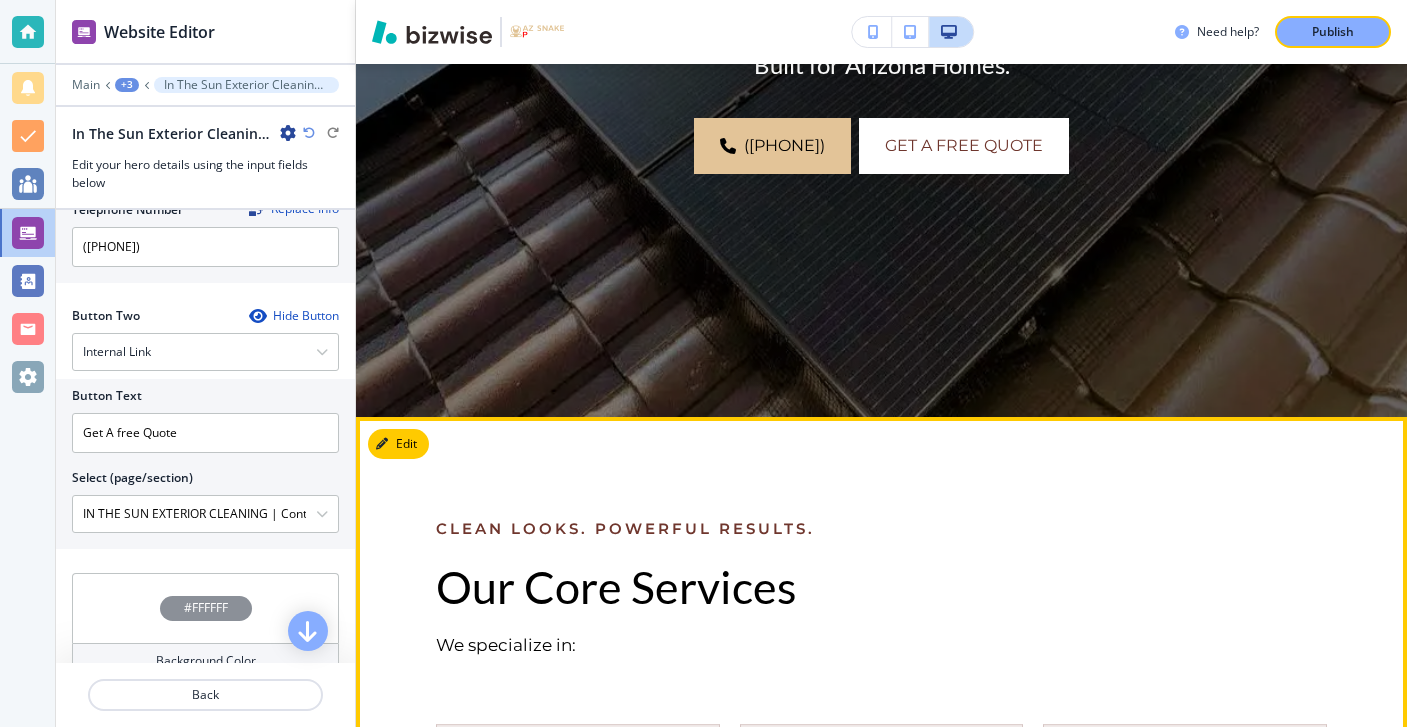 scroll, scrollTop: 0, scrollLeft: 0, axis: both 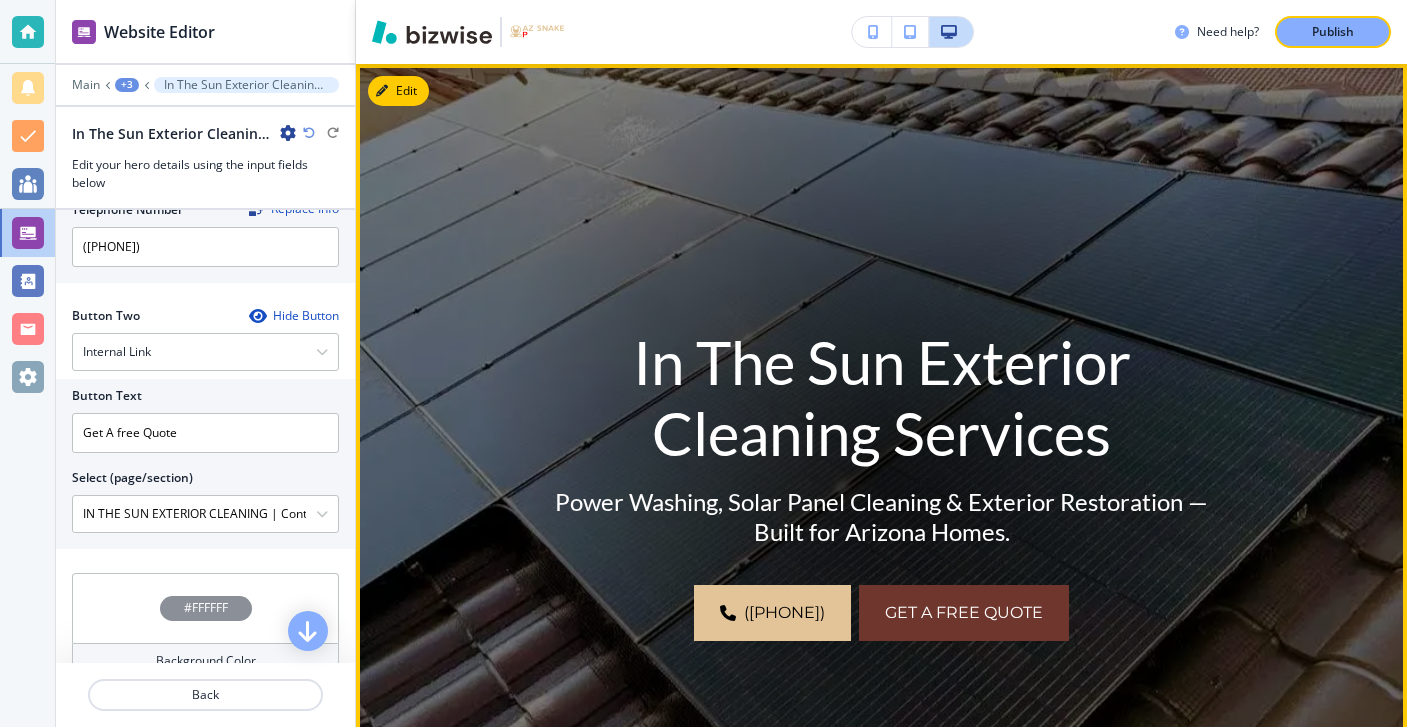 click on "Get A free Quote" at bounding box center [964, 613] 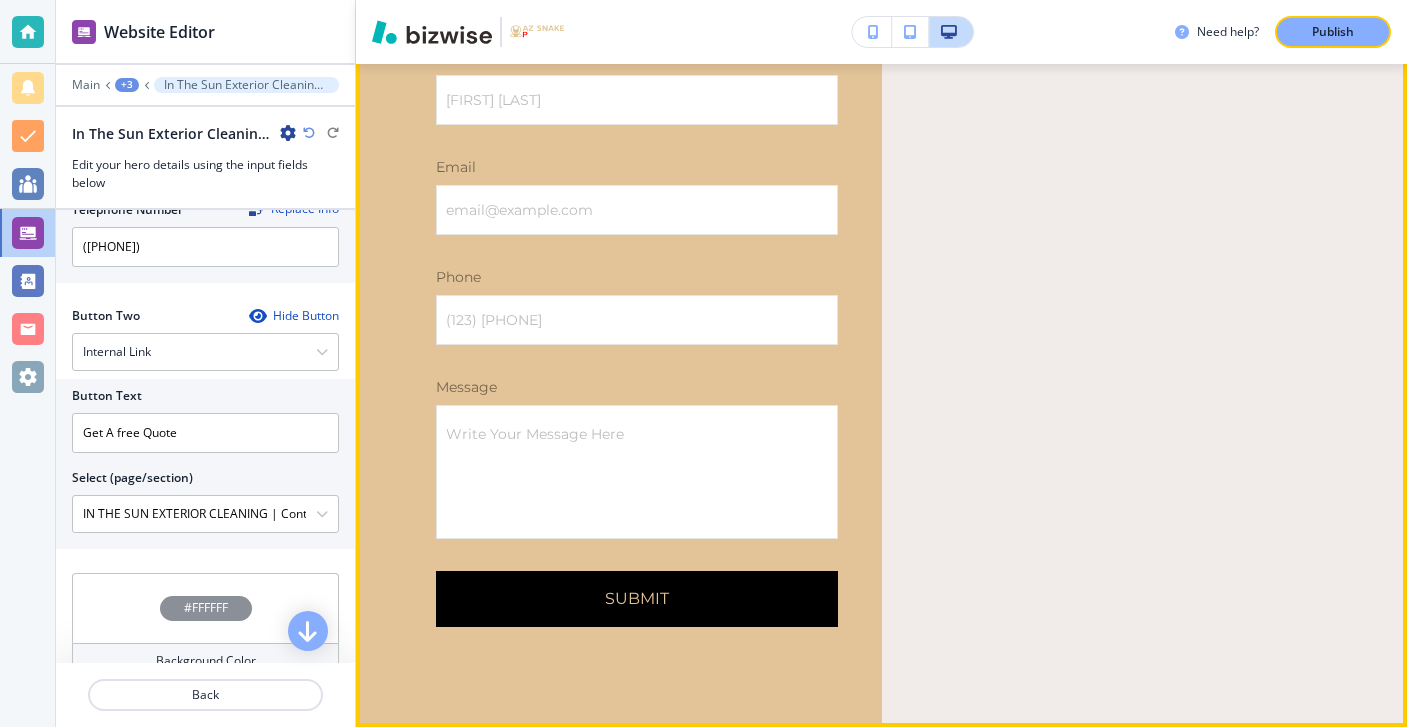 scroll, scrollTop: 6359, scrollLeft: 0, axis: vertical 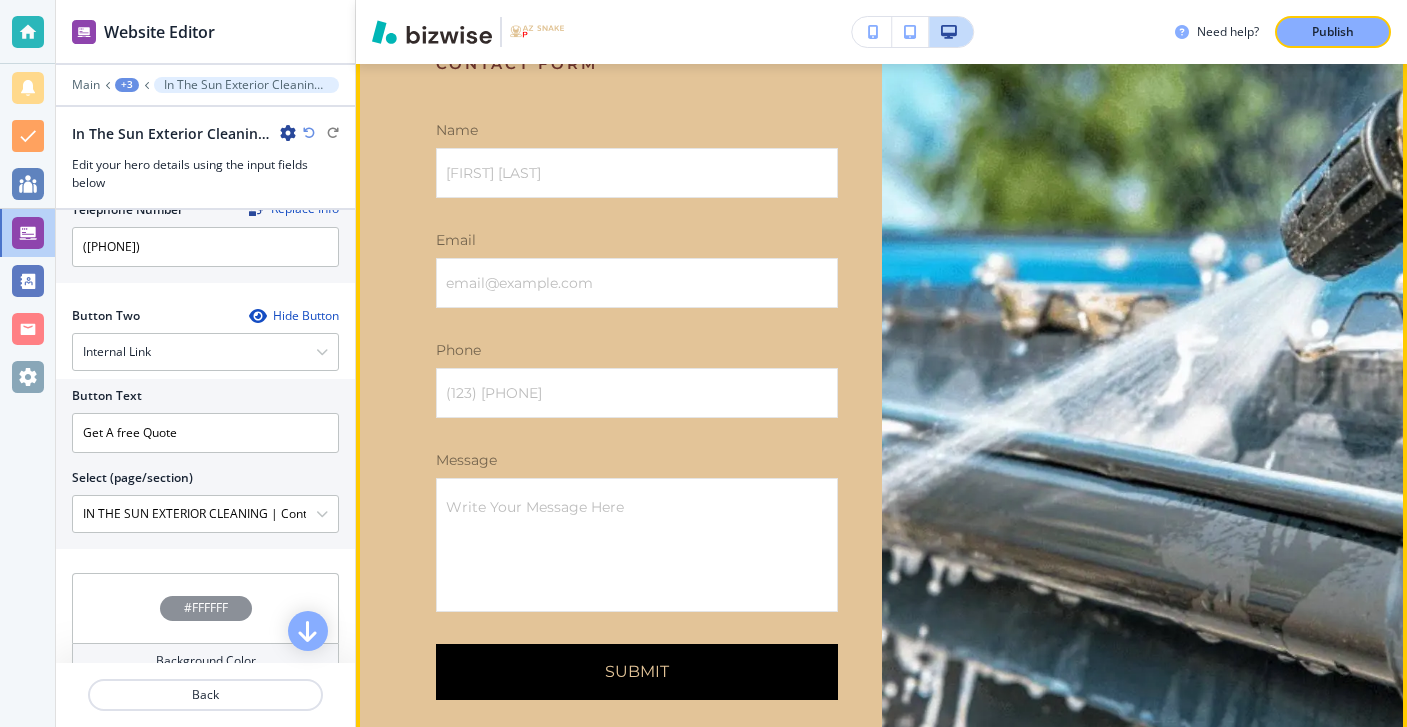 click on "Edit This Section" at bounding box center (435, -21) 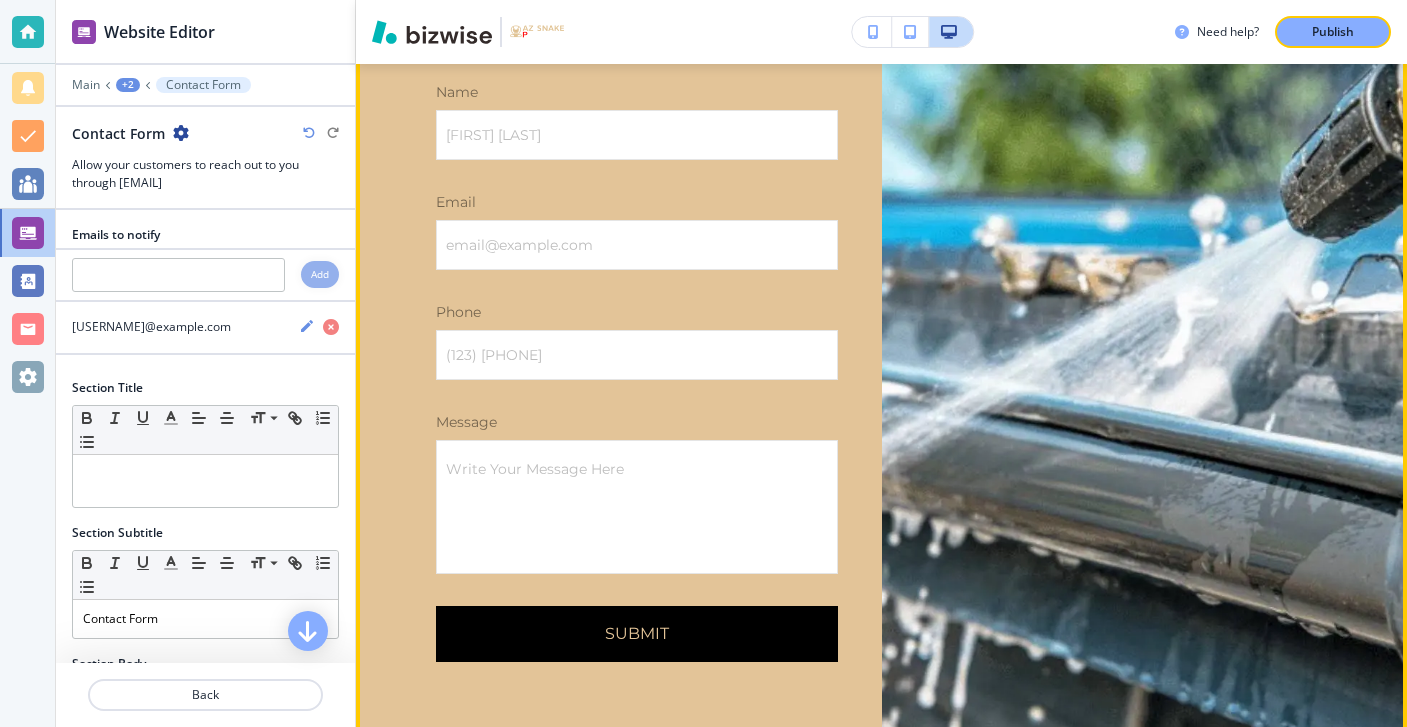 scroll, scrollTop: 6239, scrollLeft: 0, axis: vertical 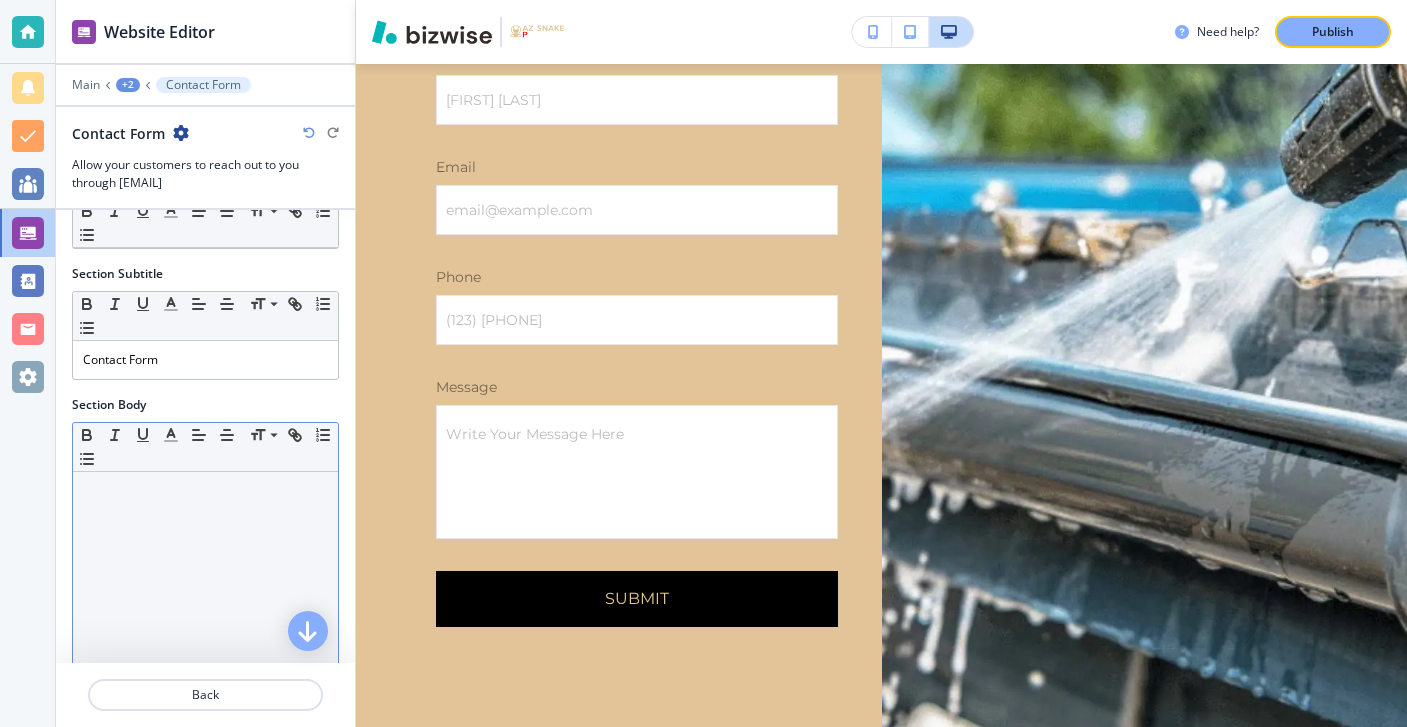 click at bounding box center (205, 491) 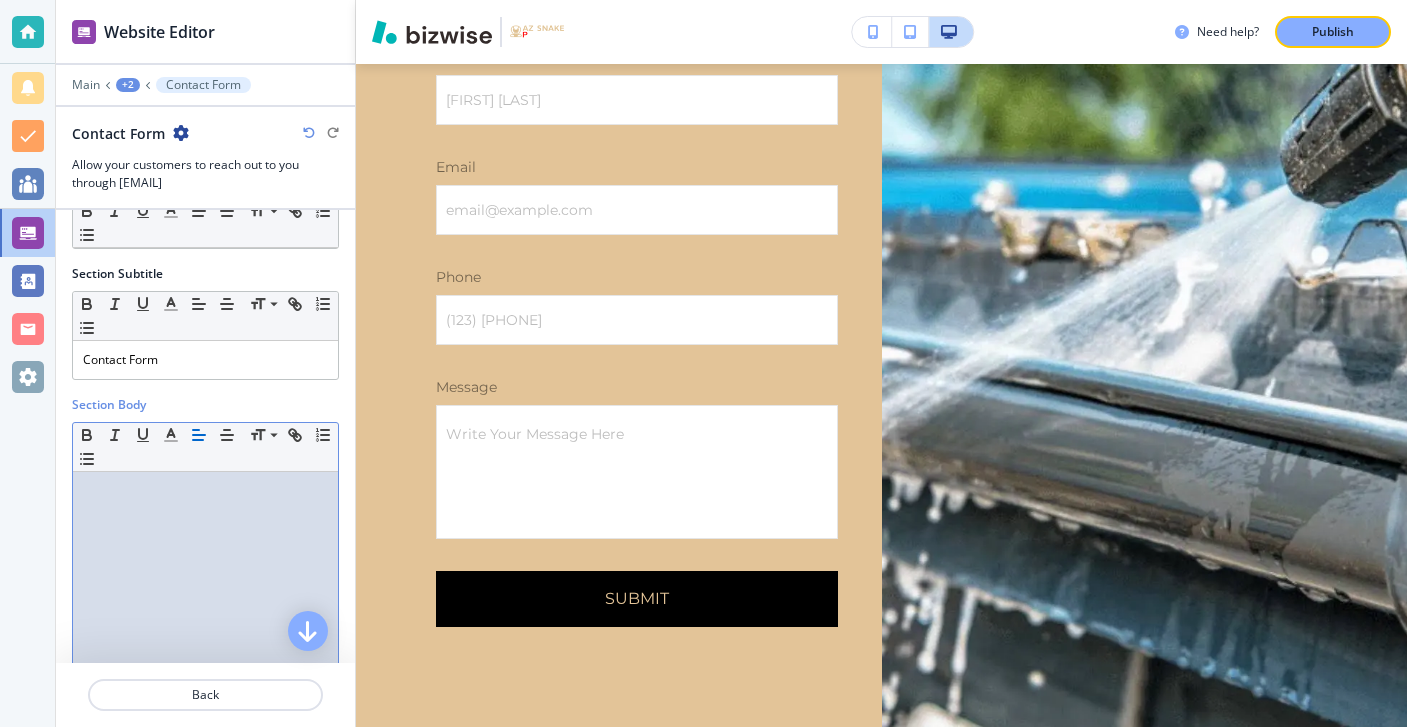 type 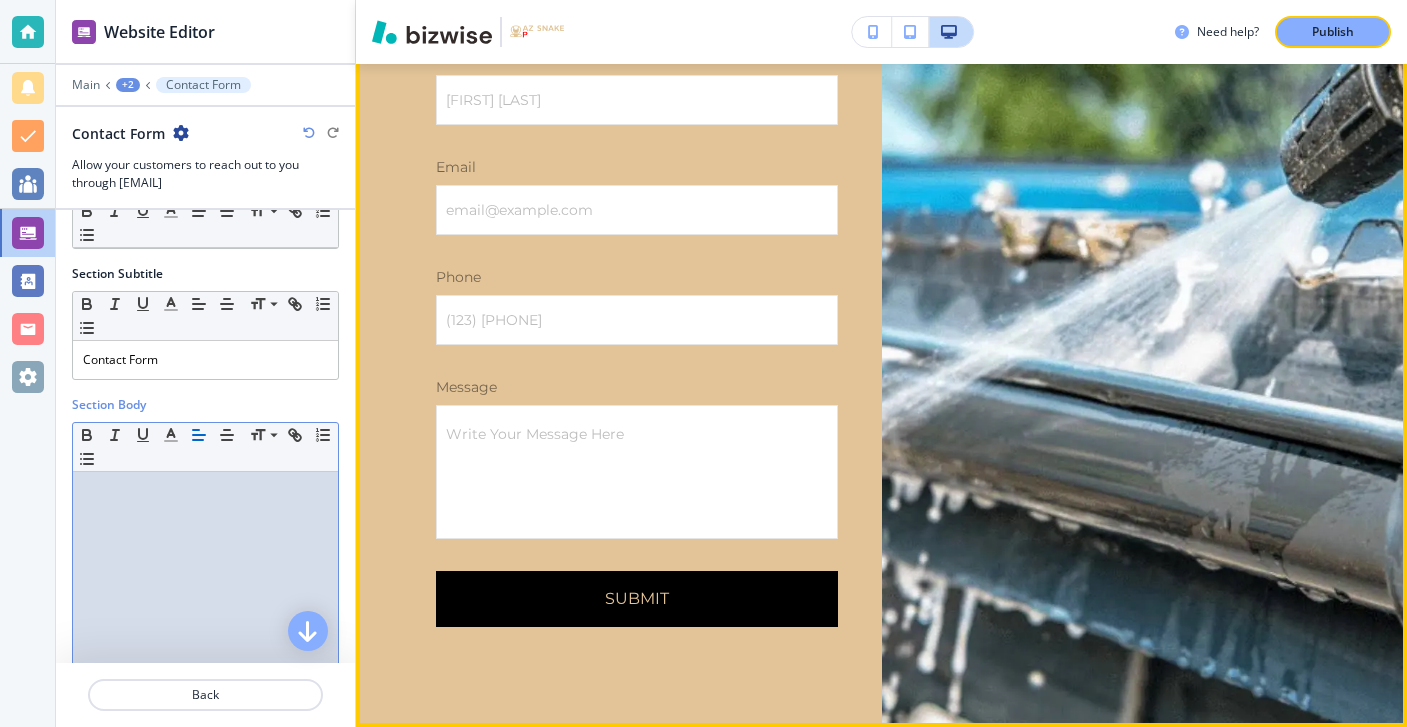 scroll, scrollTop: 6326, scrollLeft: 0, axis: vertical 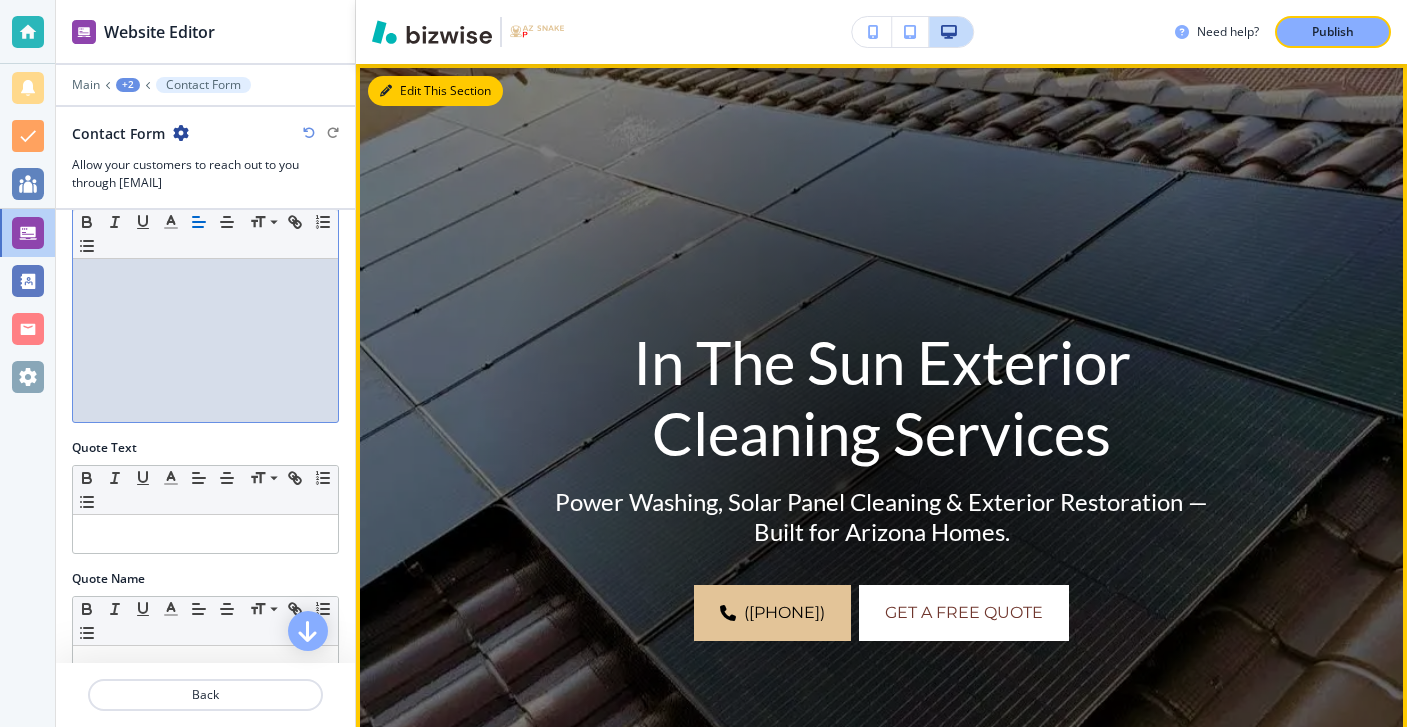 click on "Edit This Section" at bounding box center [435, 91] 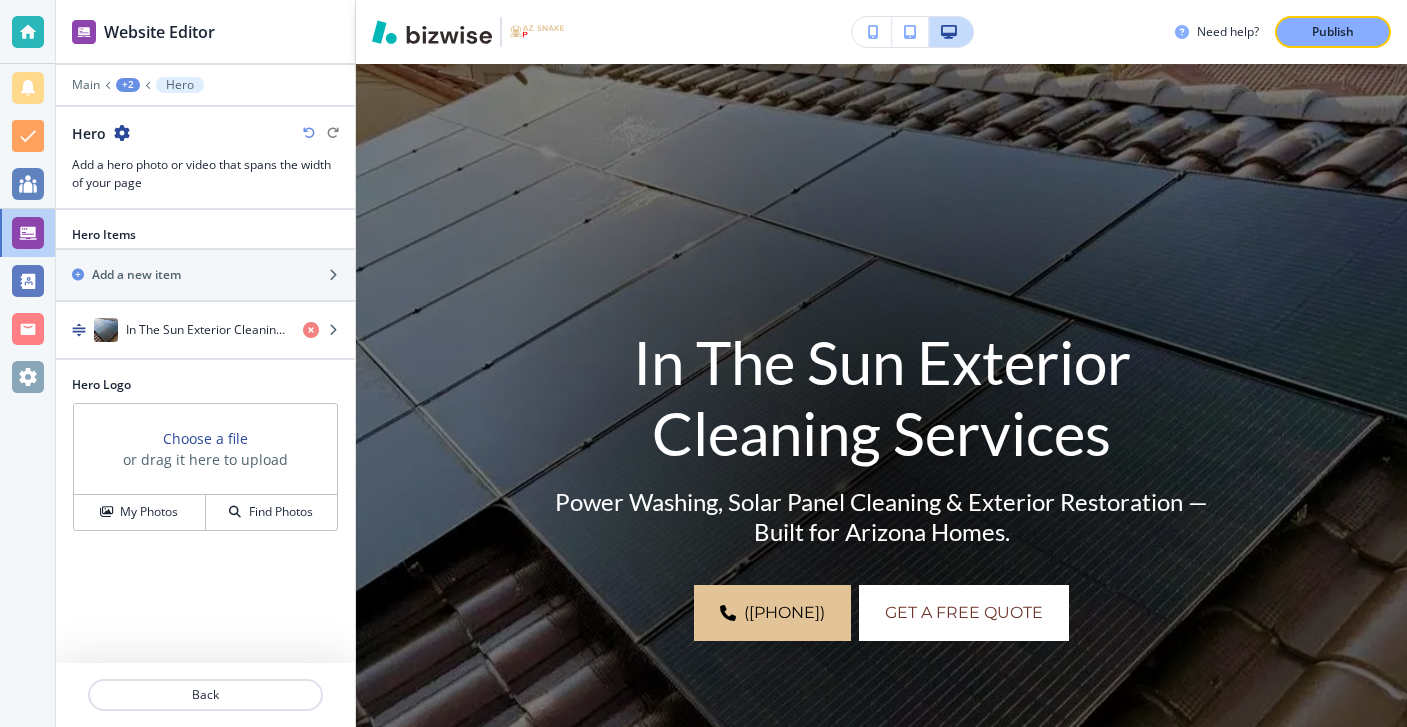 click at bounding box center [205, 71] 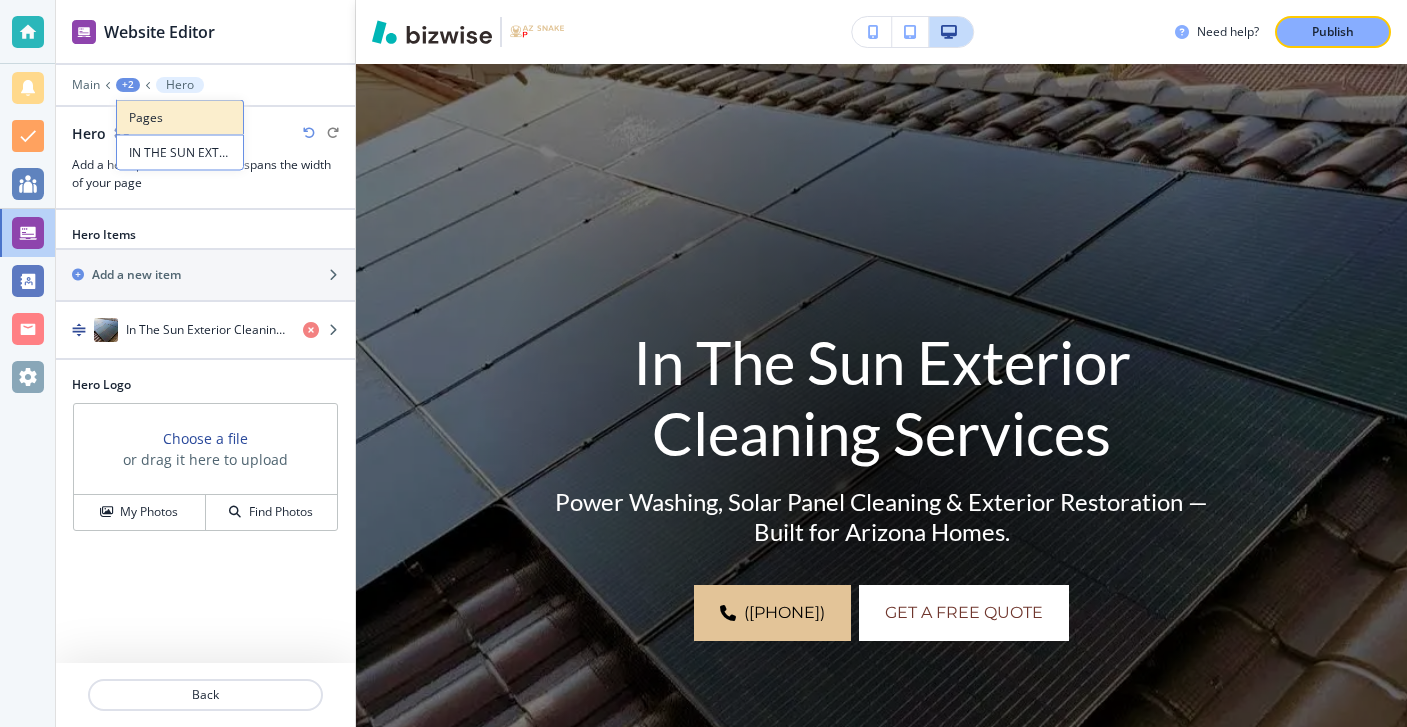 click on "Pages" at bounding box center [180, 117] 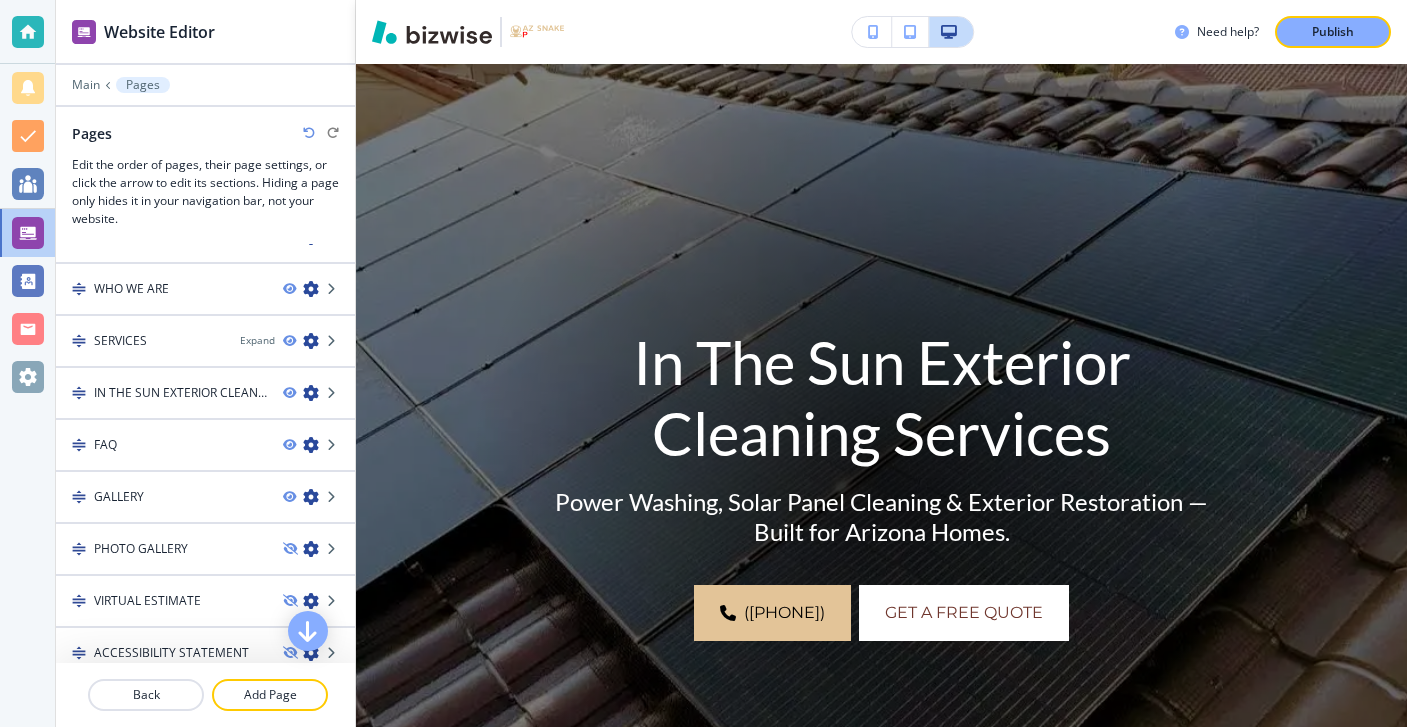 scroll, scrollTop: 0, scrollLeft: 0, axis: both 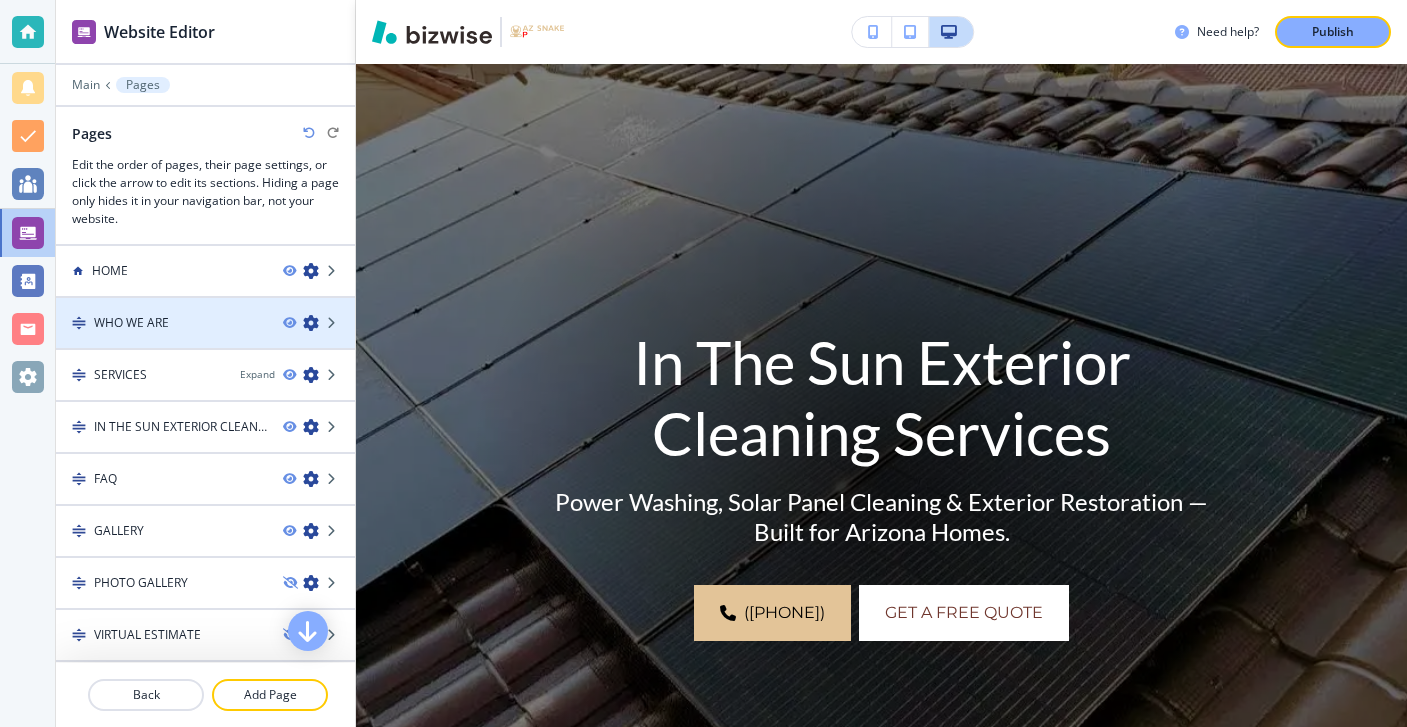 click on "WHO WE ARE" at bounding box center (161, 323) 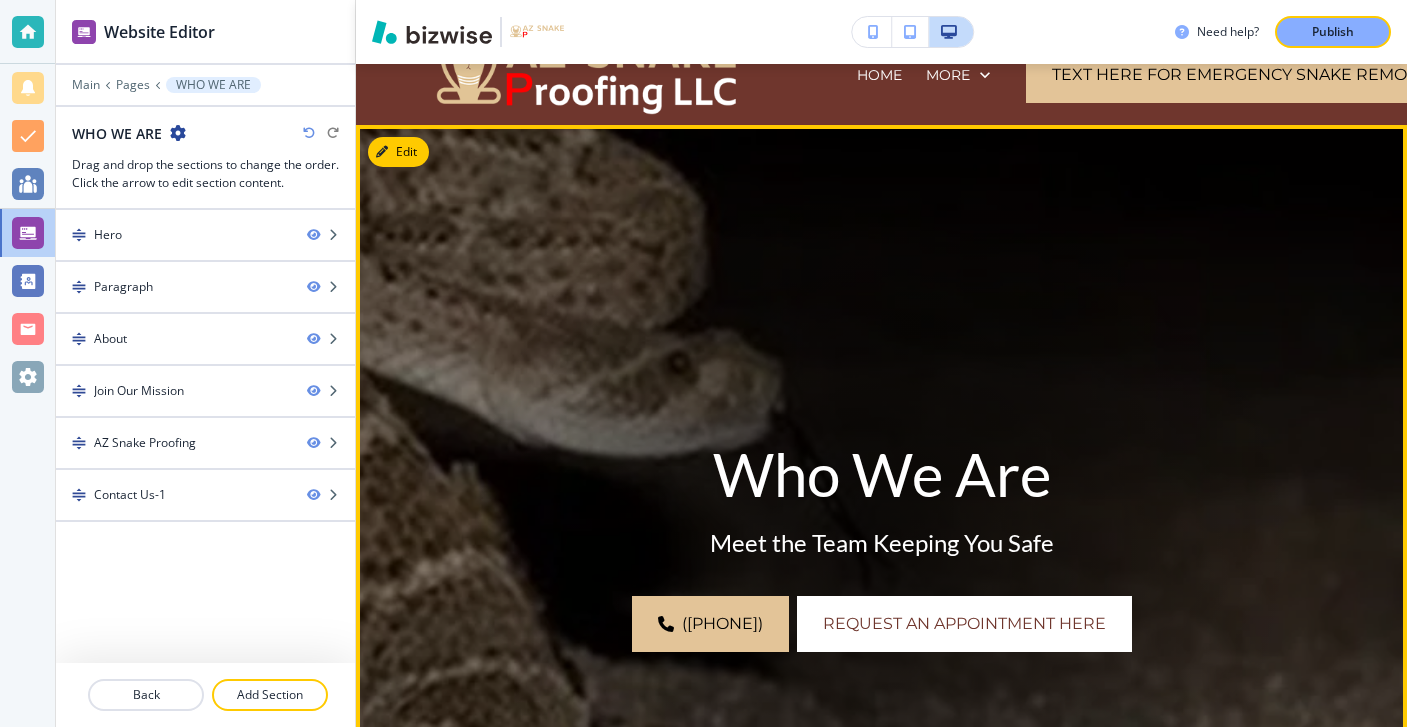 scroll, scrollTop: 0, scrollLeft: 0, axis: both 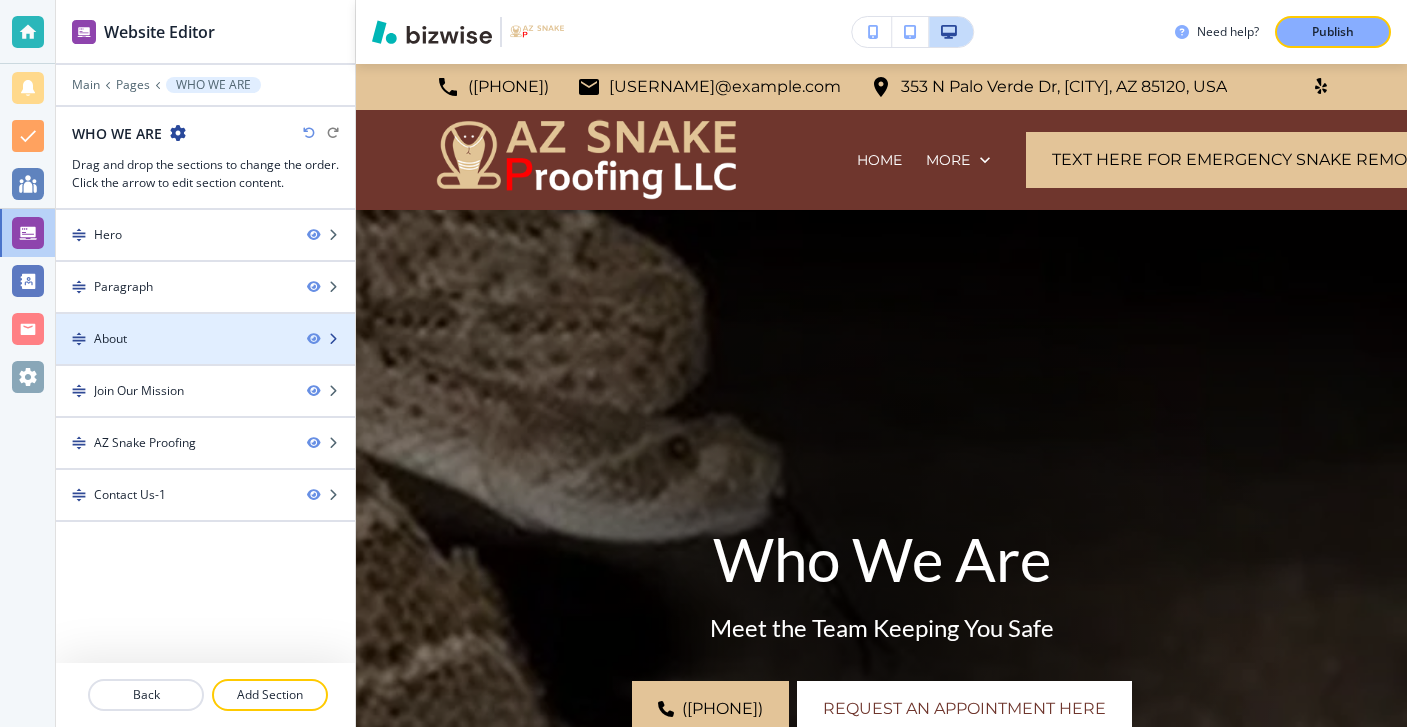 click on "About" at bounding box center (173, 339) 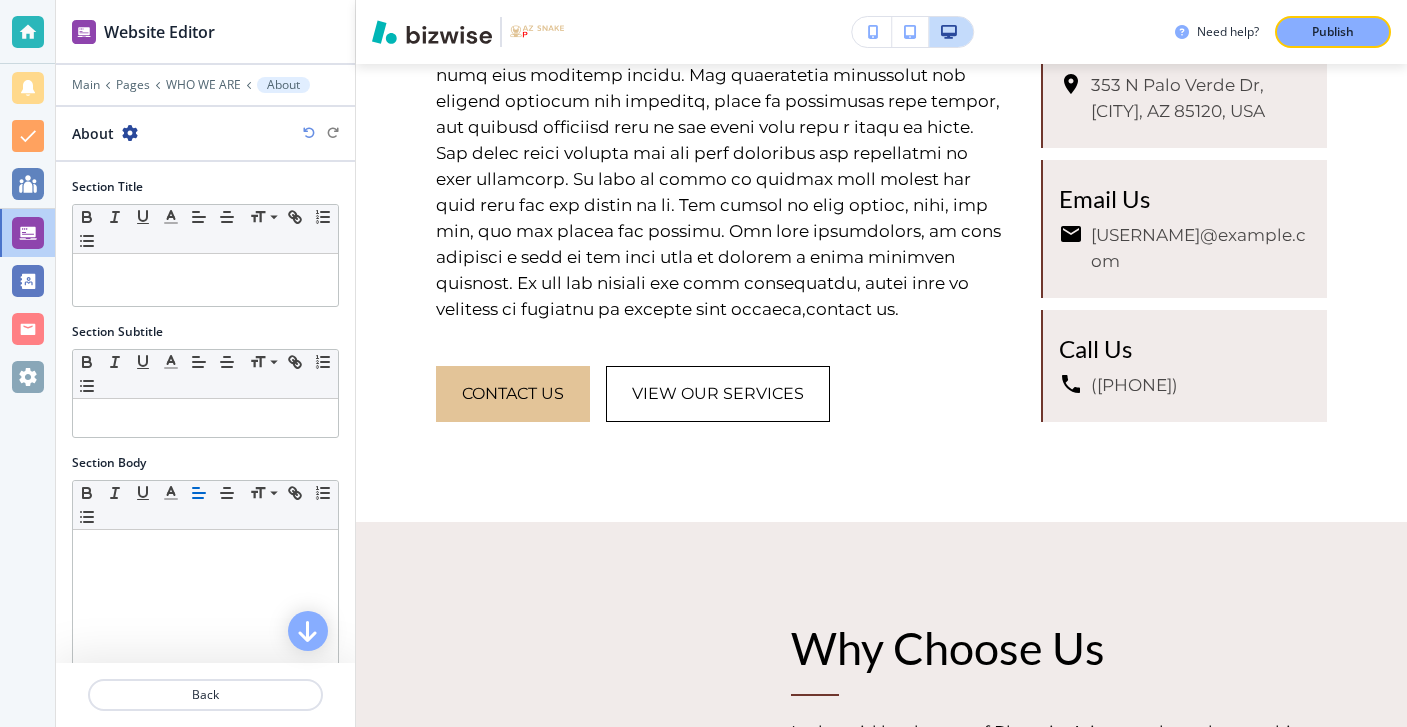 scroll, scrollTop: 1973, scrollLeft: 0, axis: vertical 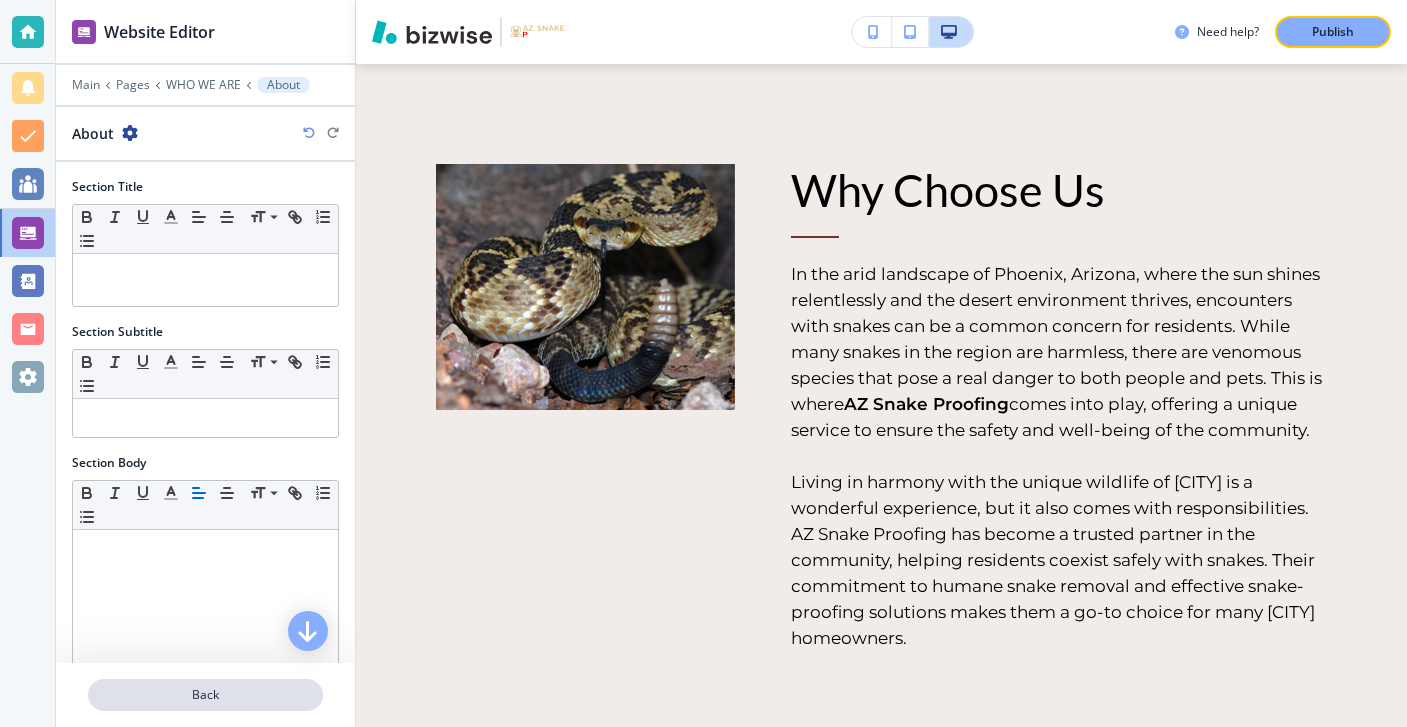click on "Back" at bounding box center [205, 695] 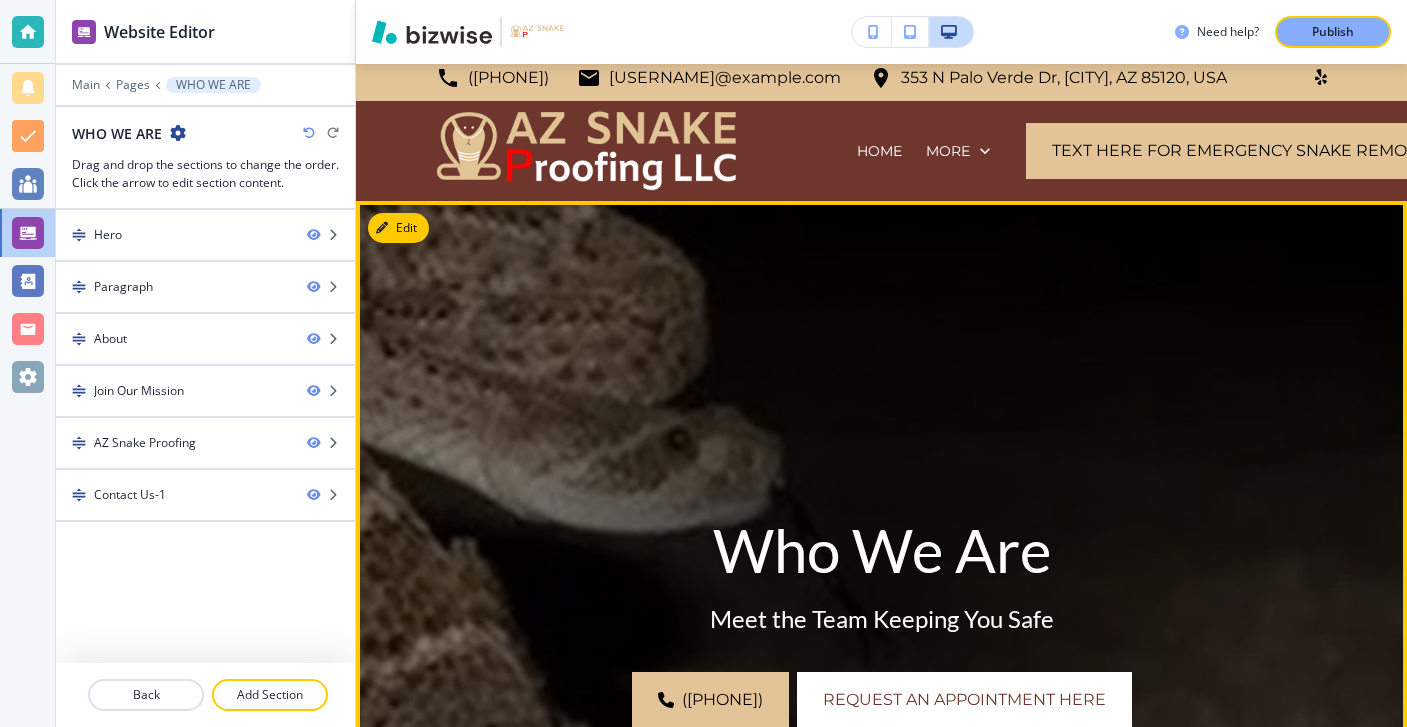 scroll, scrollTop: 0, scrollLeft: 0, axis: both 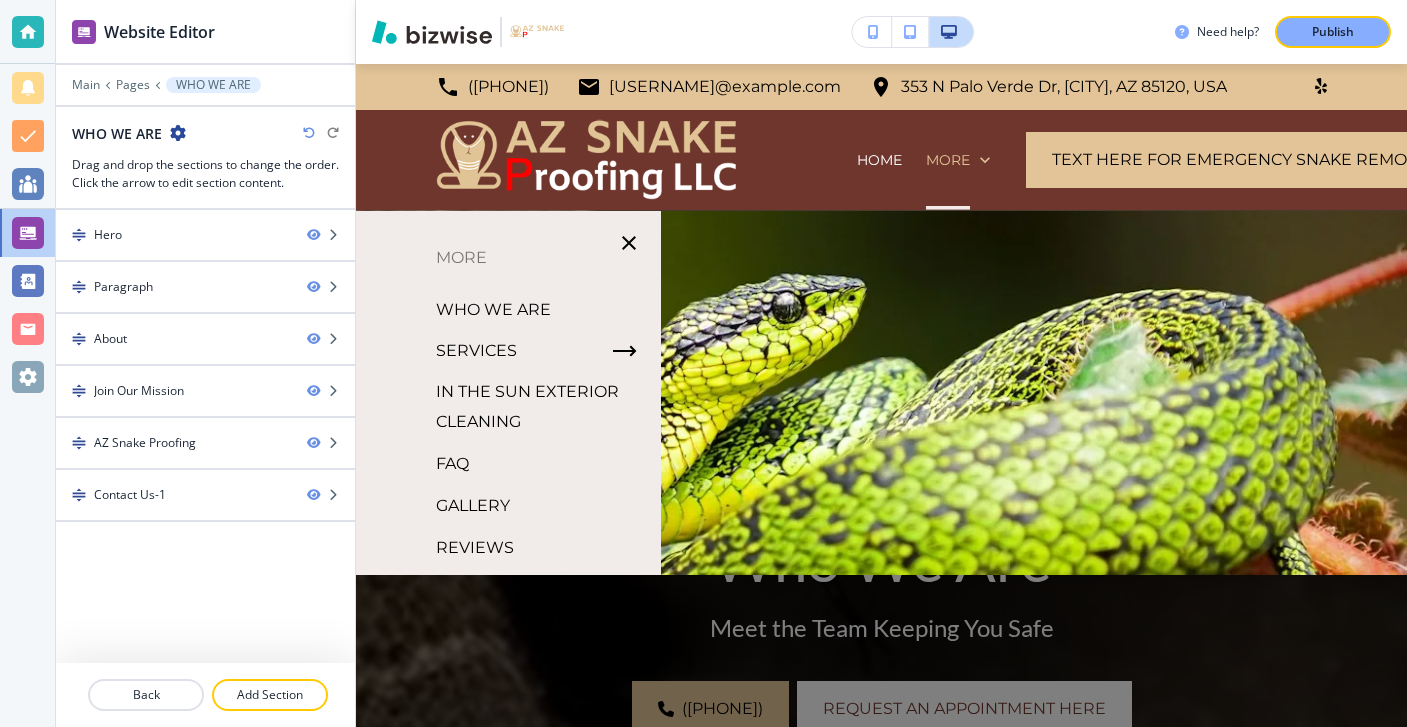 click on "IN THE SUN EXTERIOR CLEANING" at bounding box center (540, 407) 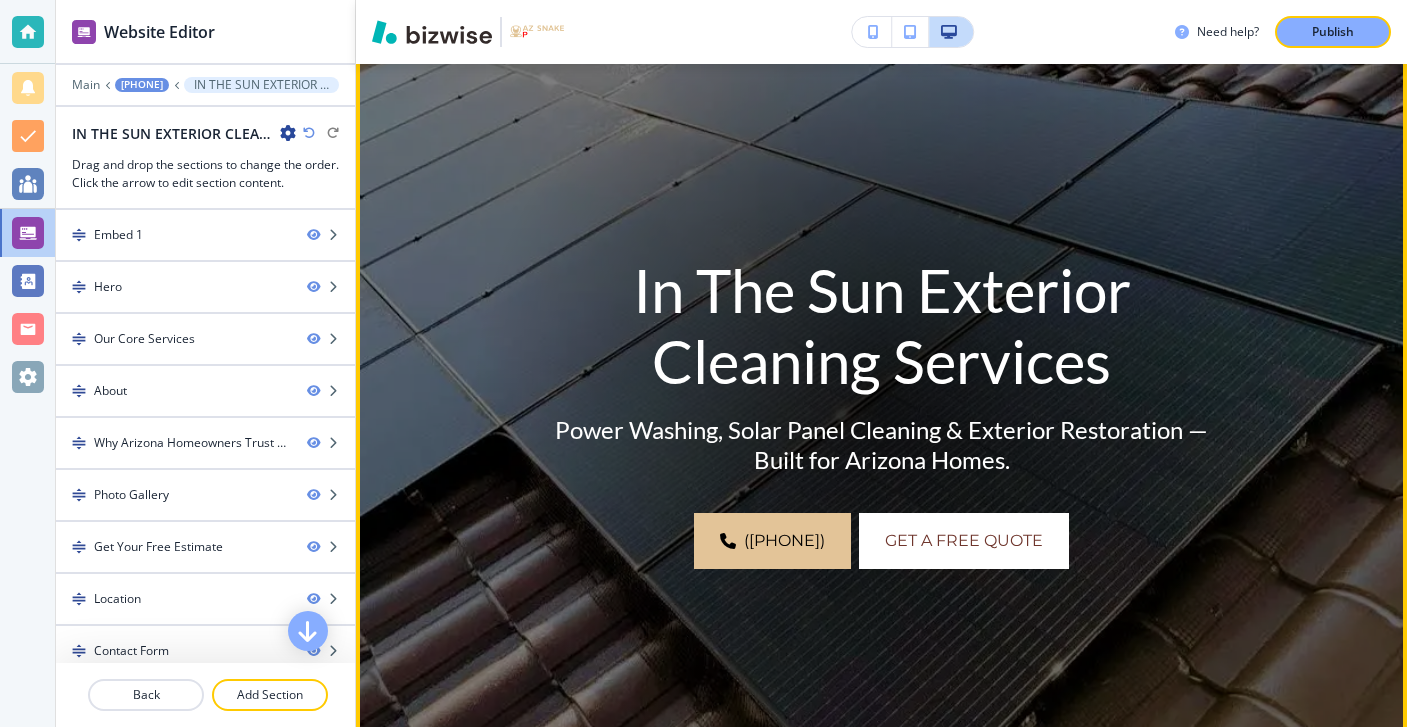 scroll, scrollTop: 0, scrollLeft: 0, axis: both 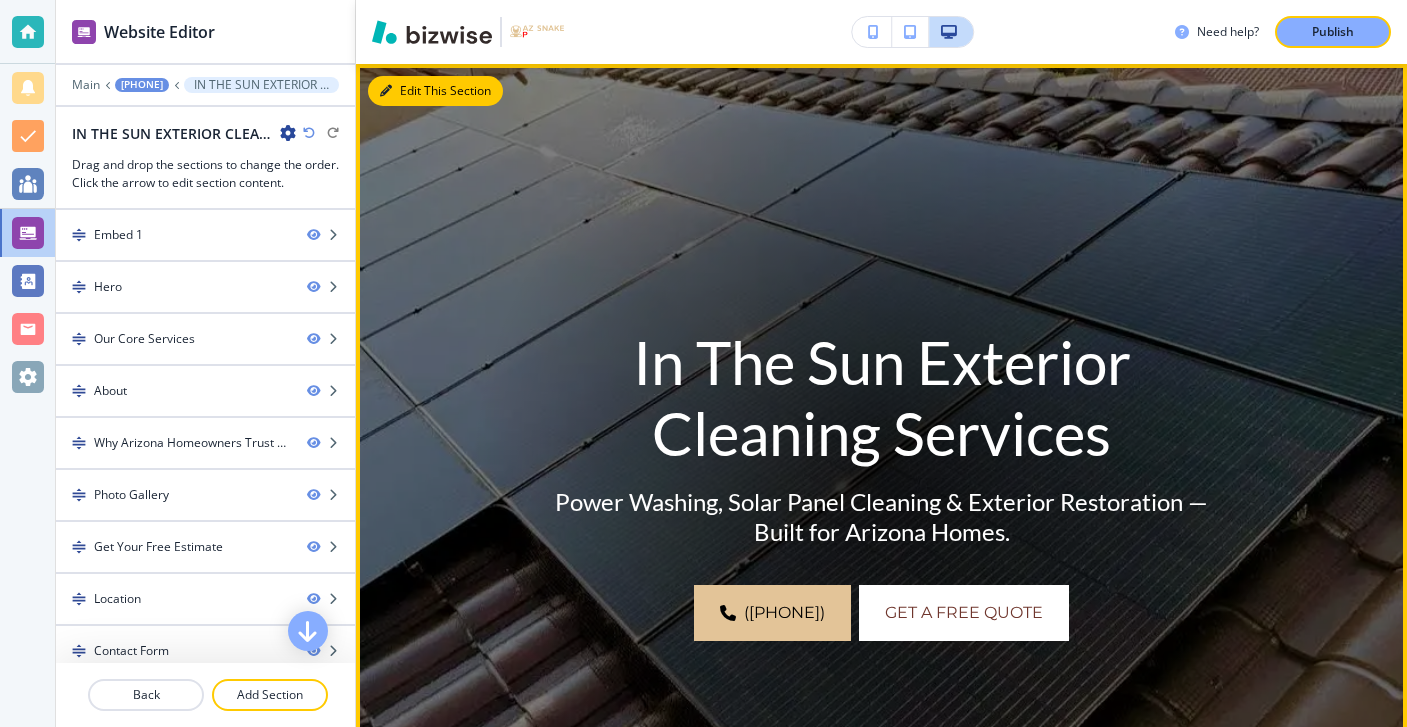 click on "Edit This Section" at bounding box center [435, 91] 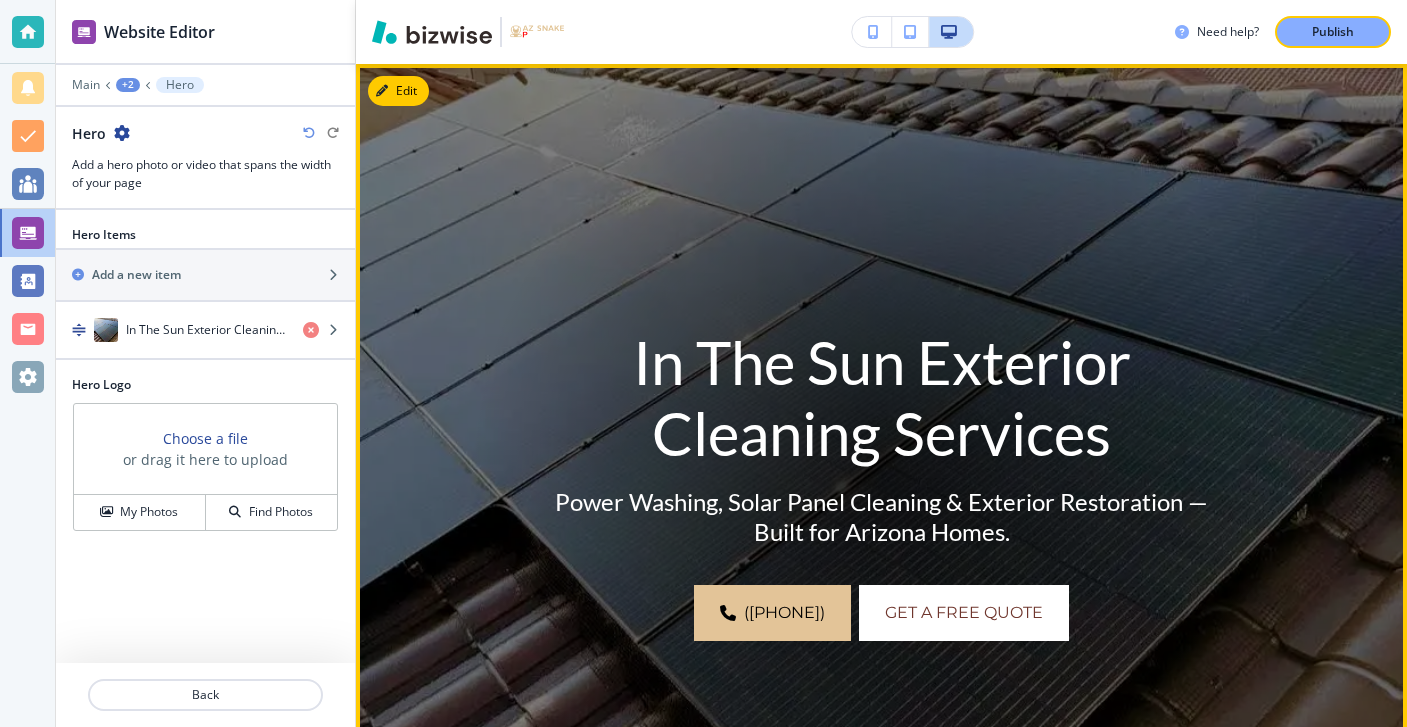scroll, scrollTop: 3, scrollLeft: 0, axis: vertical 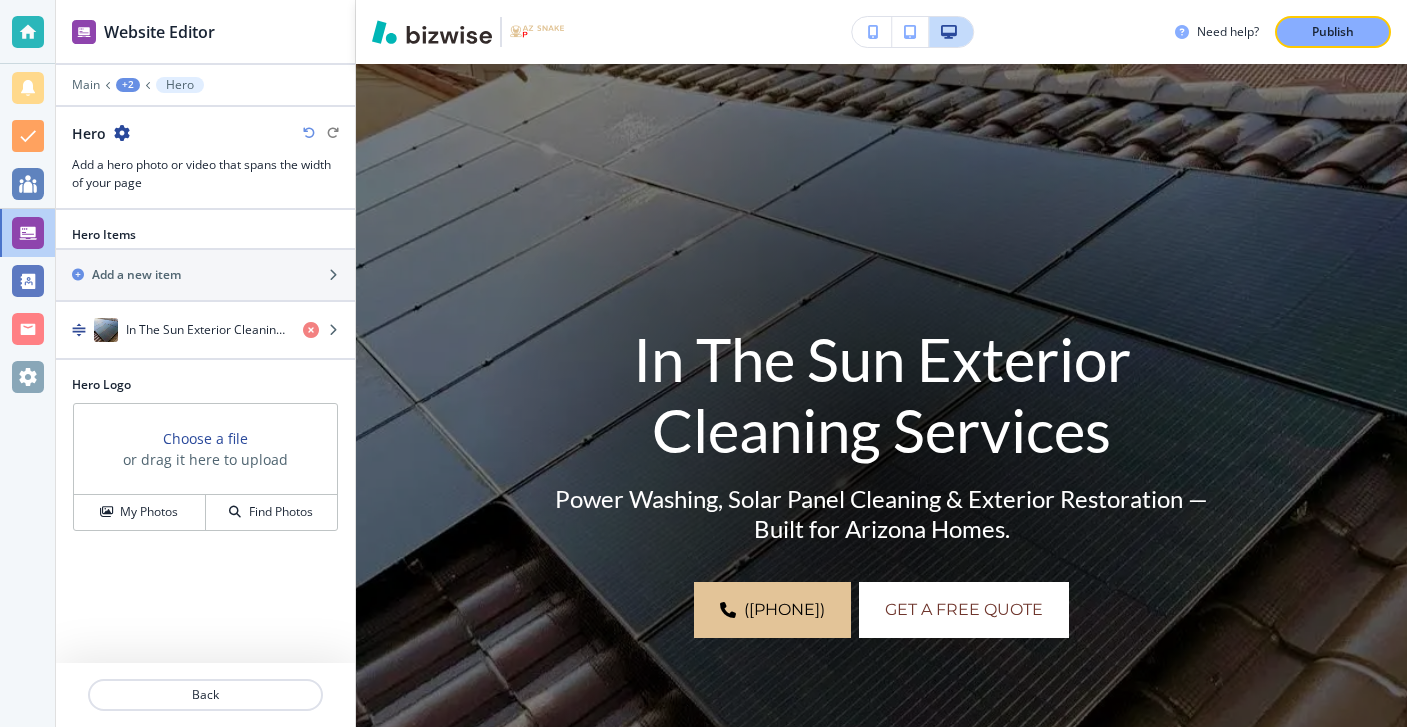 click on "Hero" at bounding box center [101, 133] 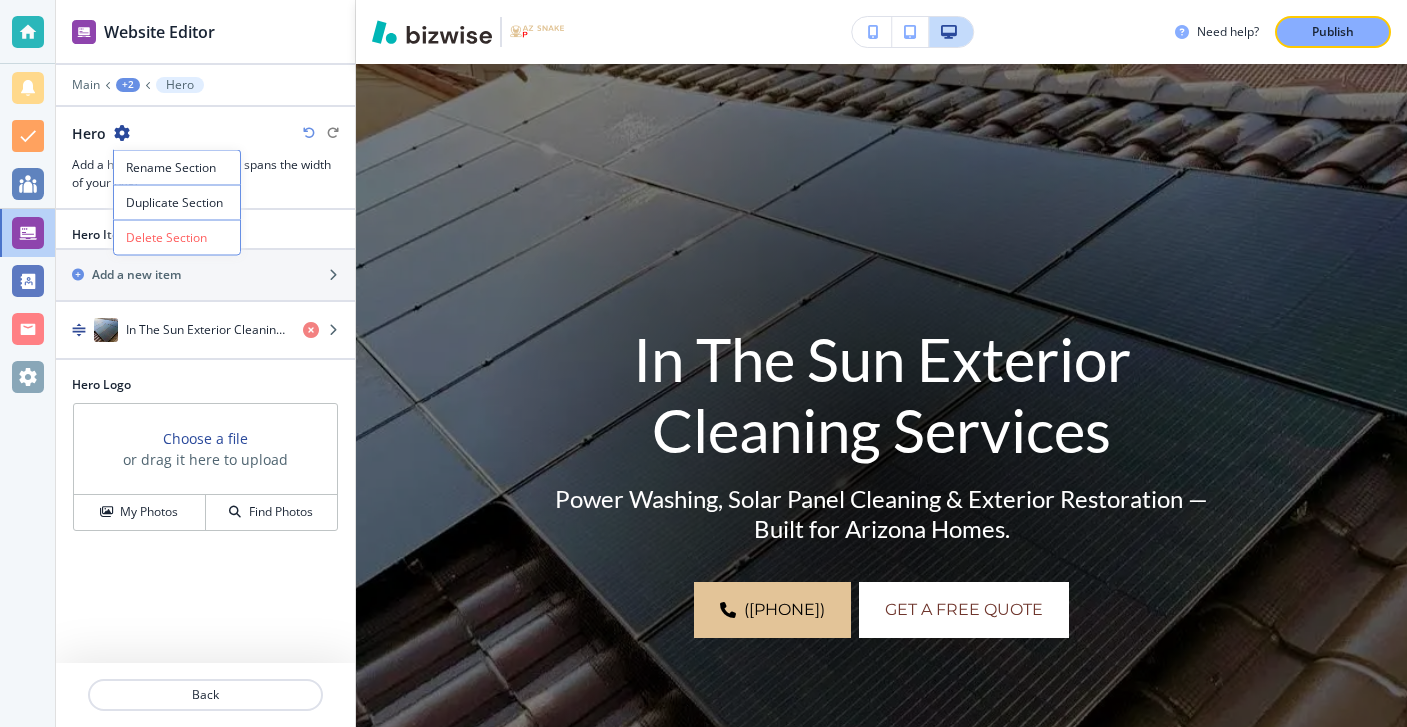 click at bounding box center (122, 133) 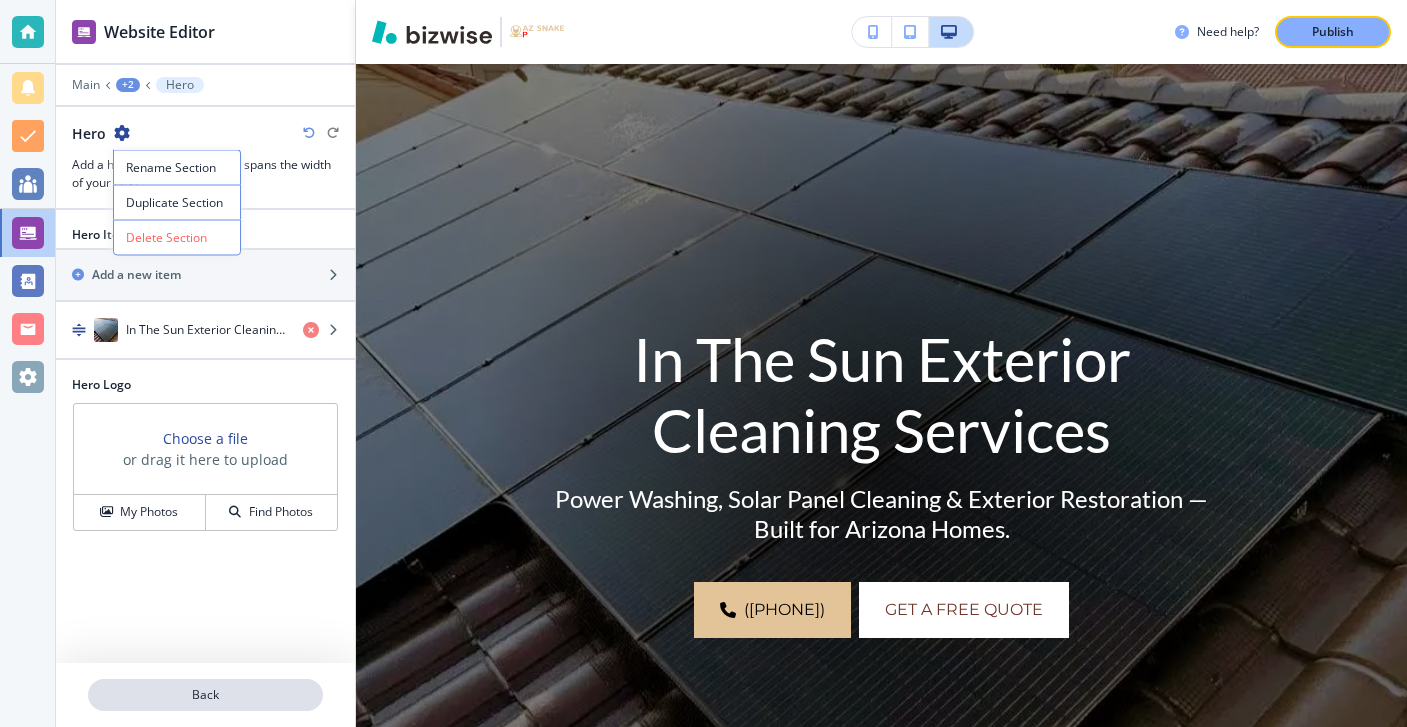 click on "Back" at bounding box center [205, 695] 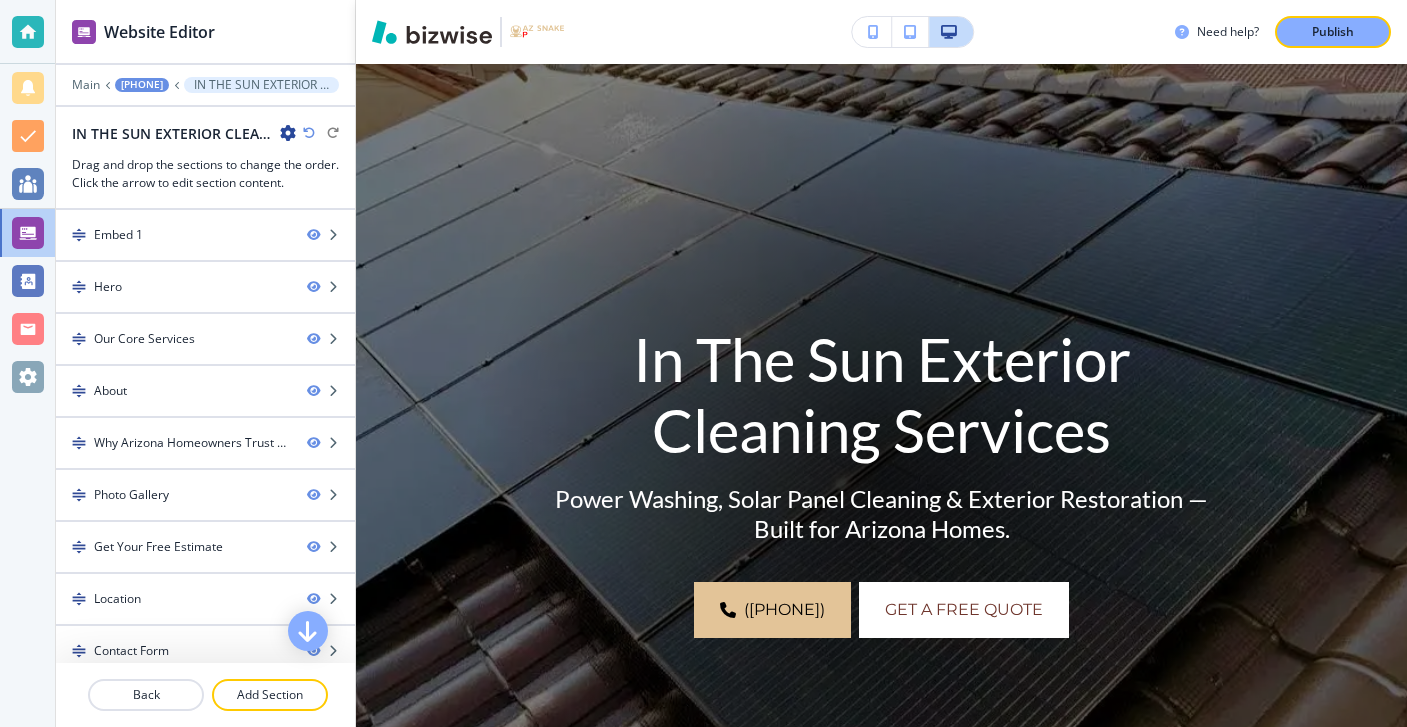 click on "IN THE SUN EXTERIOR CLEANING Drag and drop the sections to change the order. Click the arrow to edit section content." at bounding box center (205, 157) 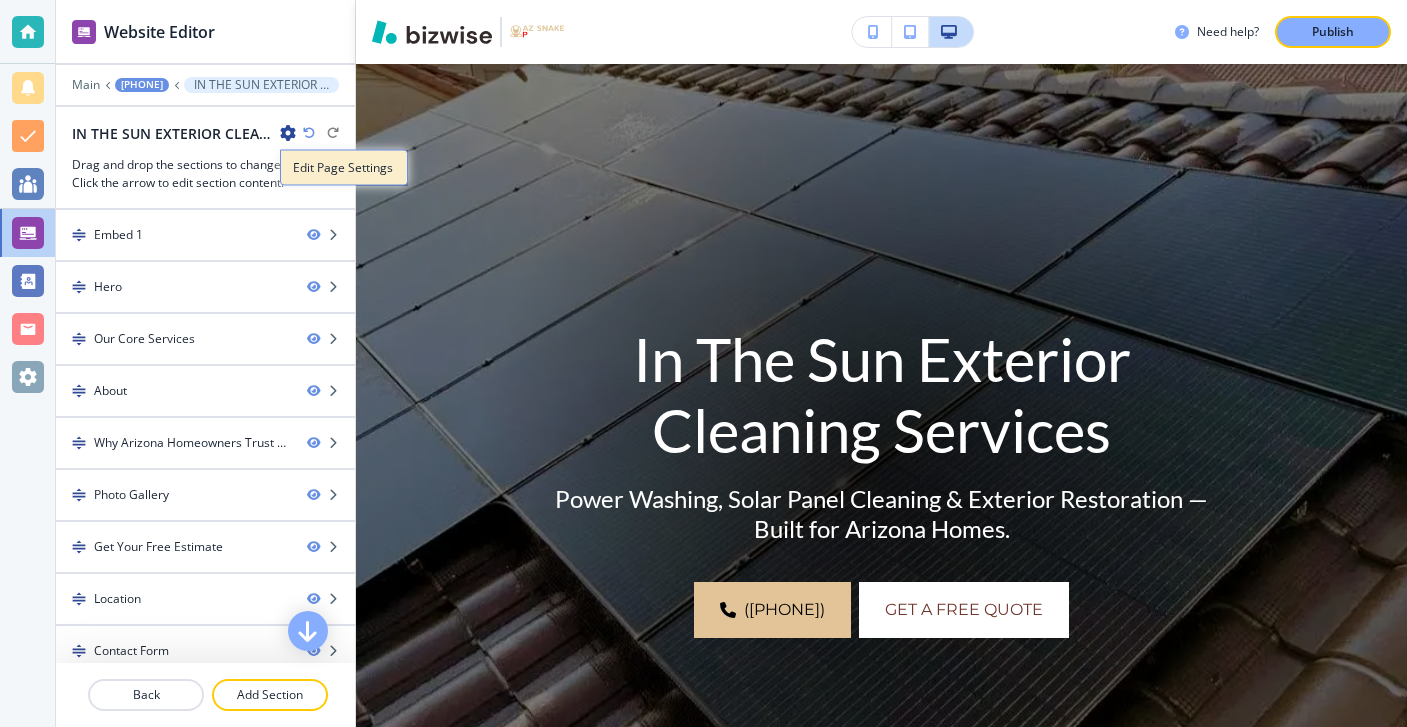 click on "Edit Page Settings" at bounding box center (344, 168) 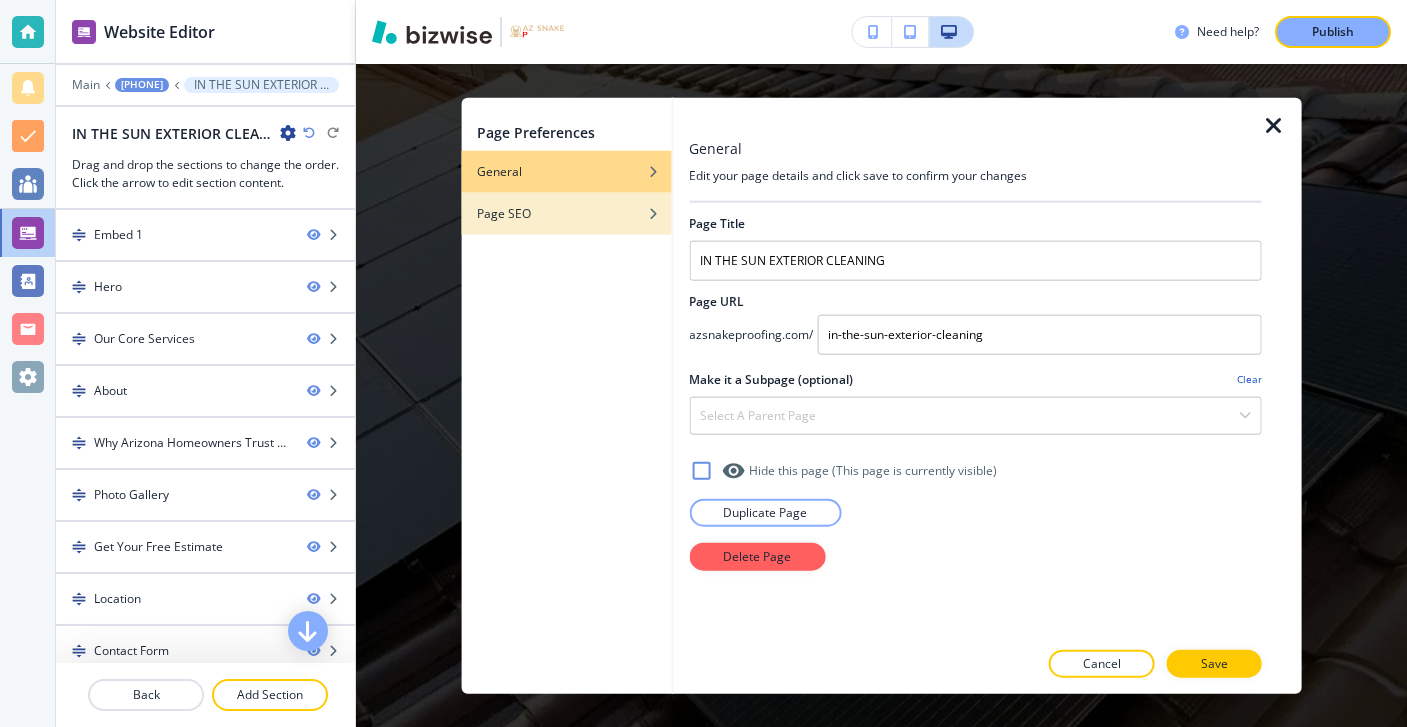 click on "Page SEO" at bounding box center (504, 213) 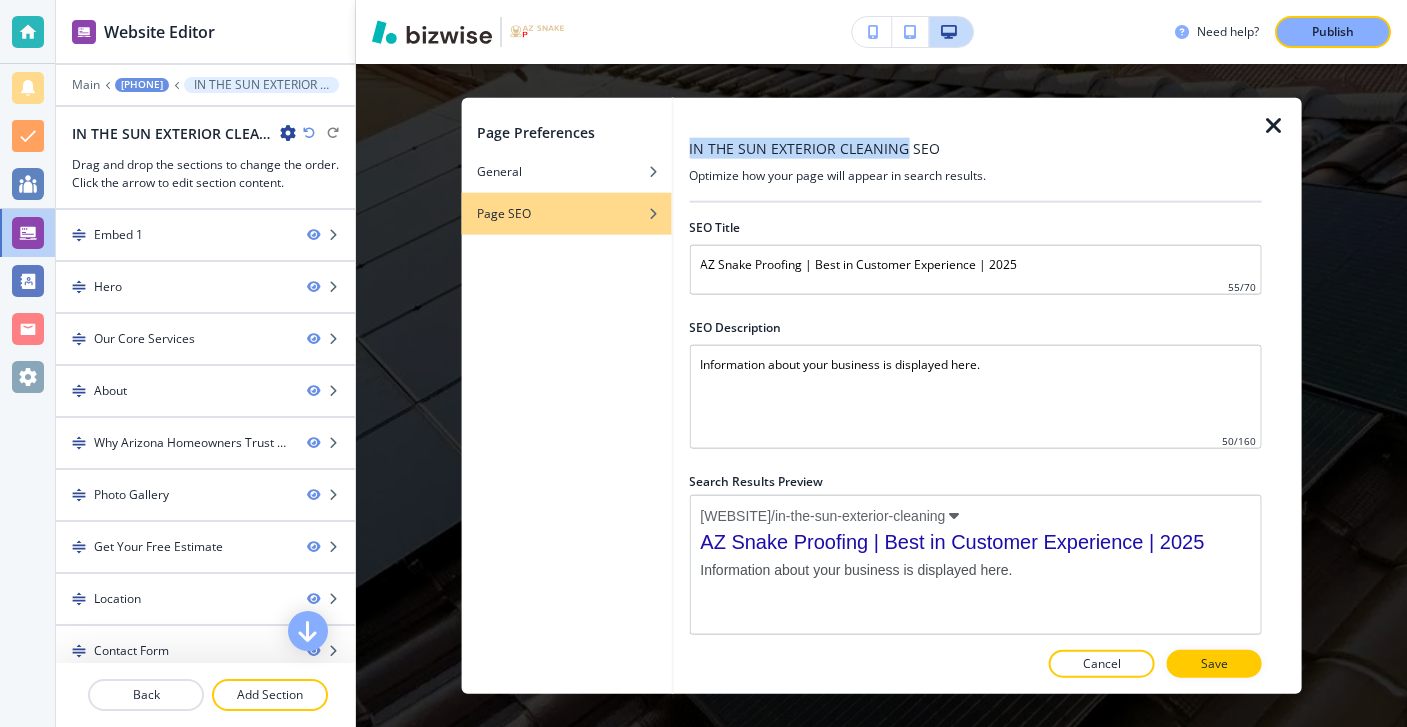 drag, startPoint x: 688, startPoint y: 143, endPoint x: 905, endPoint y: 155, distance: 217.33154 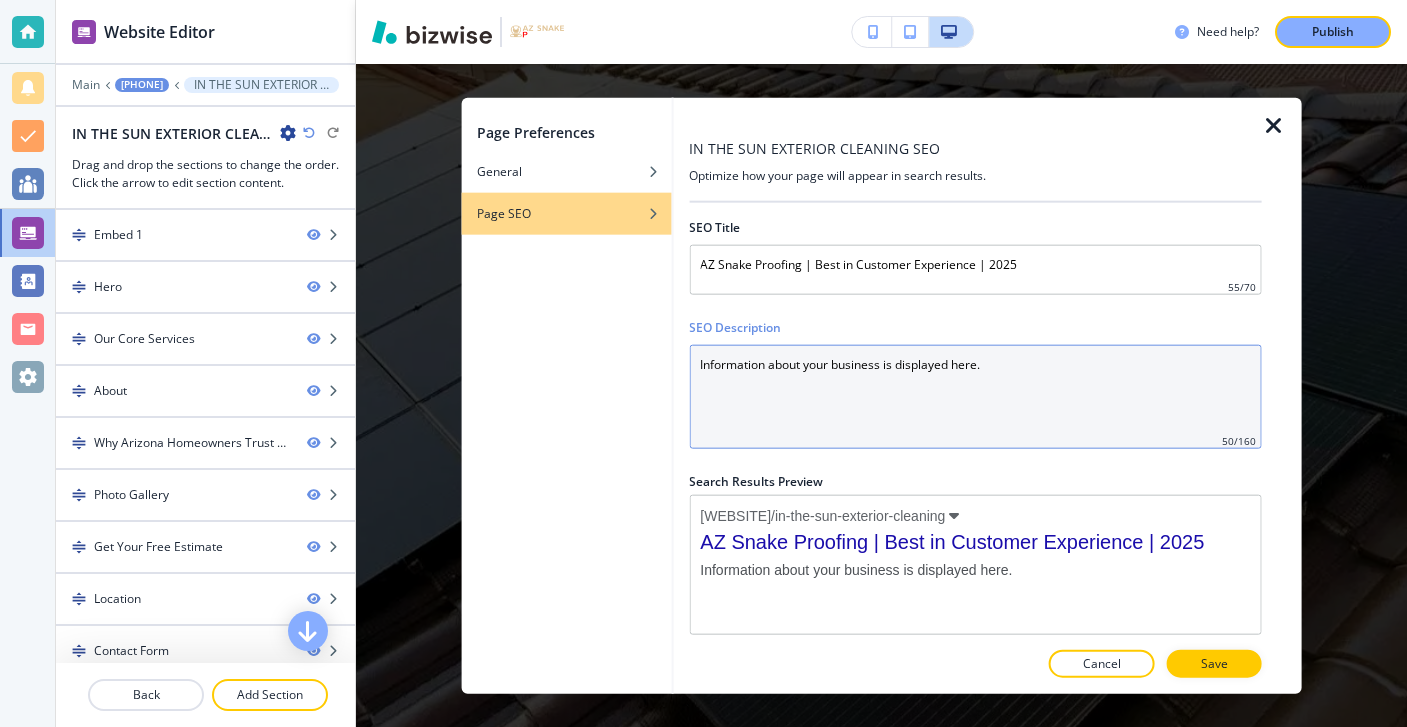 click on "Information about your business is displayed here." at bounding box center [975, 396] 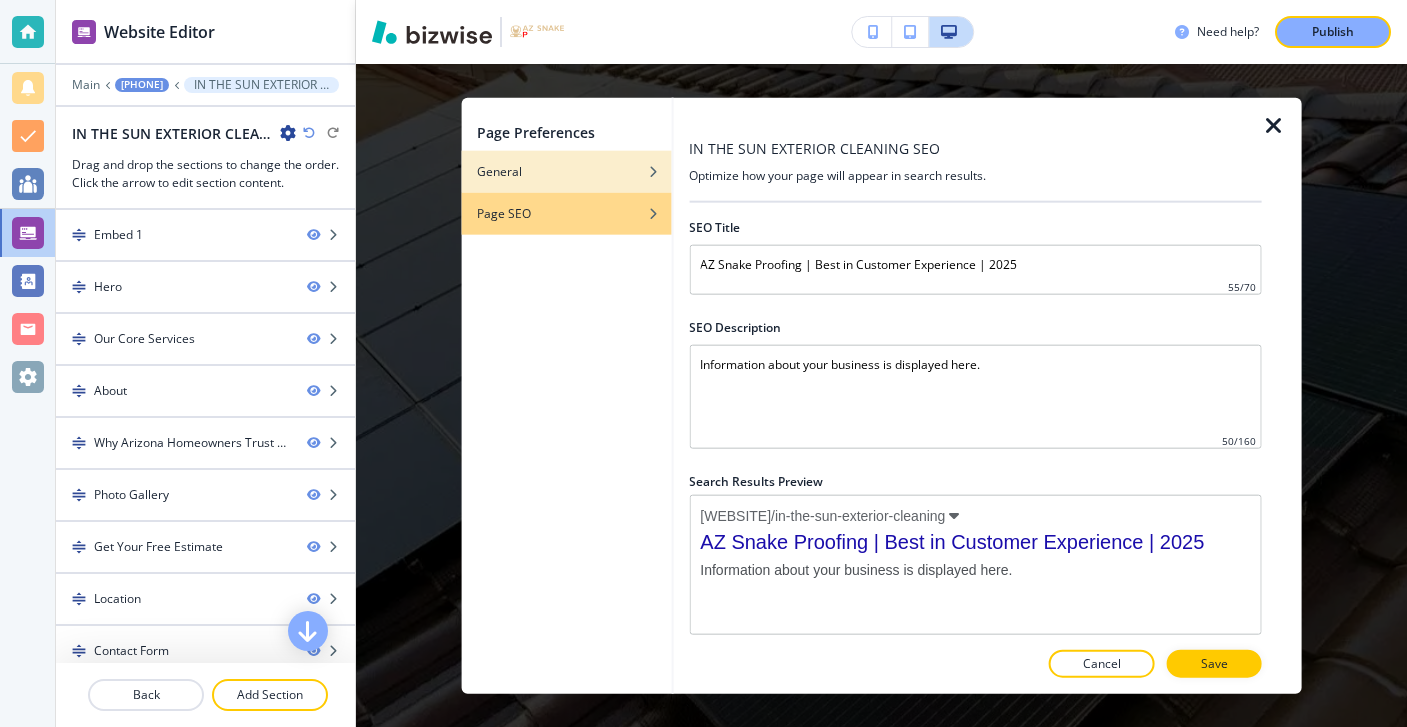 click on "General" at bounding box center [566, 171] 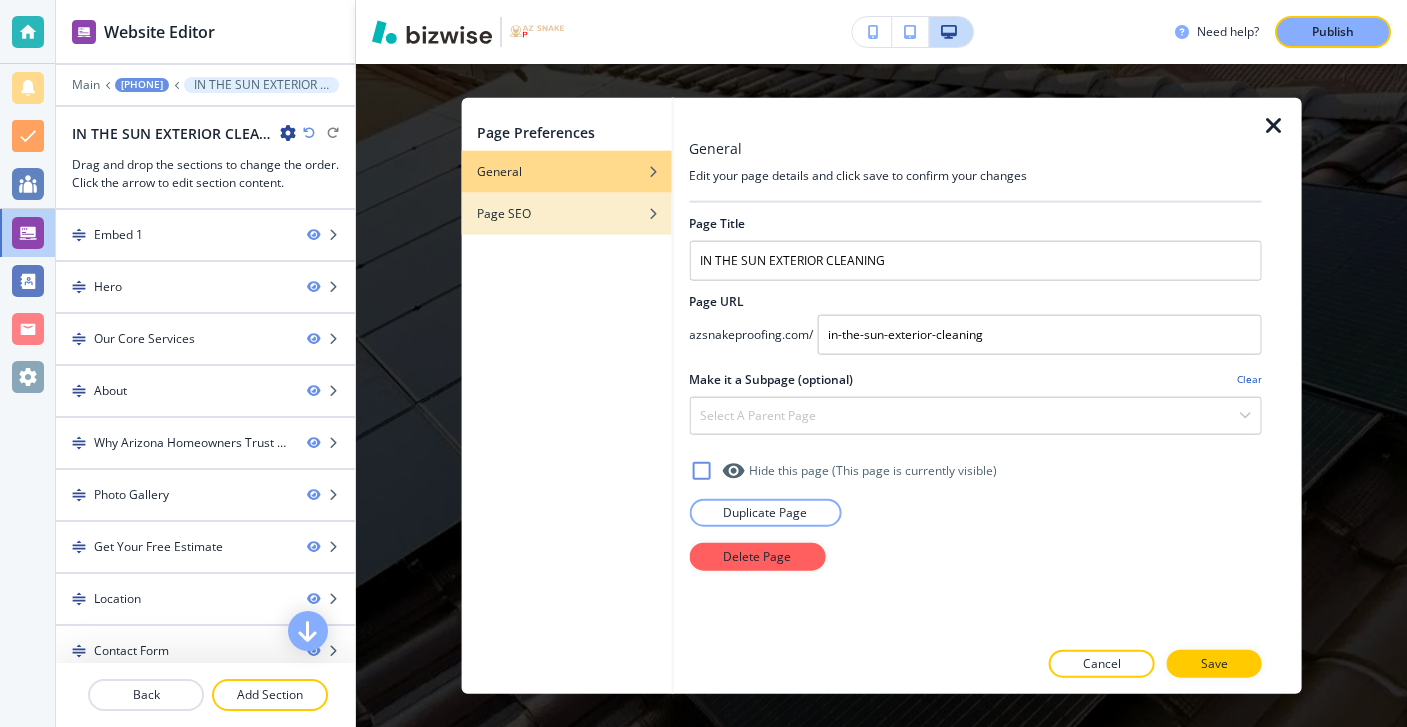 click on "Page SEO" at bounding box center (566, 213) 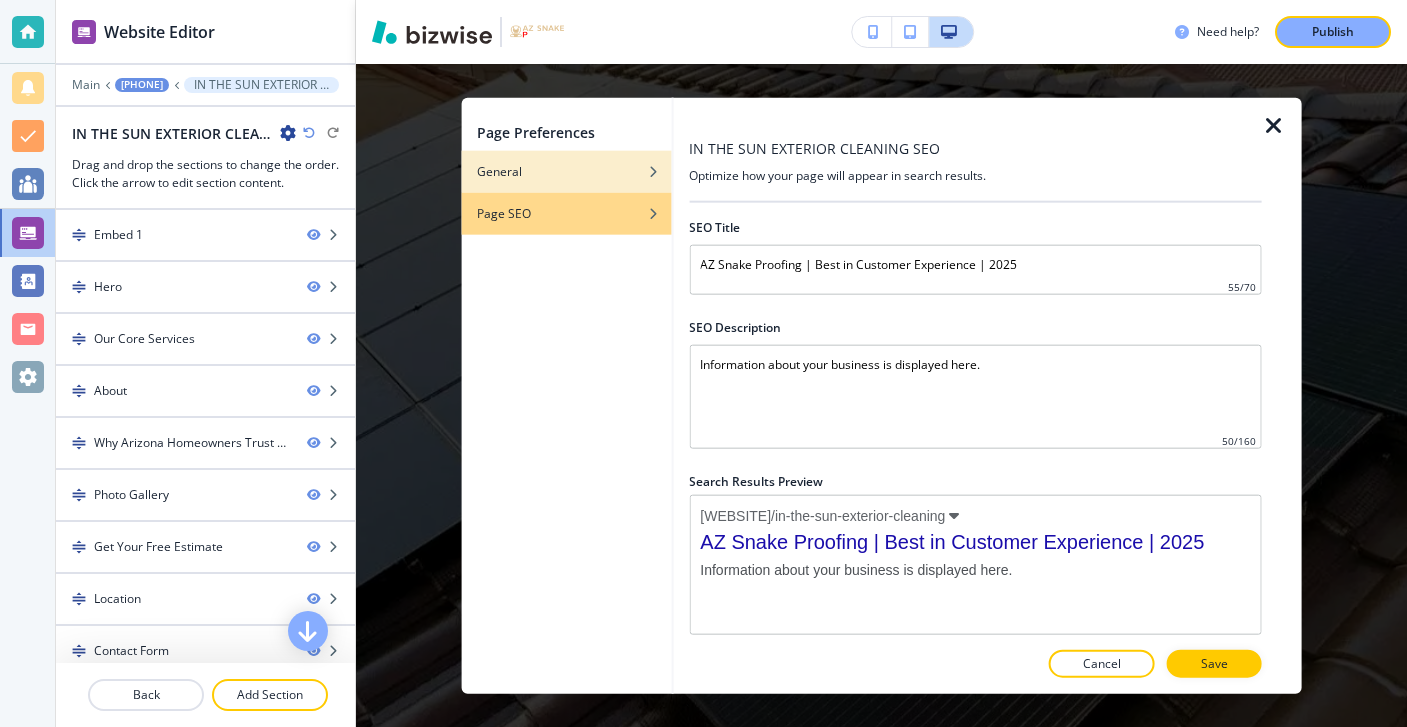 click on "General" at bounding box center (566, 171) 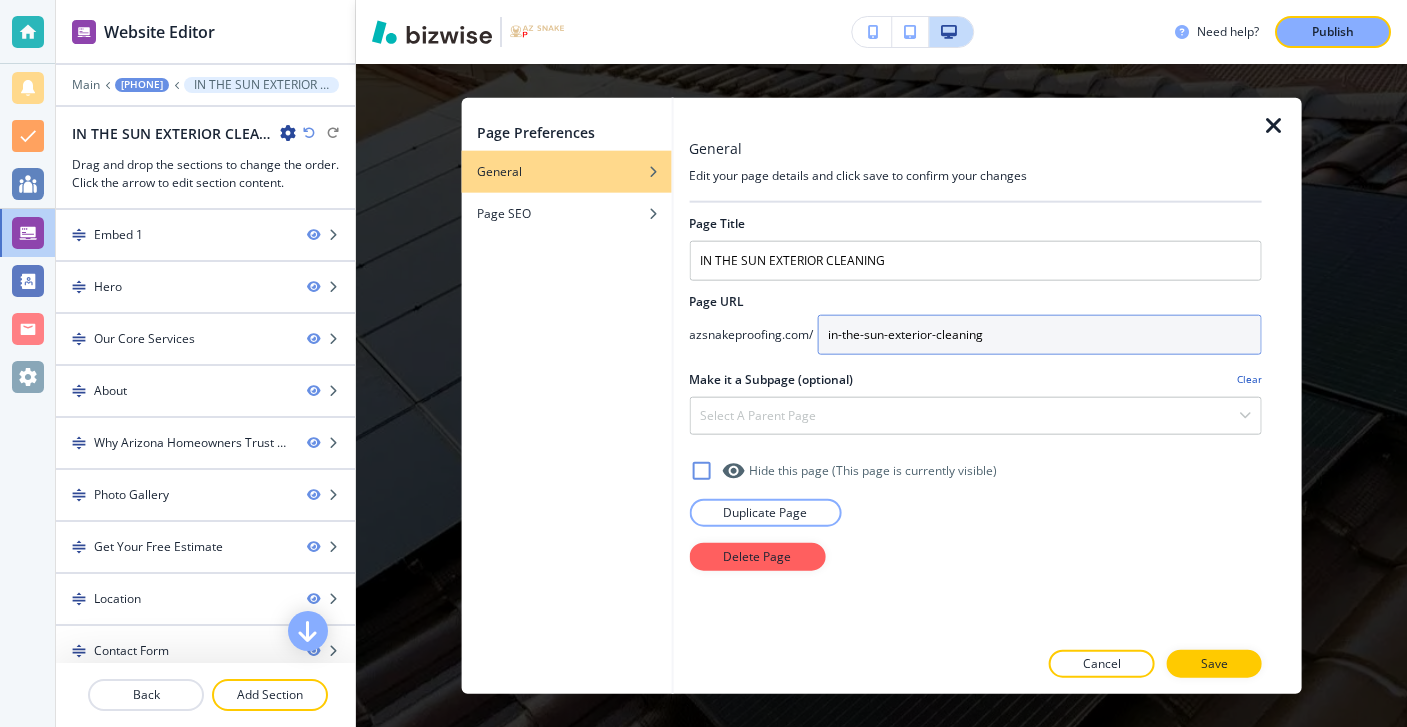 drag, startPoint x: 989, startPoint y: 346, endPoint x: 930, endPoint y: 346, distance: 59 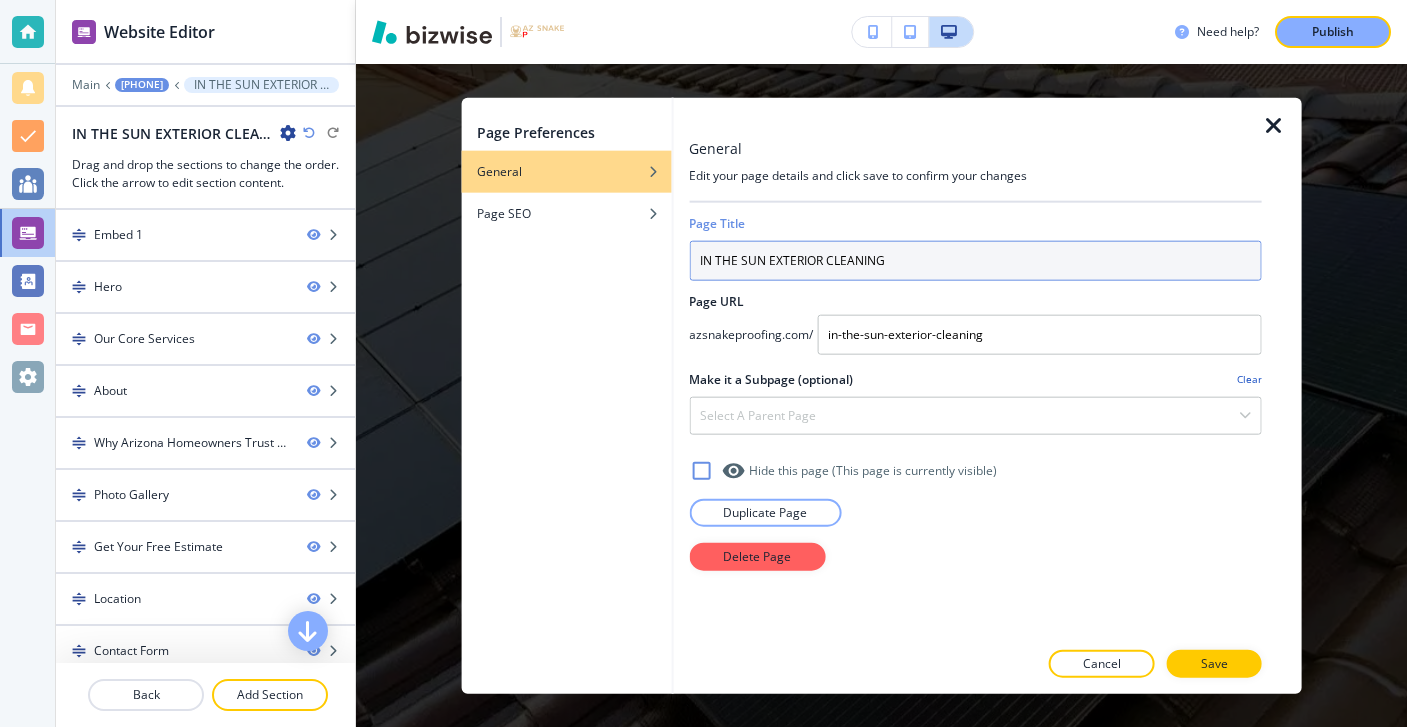 drag, startPoint x: 918, startPoint y: 269, endPoint x: 670, endPoint y: 260, distance: 248.16325 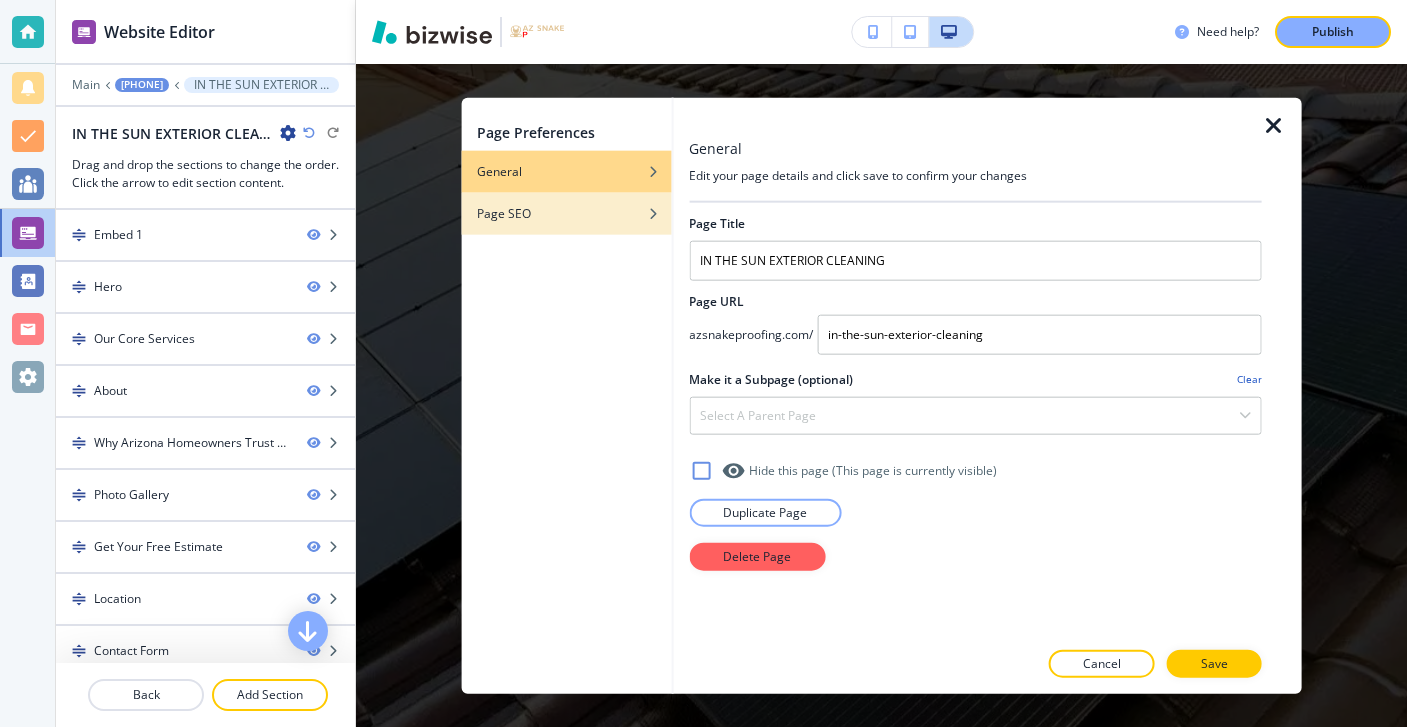 click at bounding box center (566, 198) 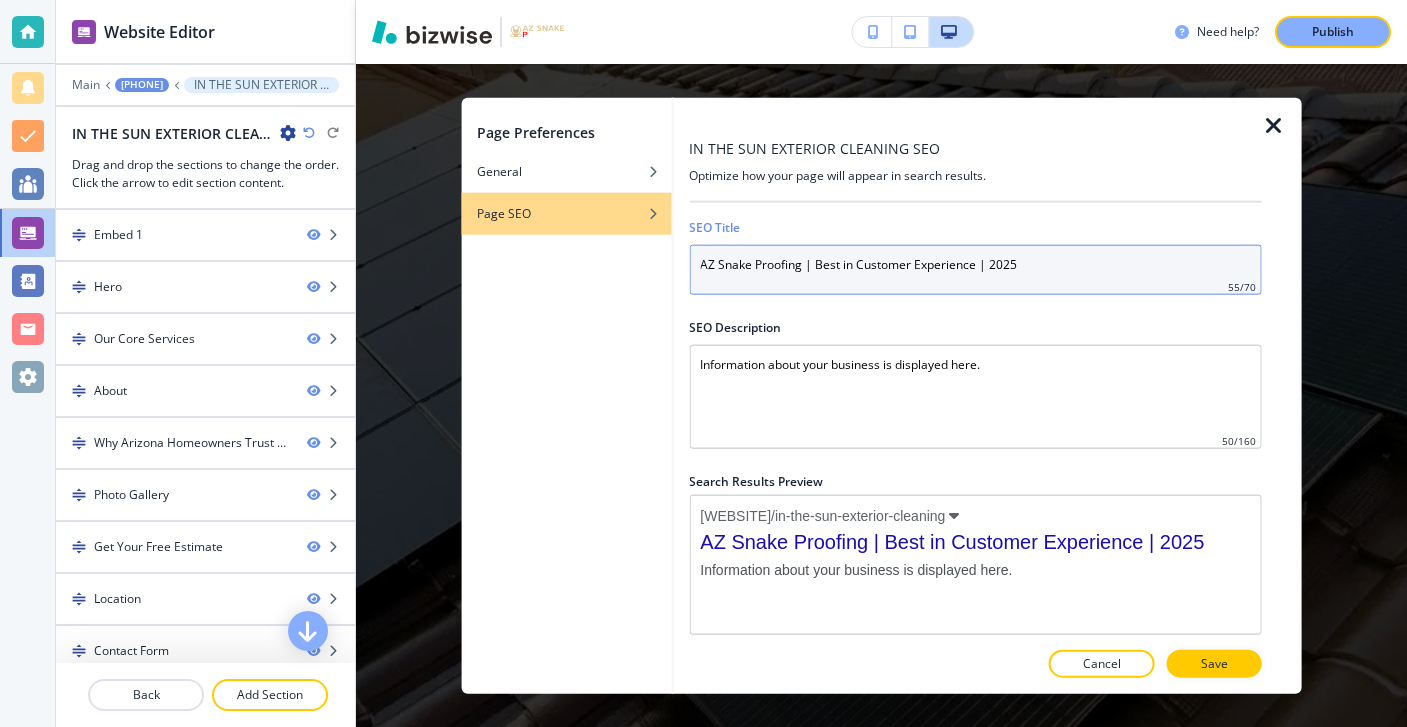 drag, startPoint x: 1021, startPoint y: 270, endPoint x: 660, endPoint y: 273, distance: 361.01245 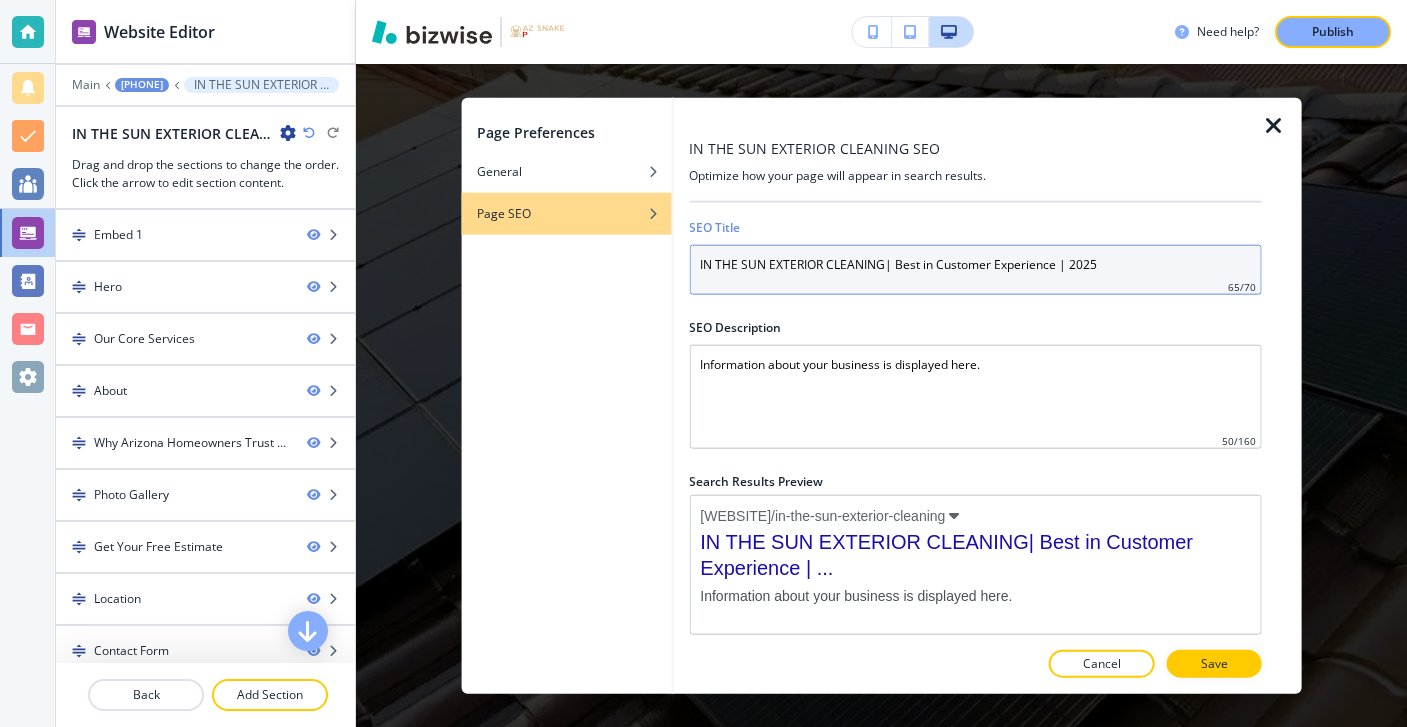 click on "IN THE SUN EXTERIOR CLEANING| Best in Customer Experience | 2025" at bounding box center (975, 269) 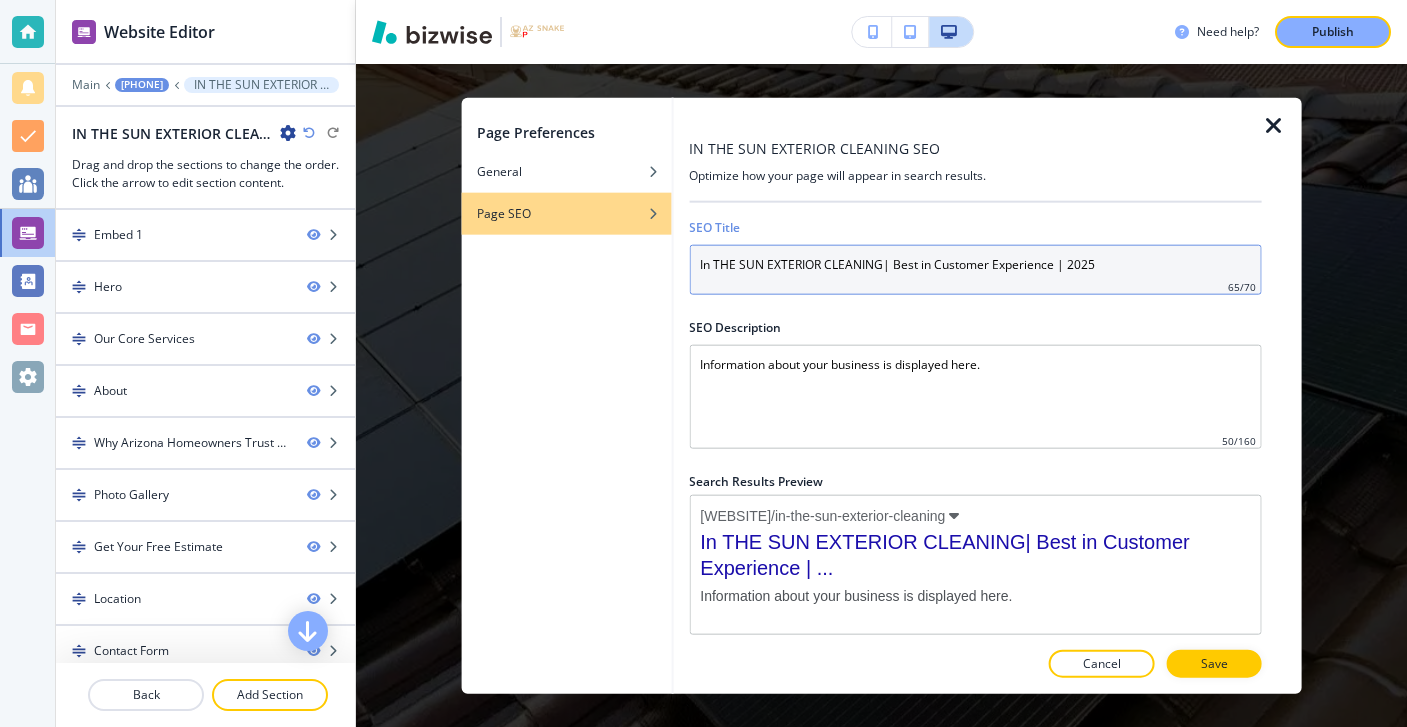 drag, startPoint x: 714, startPoint y: 266, endPoint x: 882, endPoint y: 268, distance: 168.0119 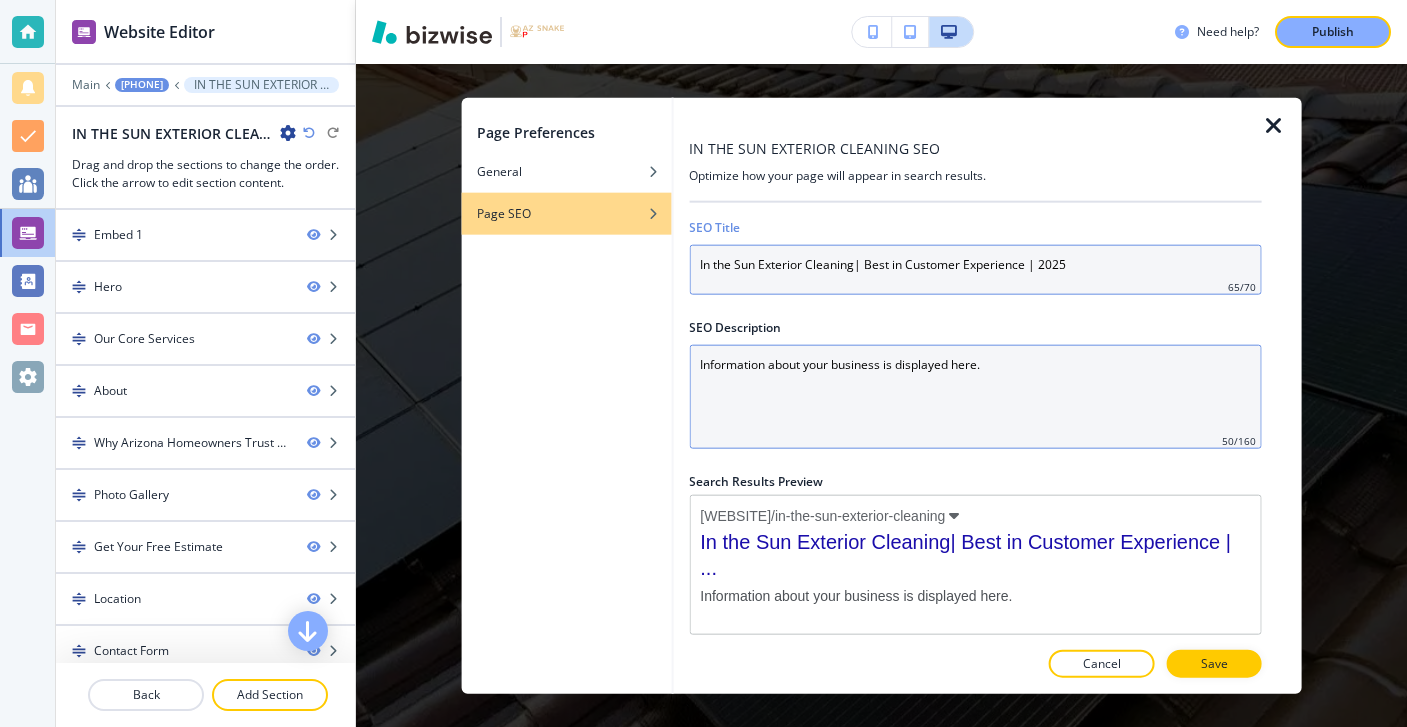 type on "In the Sun Exterior Cleaning| Best in Customer Experience | 2025" 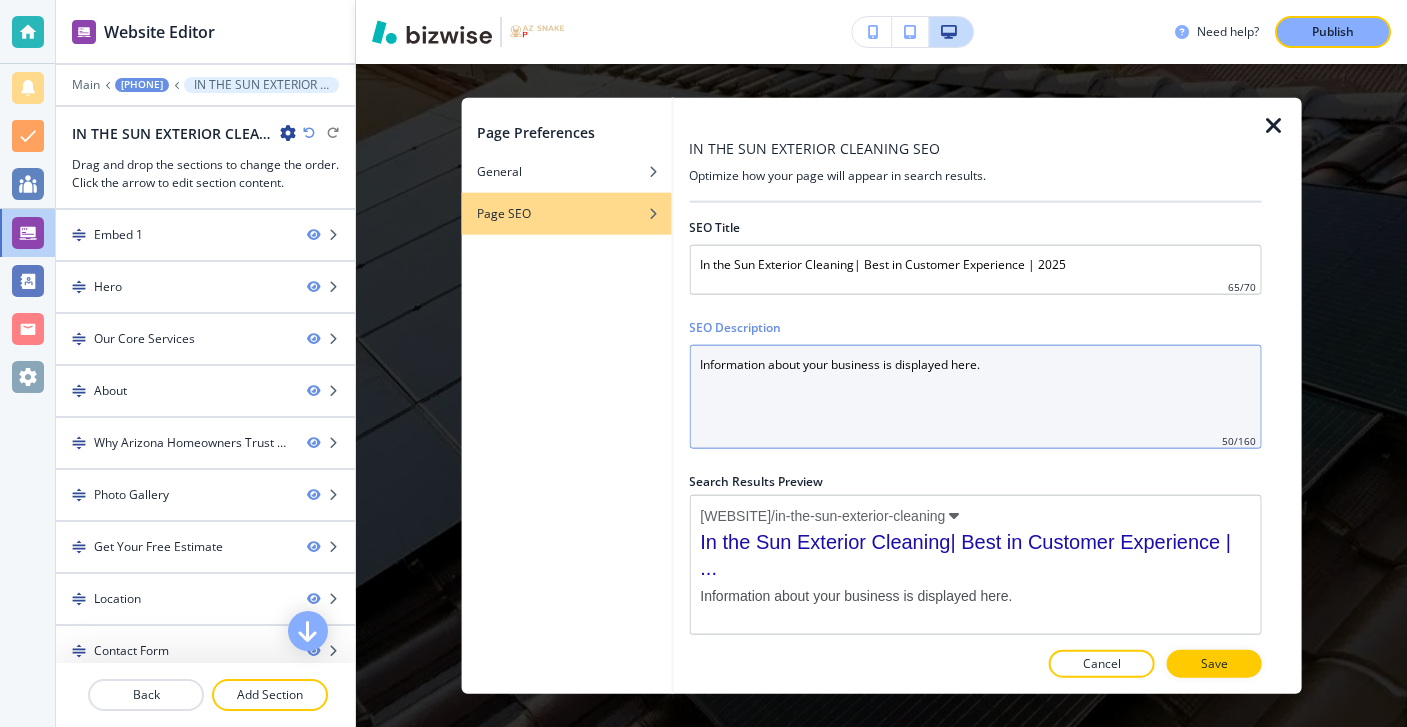 drag, startPoint x: 976, startPoint y: 367, endPoint x: 638, endPoint y: 346, distance: 338.65173 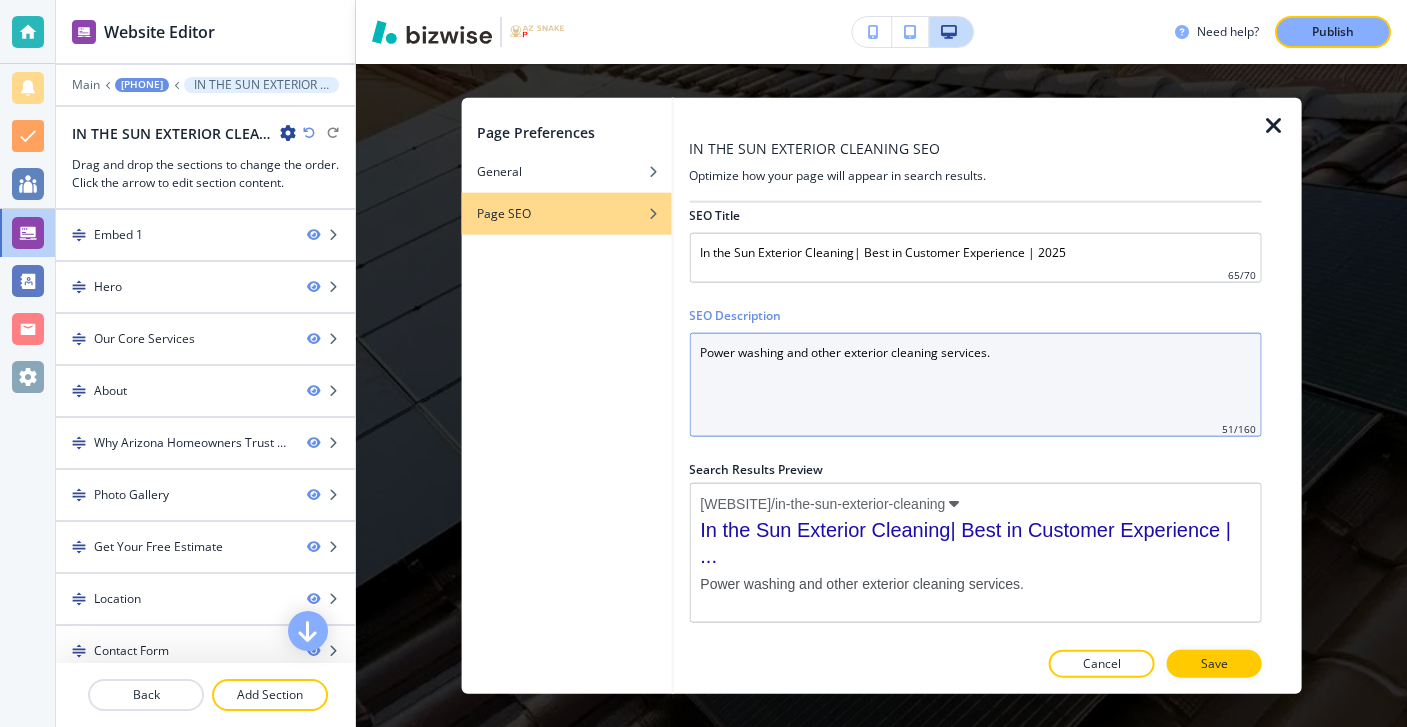 scroll, scrollTop: 0, scrollLeft: 0, axis: both 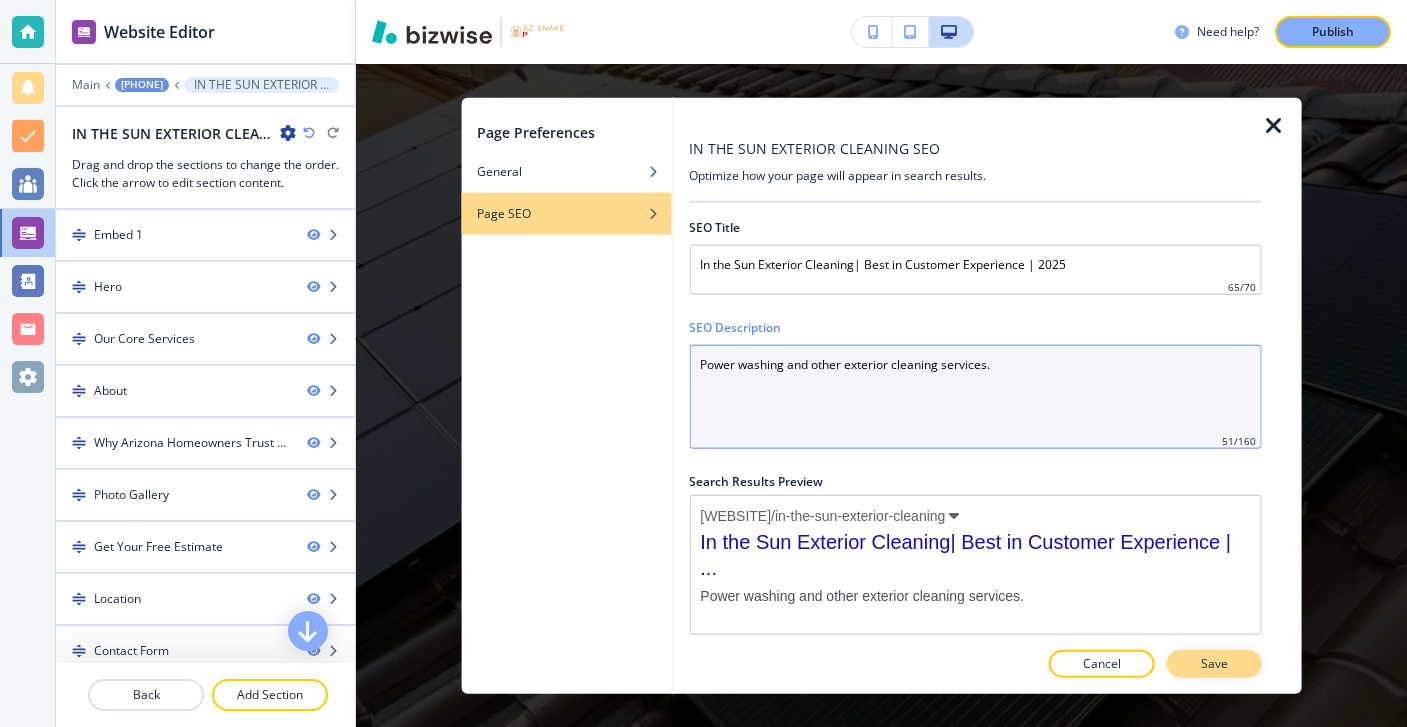 type on "Power washing and other exterior cleaning services." 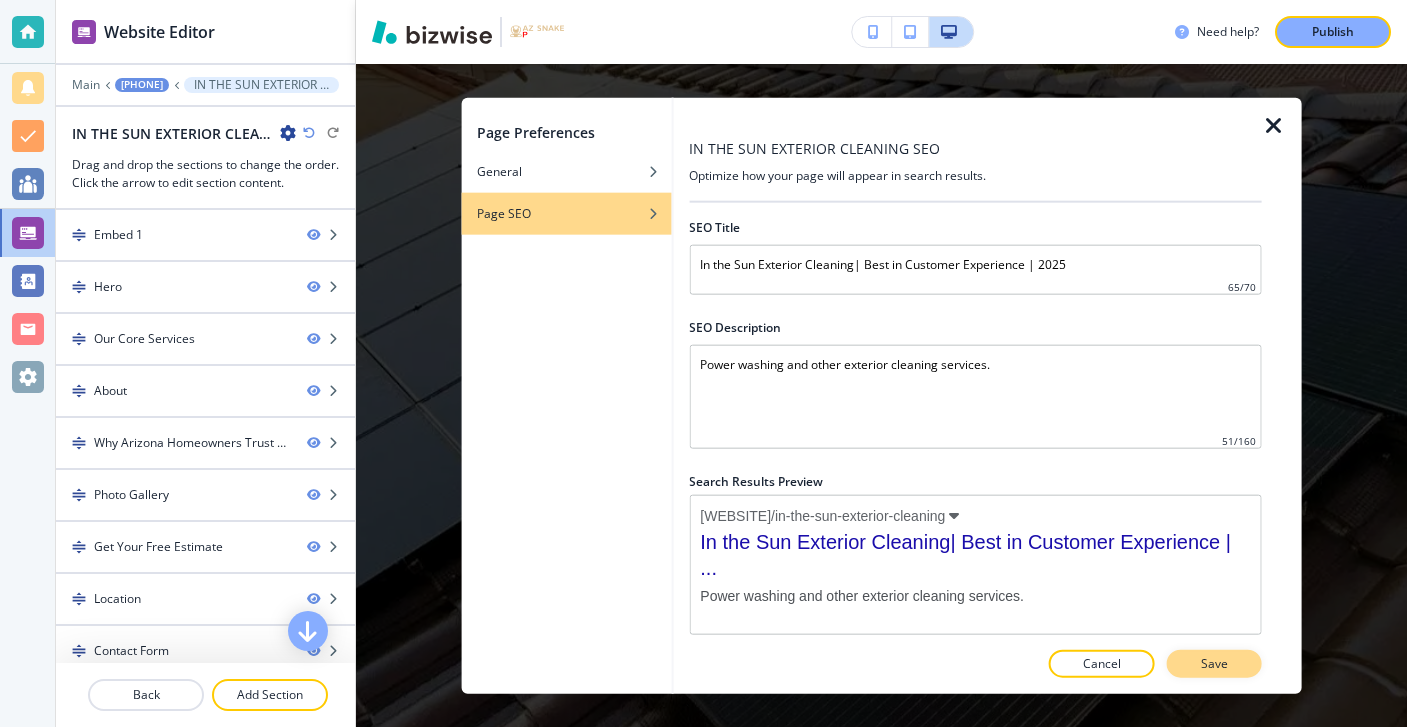 click on "Save" at bounding box center (1214, 664) 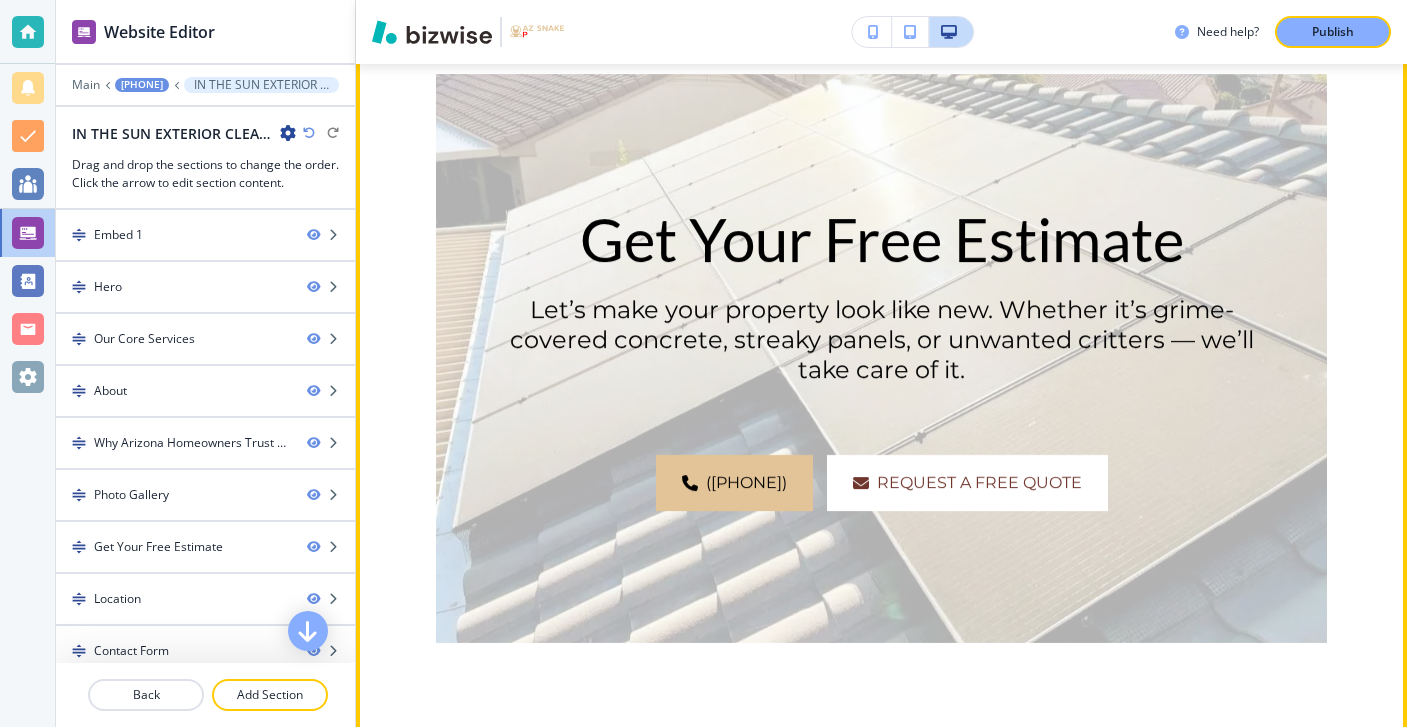 scroll, scrollTop: 4743, scrollLeft: 0, axis: vertical 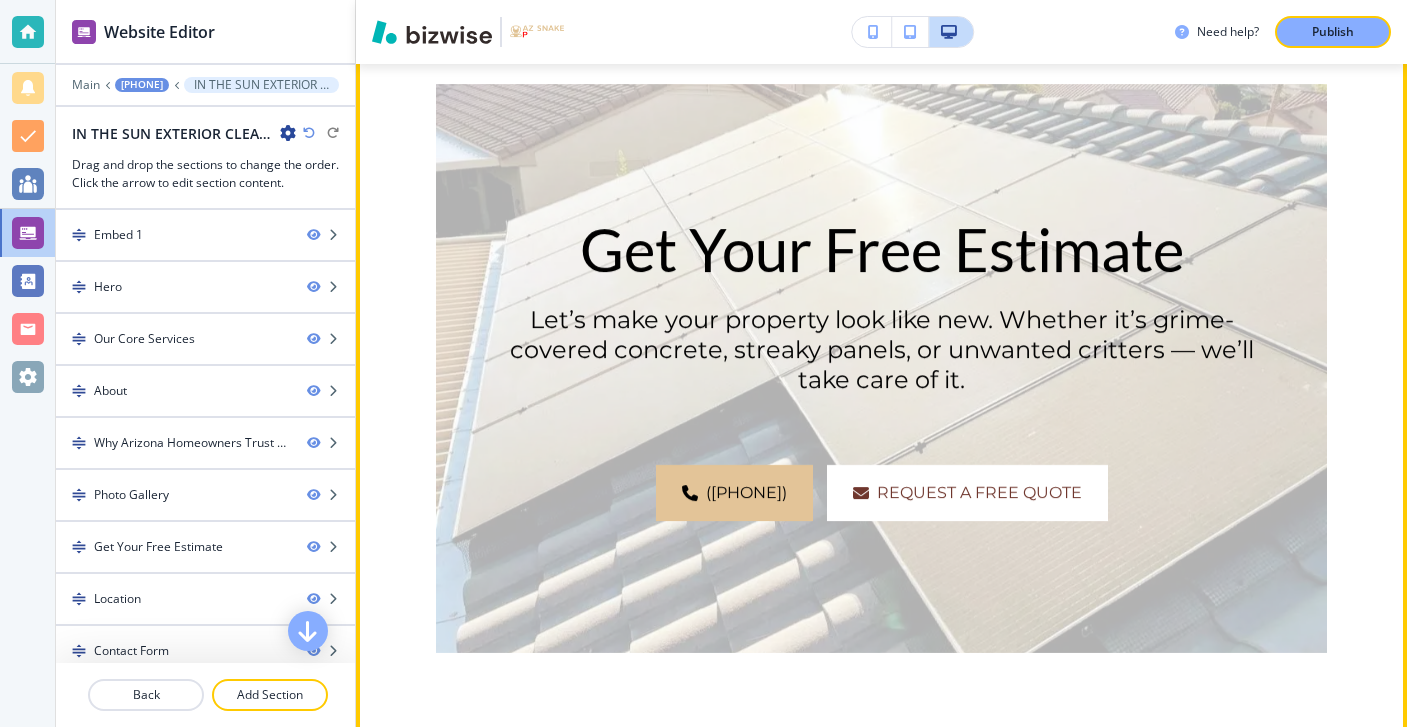 click on "Edit This Section" at bounding box center [435, 11] 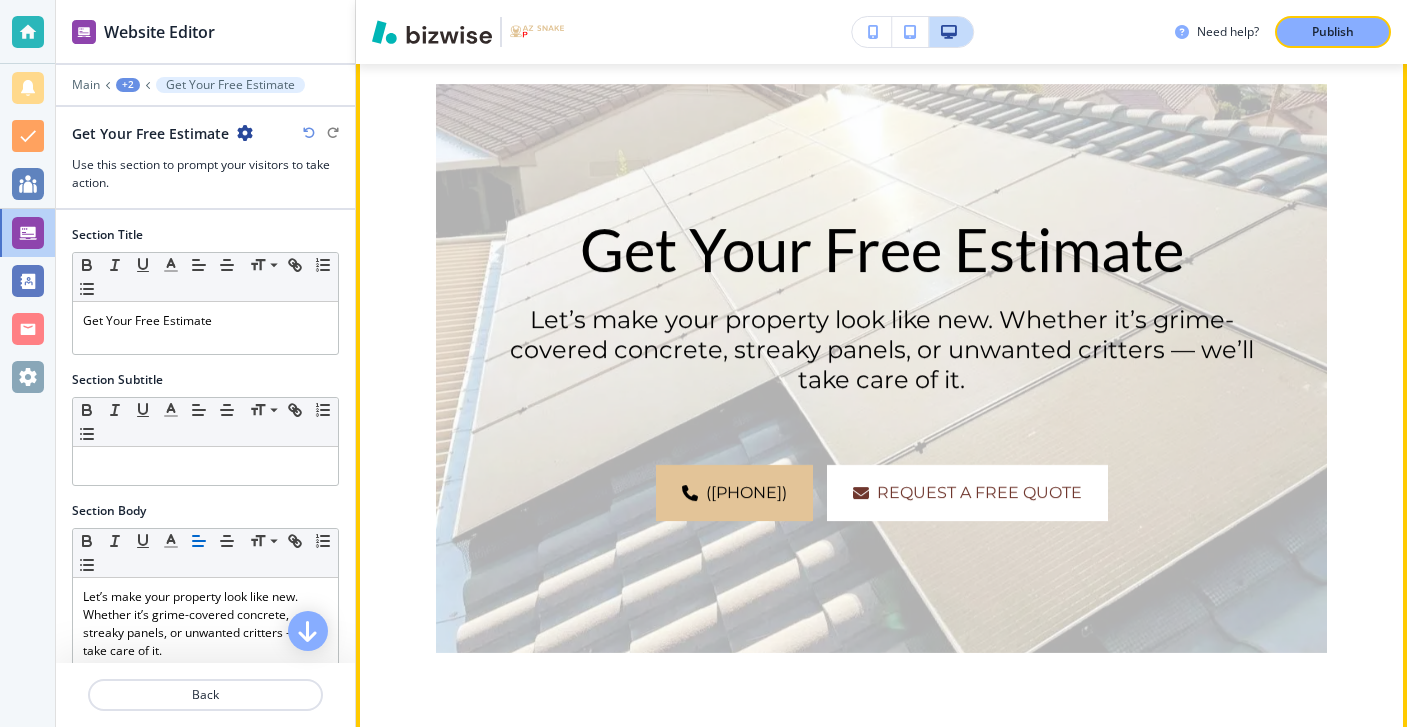 scroll, scrollTop: 4792, scrollLeft: 0, axis: vertical 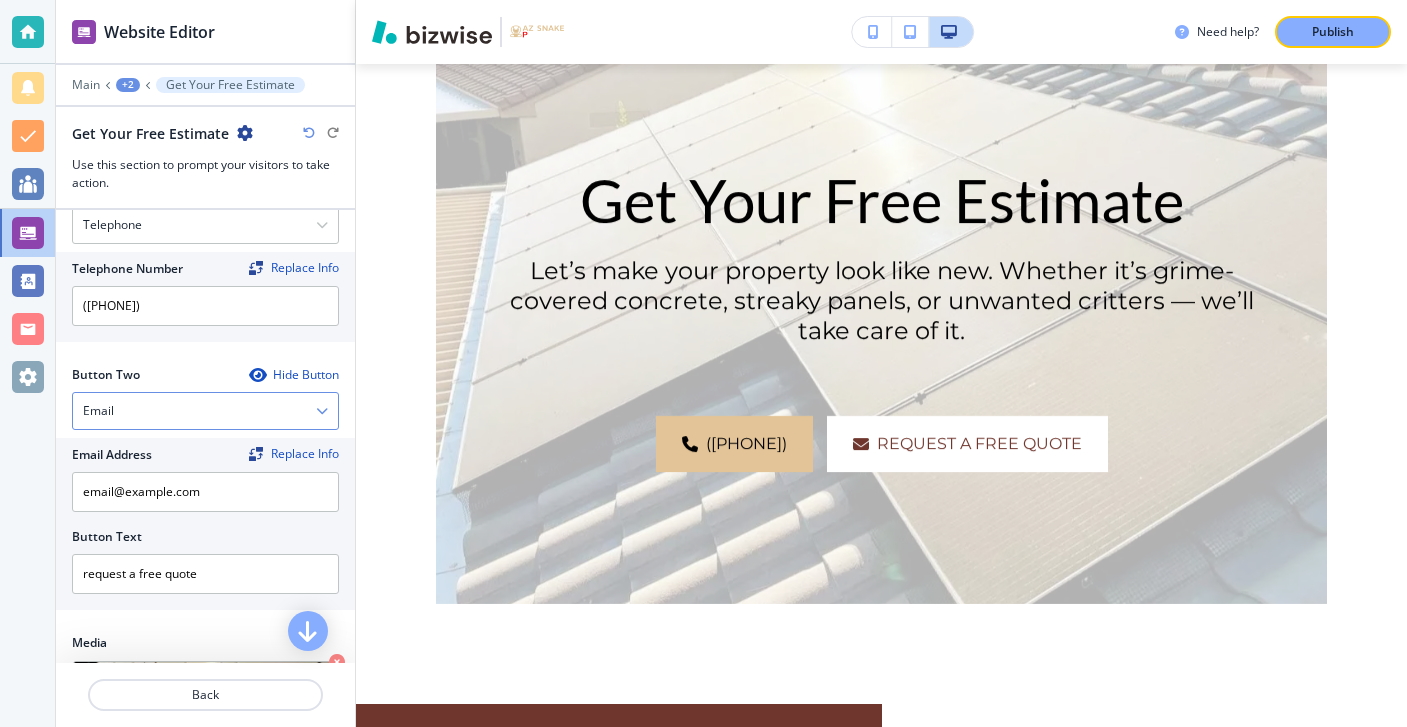 click on "Email" at bounding box center [205, 411] 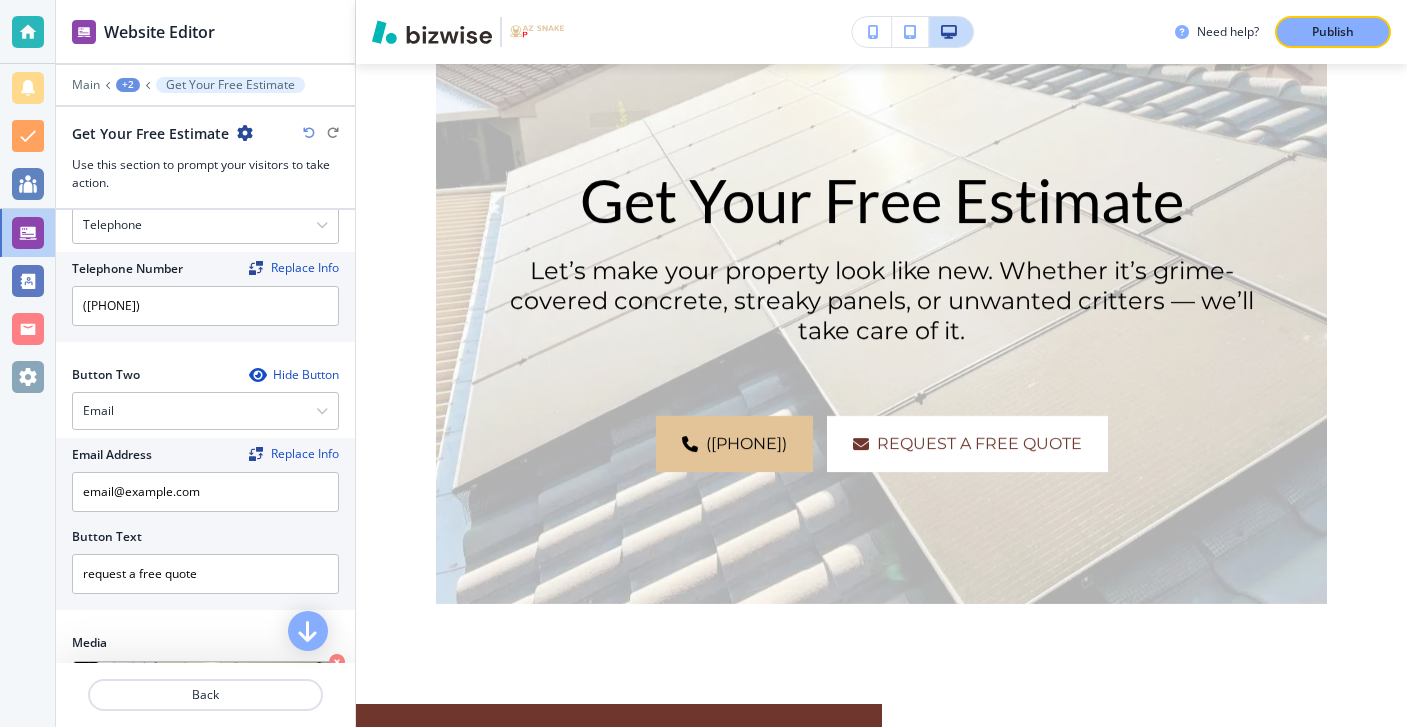 click on "Button Two Hide Button" at bounding box center [205, 375] 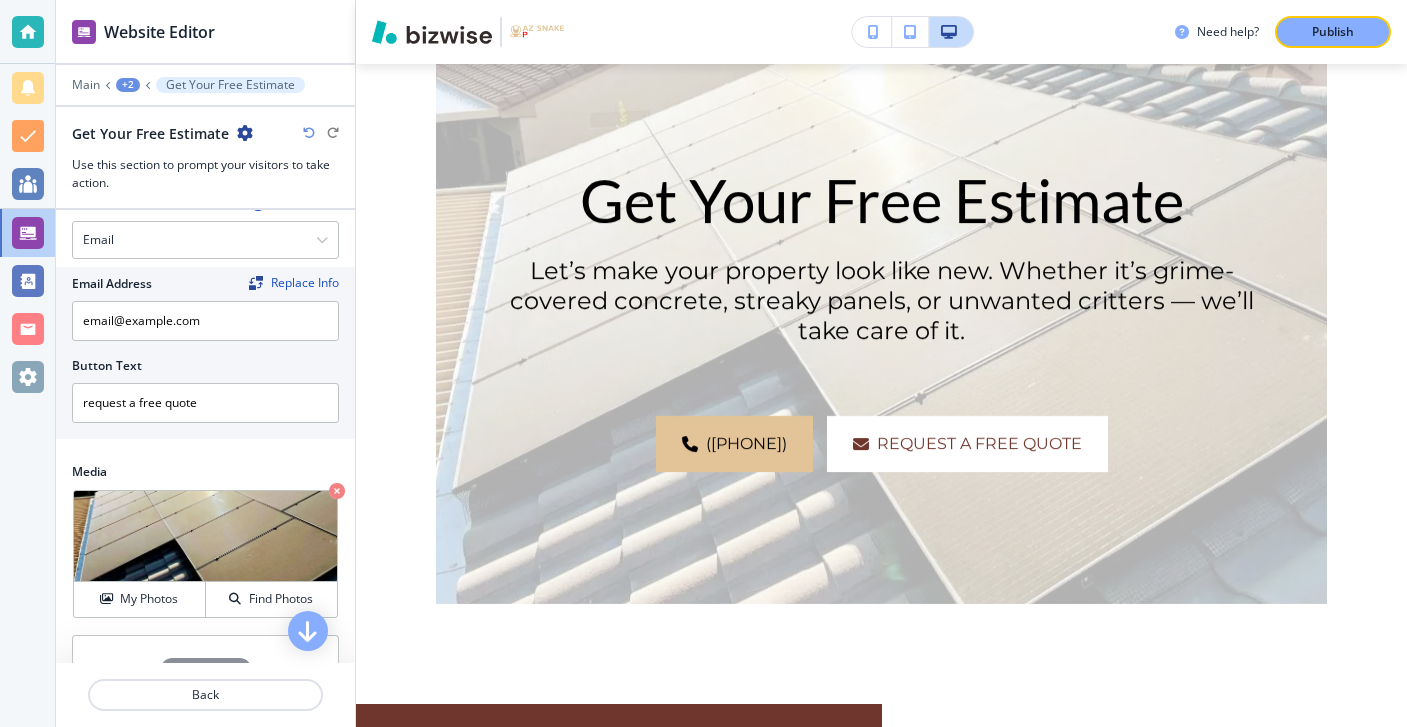 scroll, scrollTop: 940, scrollLeft: 0, axis: vertical 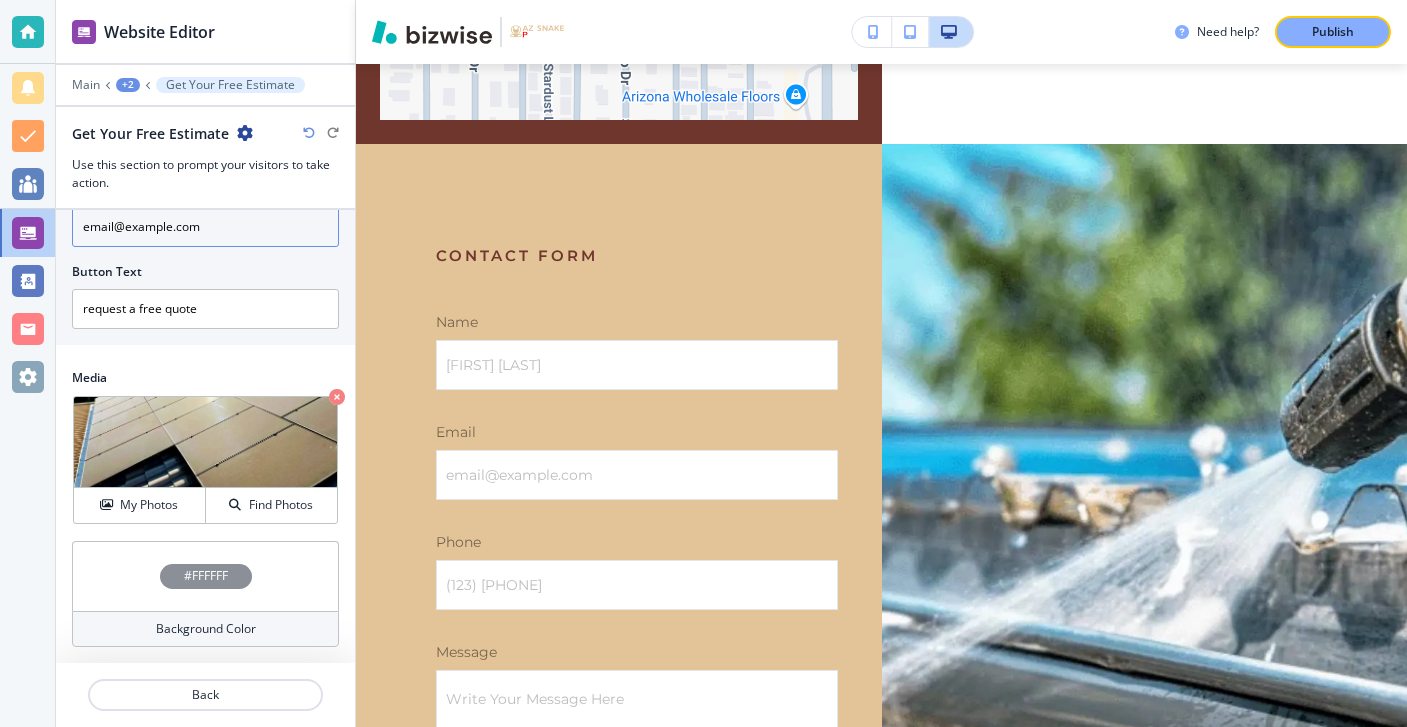drag, startPoint x: 299, startPoint y: 234, endPoint x: 73, endPoint y: 229, distance: 226.0553 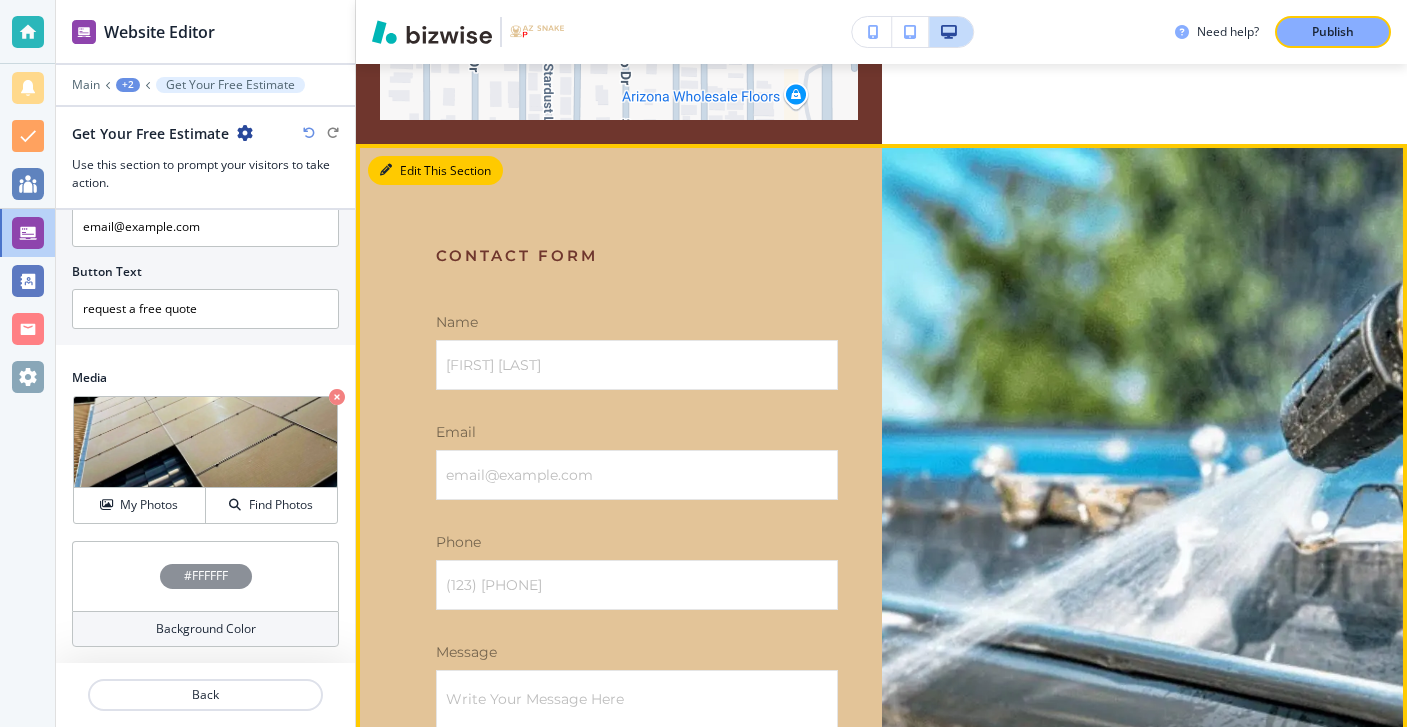 click on "Edit This Section" at bounding box center (435, 171) 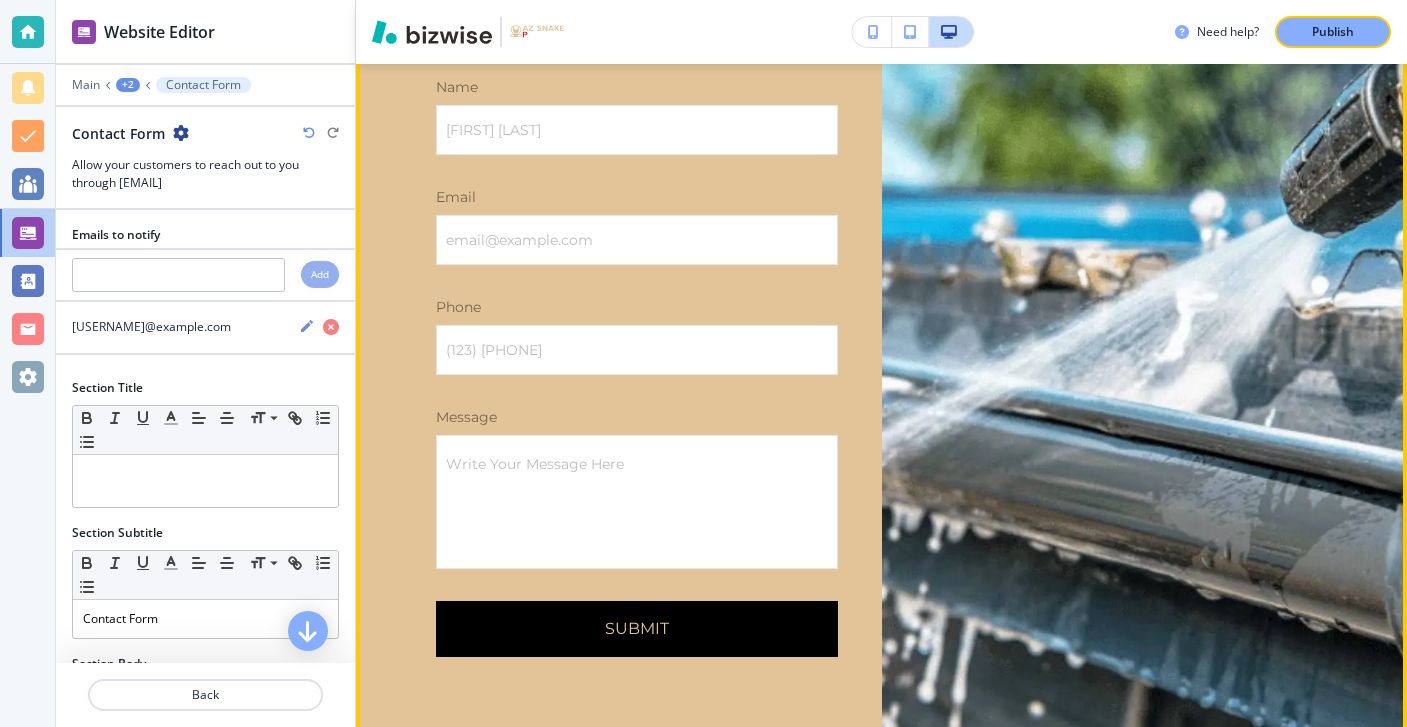 scroll, scrollTop: 6239, scrollLeft: 0, axis: vertical 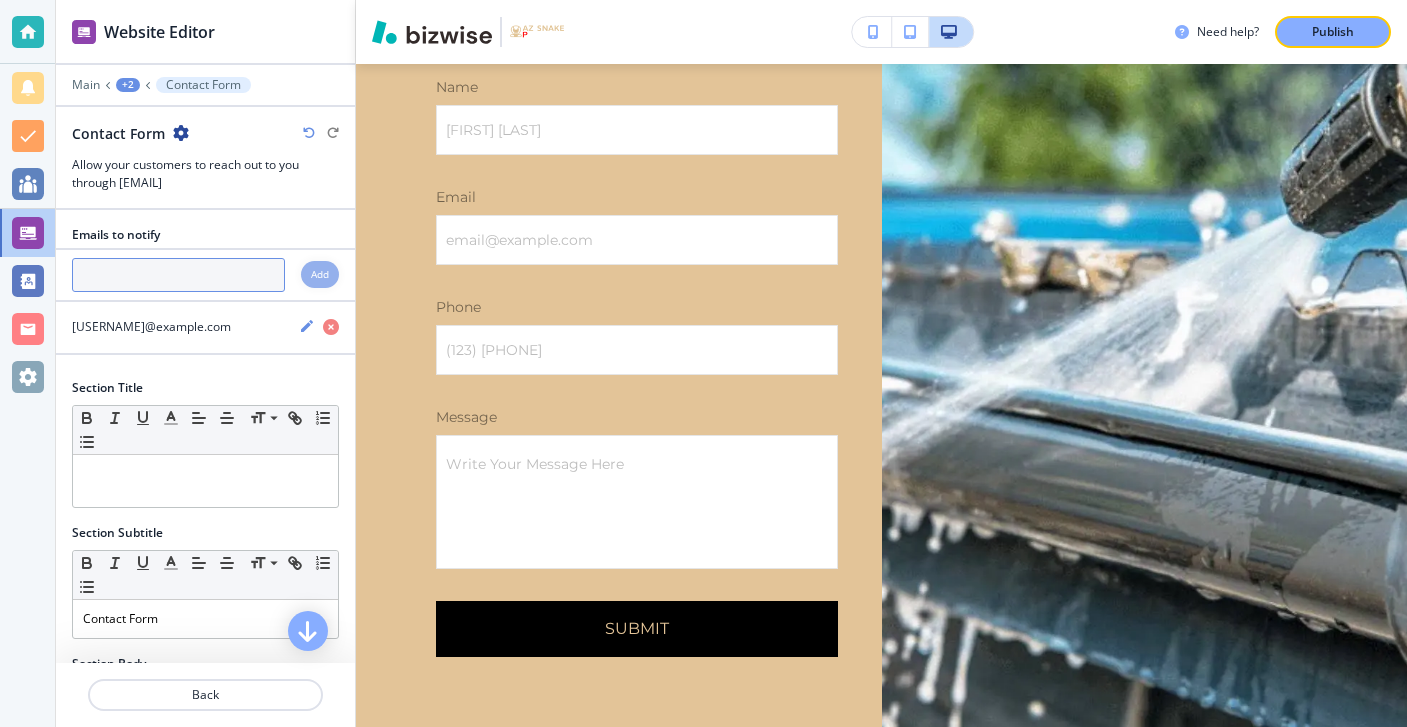 click at bounding box center (178, 275) 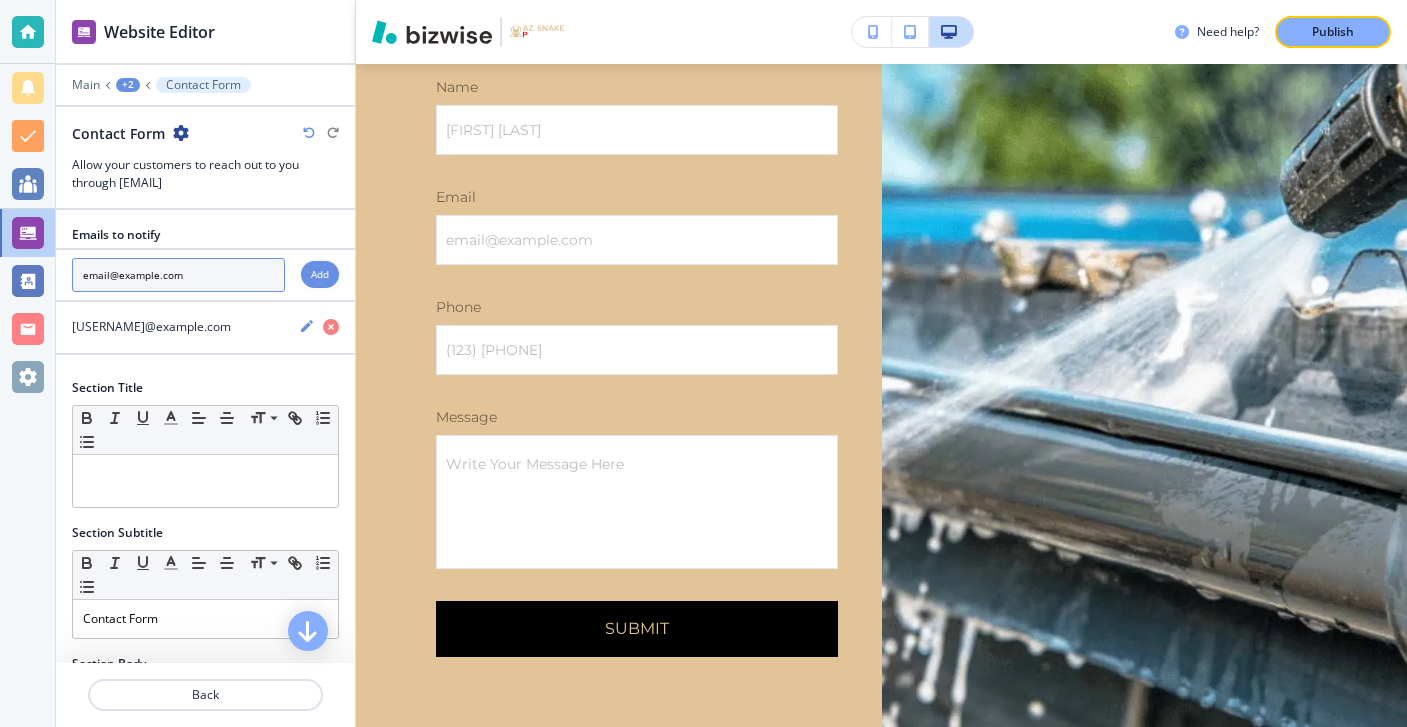 type on "Arizonawashguys@gmail.com" 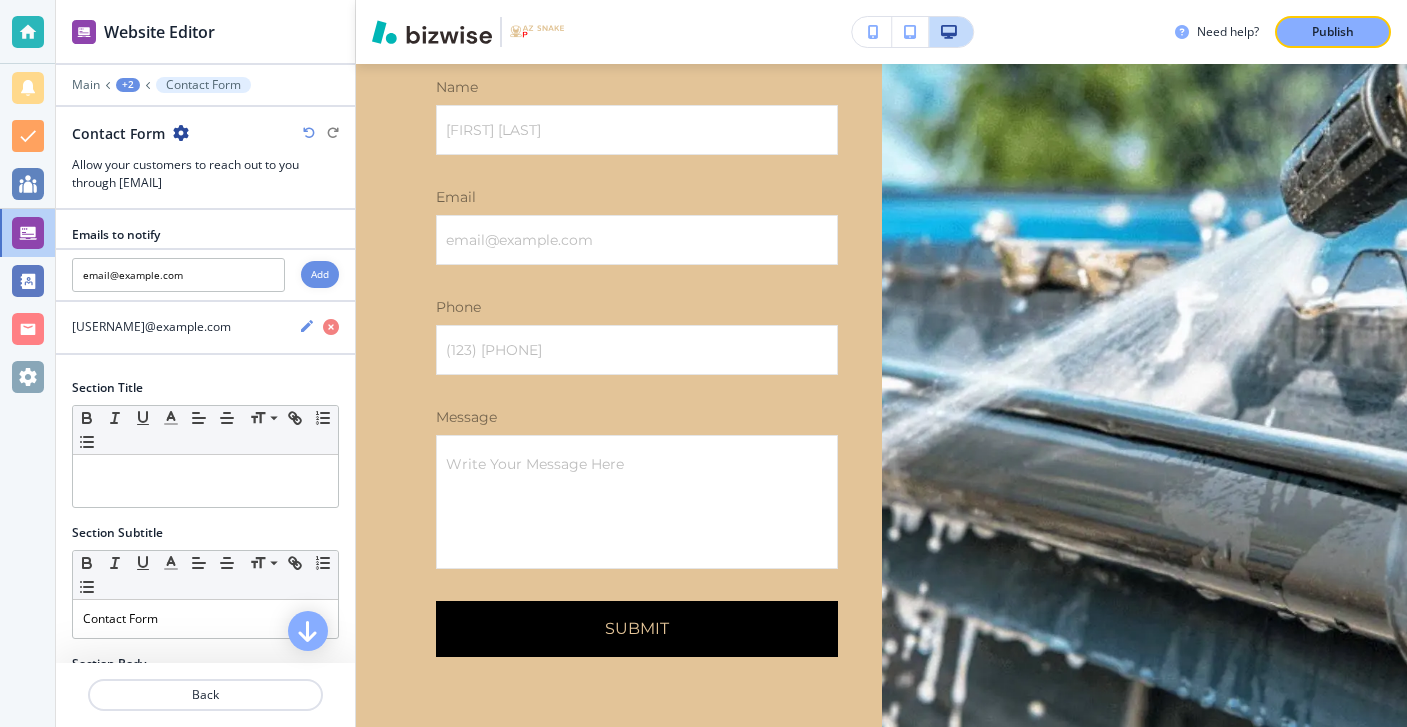 click on "Add" at bounding box center (320, 274) 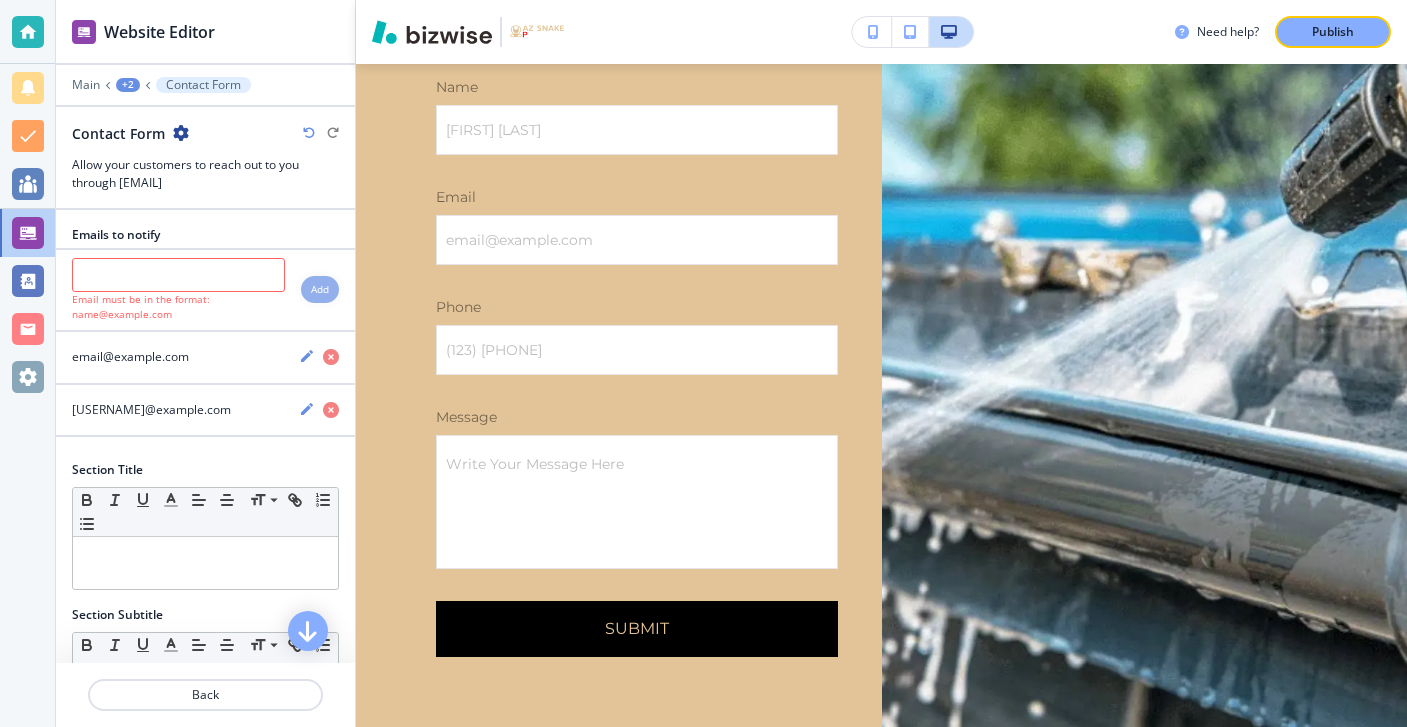 click on "Section Title" at bounding box center (205, 470) 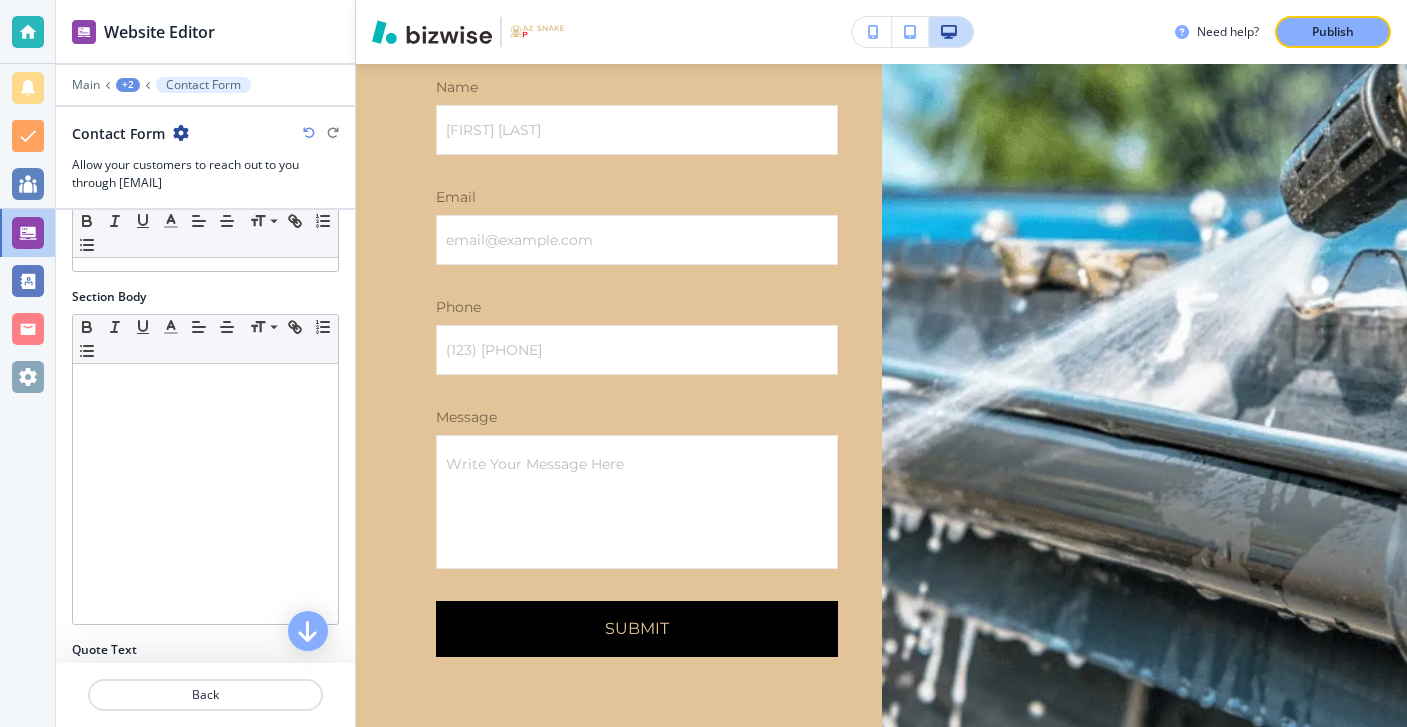 scroll, scrollTop: 442, scrollLeft: 0, axis: vertical 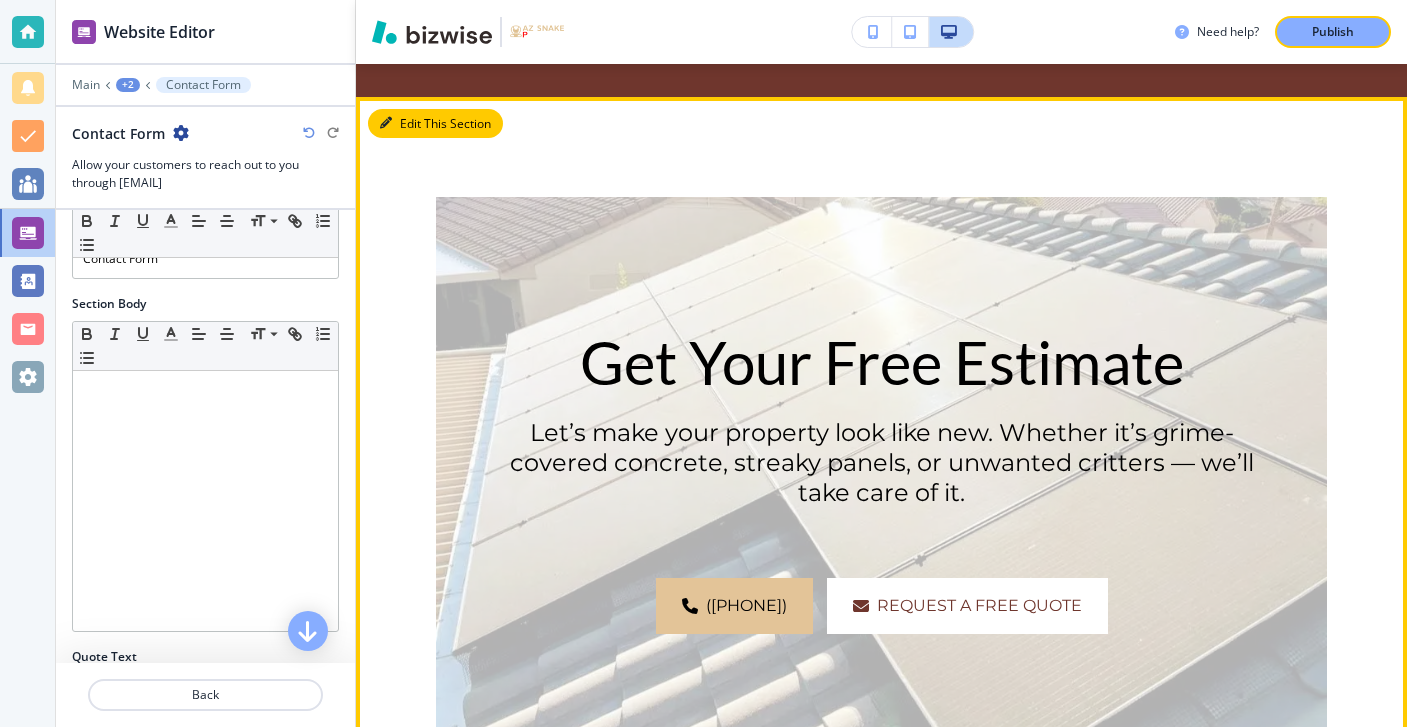 click on "Edit This Section" at bounding box center [435, 124] 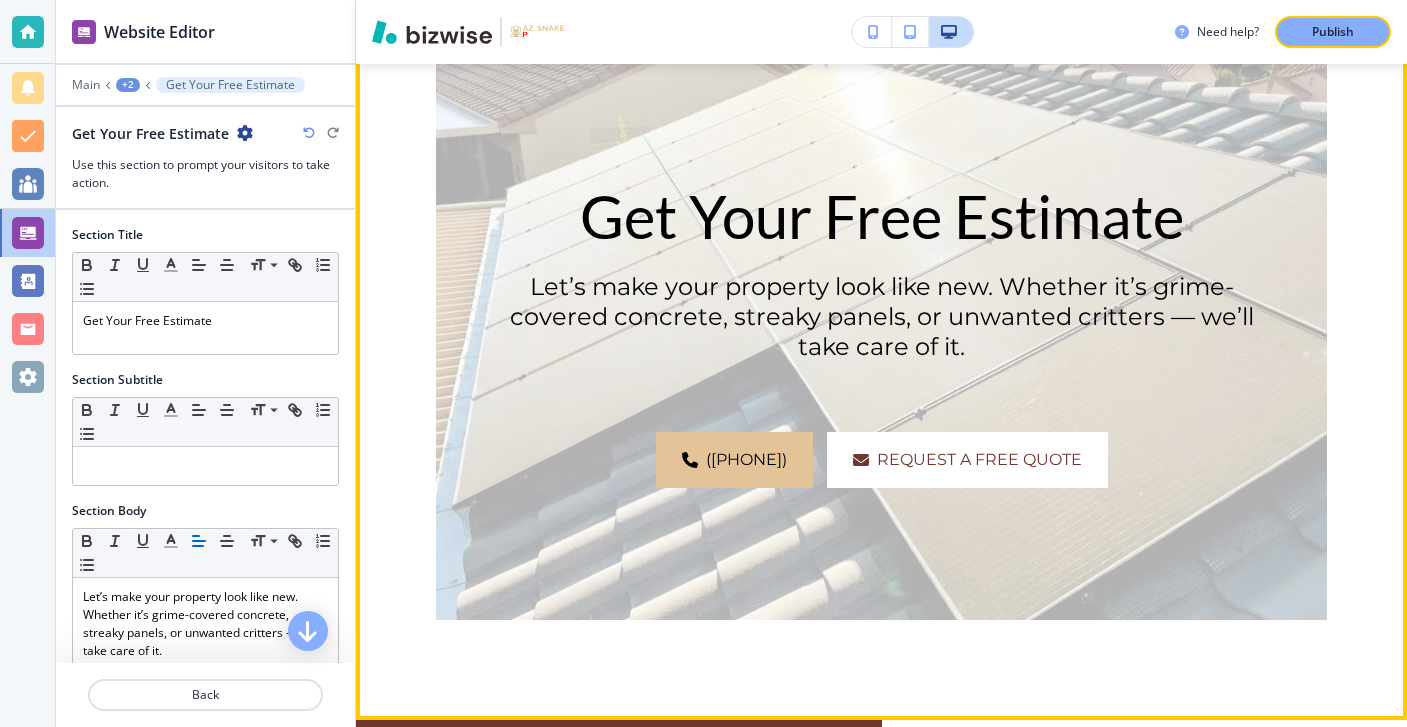 scroll, scrollTop: 4792, scrollLeft: 0, axis: vertical 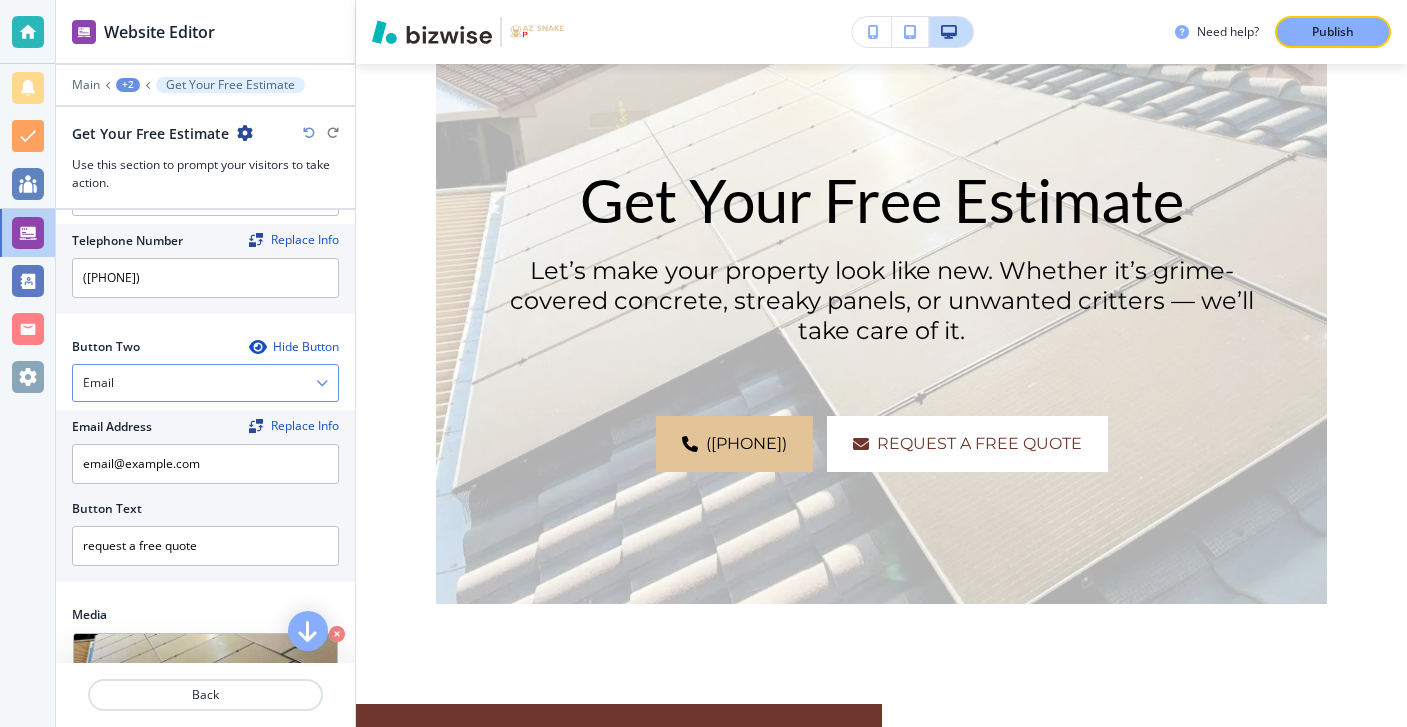 click on "Email" at bounding box center (205, 383) 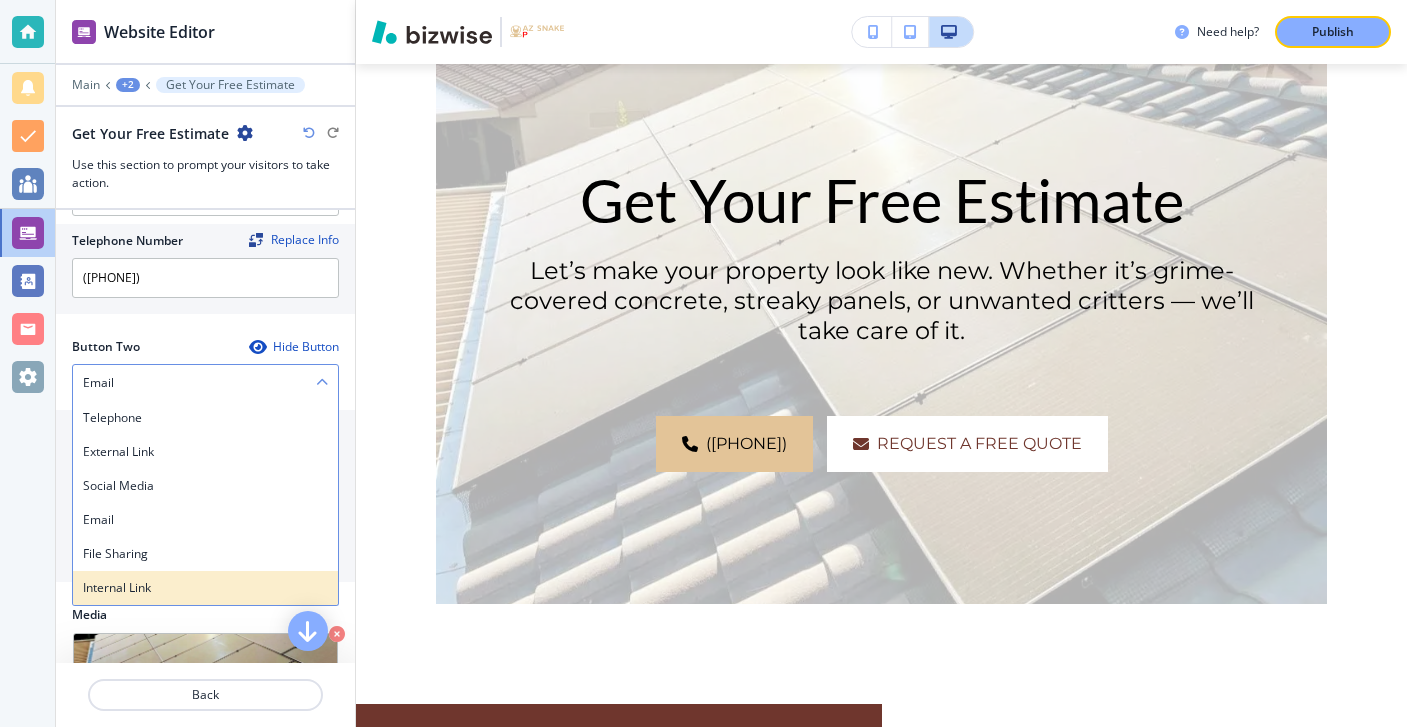 click on "Internal Link" at bounding box center [205, 588] 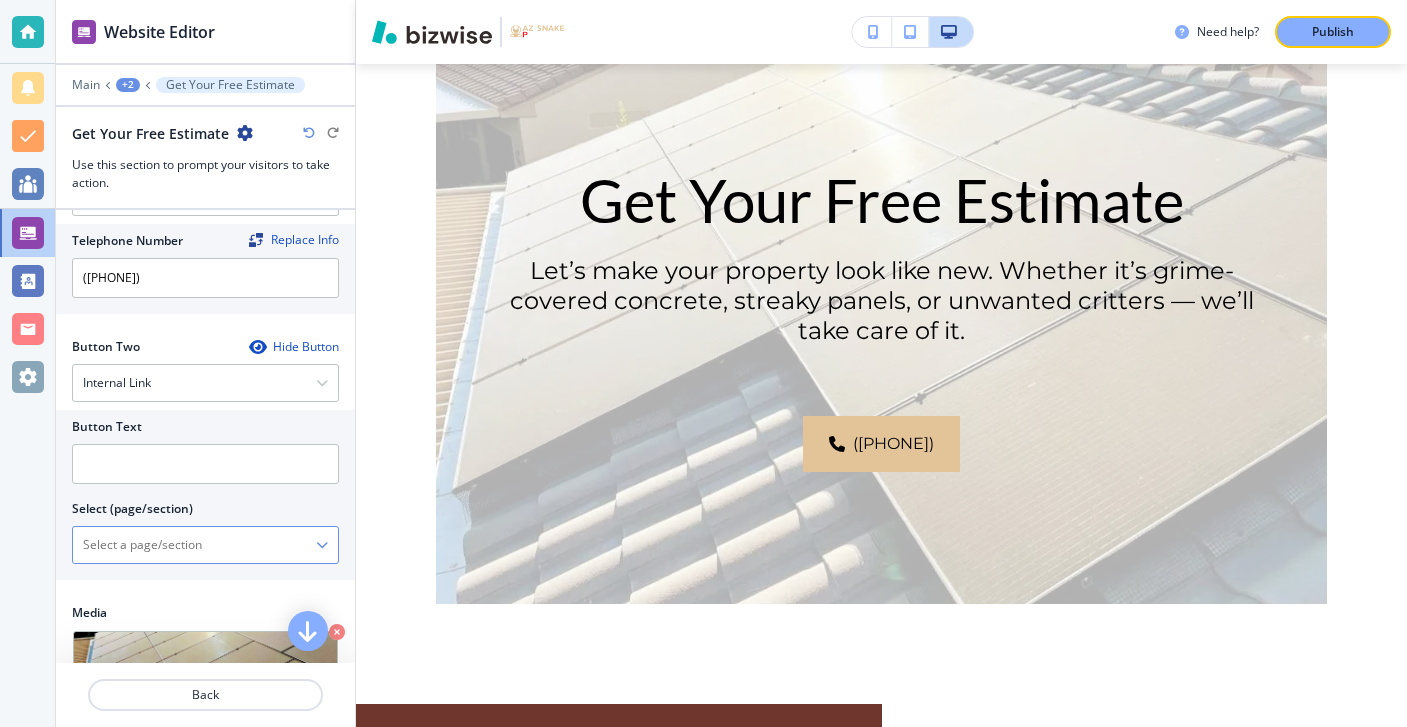 click at bounding box center [322, 545] 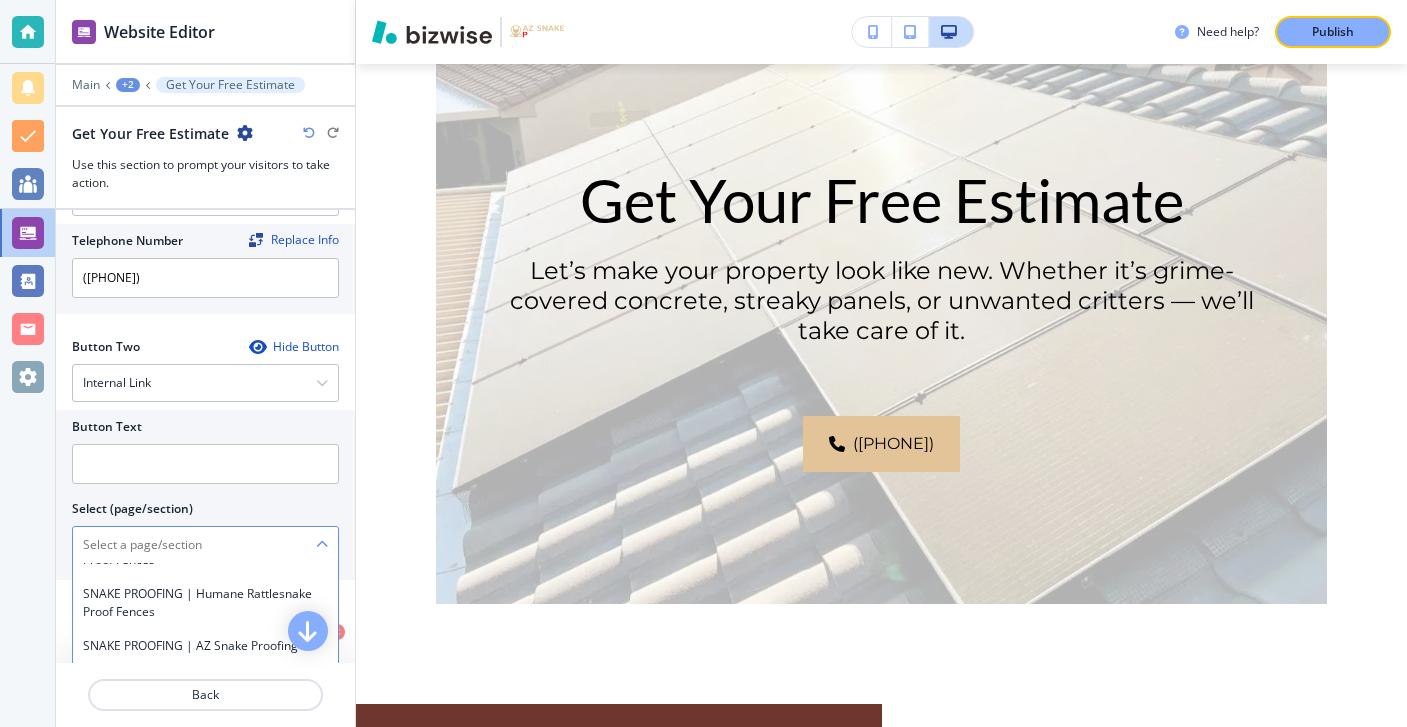 scroll, scrollTop: 1265, scrollLeft: 0, axis: vertical 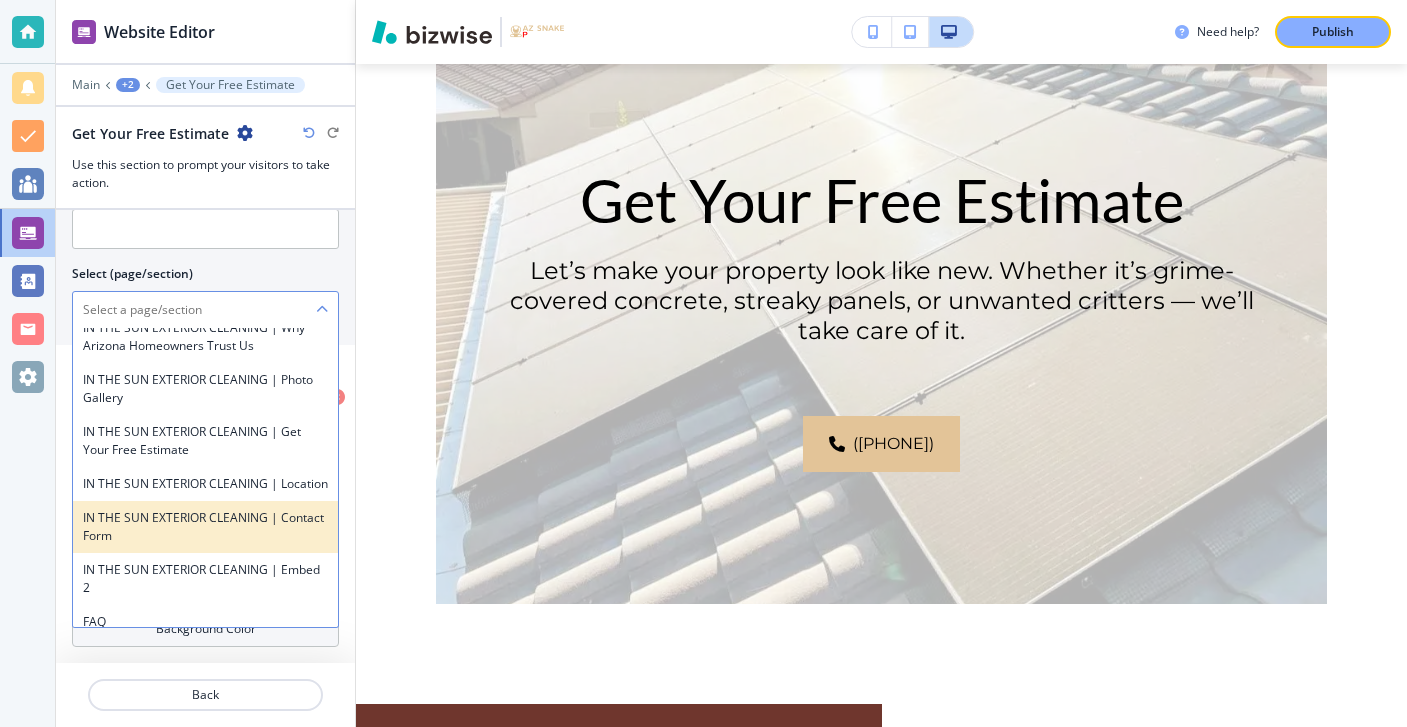 click on "IN THE SUN EXTERIOR CLEANING | Contact Form" at bounding box center [205, 527] 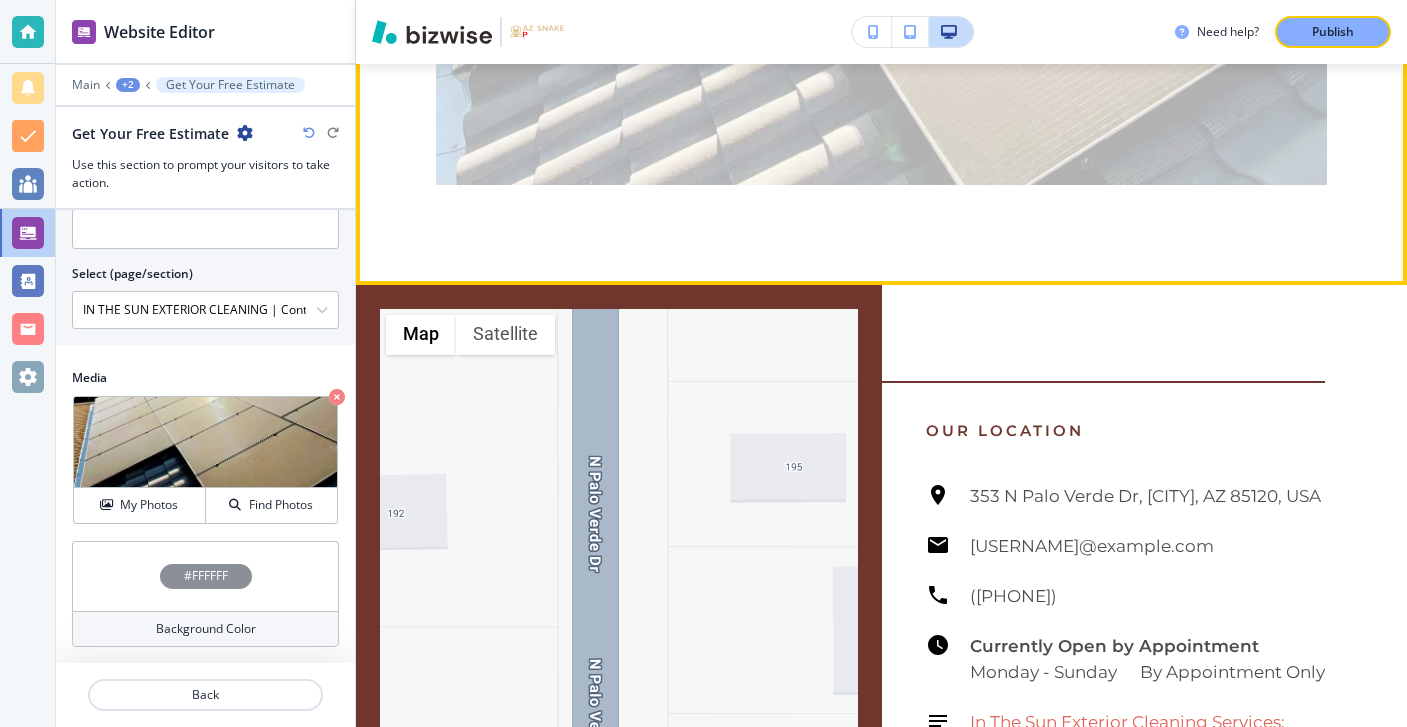 scroll, scrollTop: 5429, scrollLeft: 0, axis: vertical 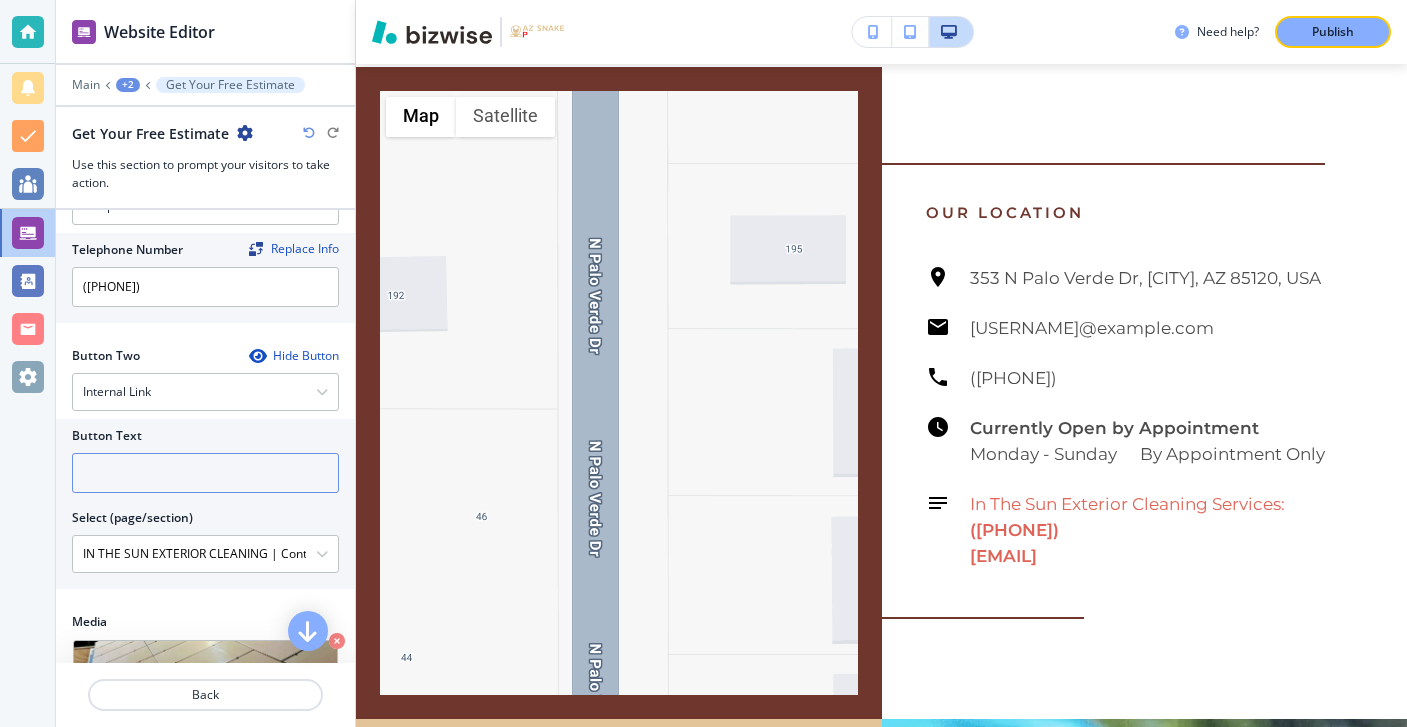 click at bounding box center (205, 473) 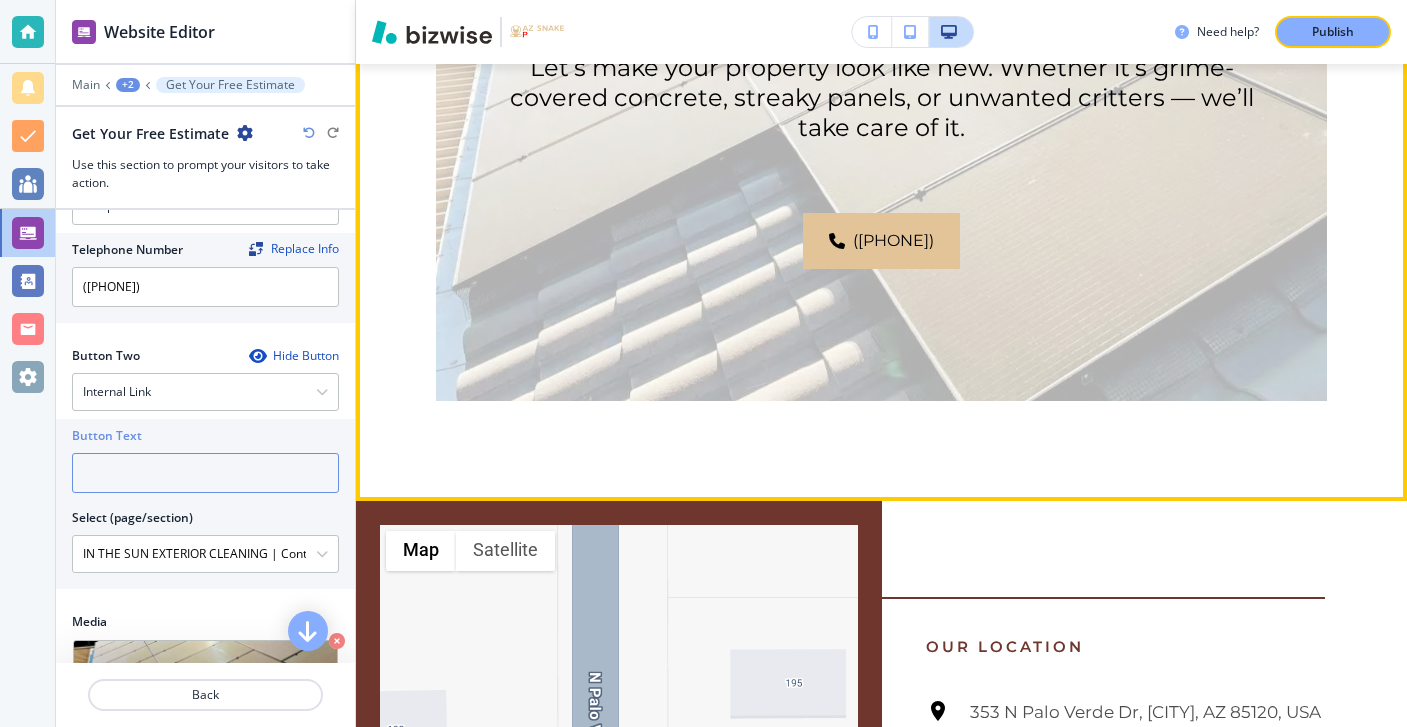scroll, scrollTop: 4954, scrollLeft: 0, axis: vertical 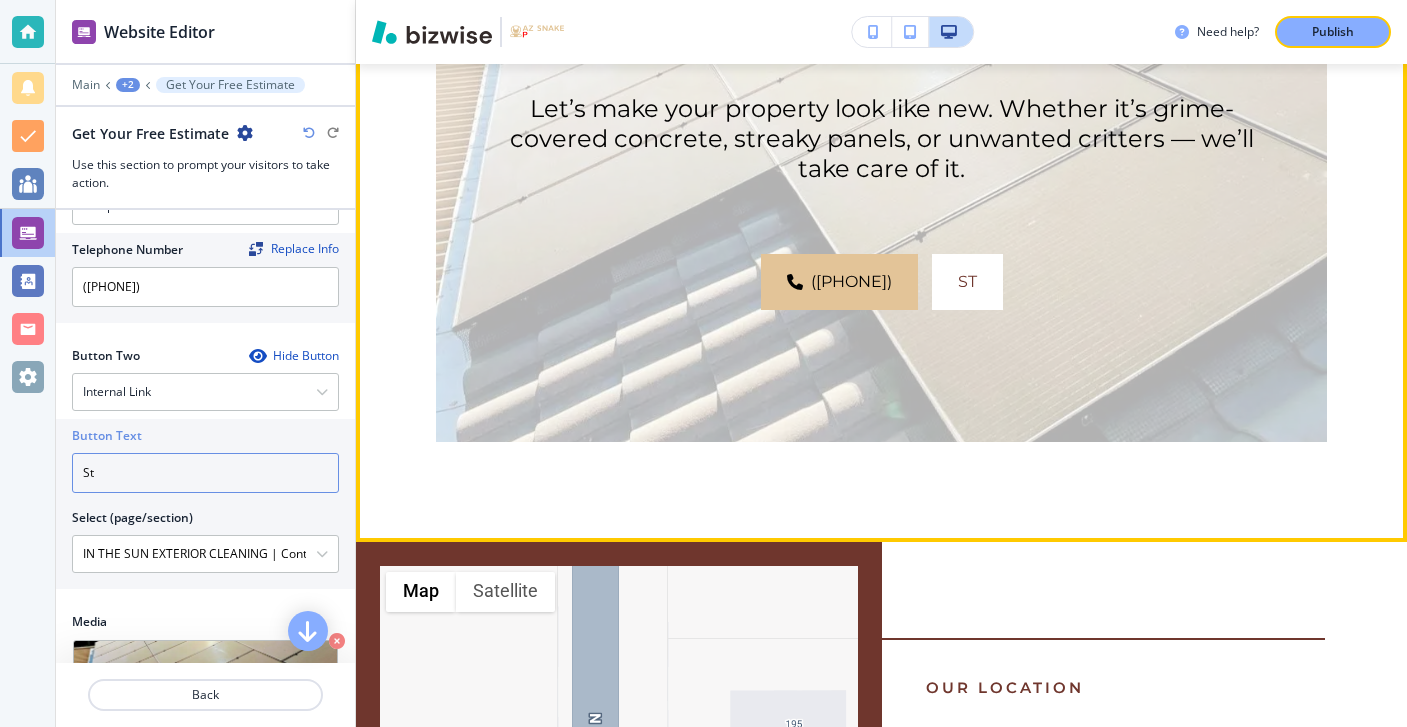 type on "S" 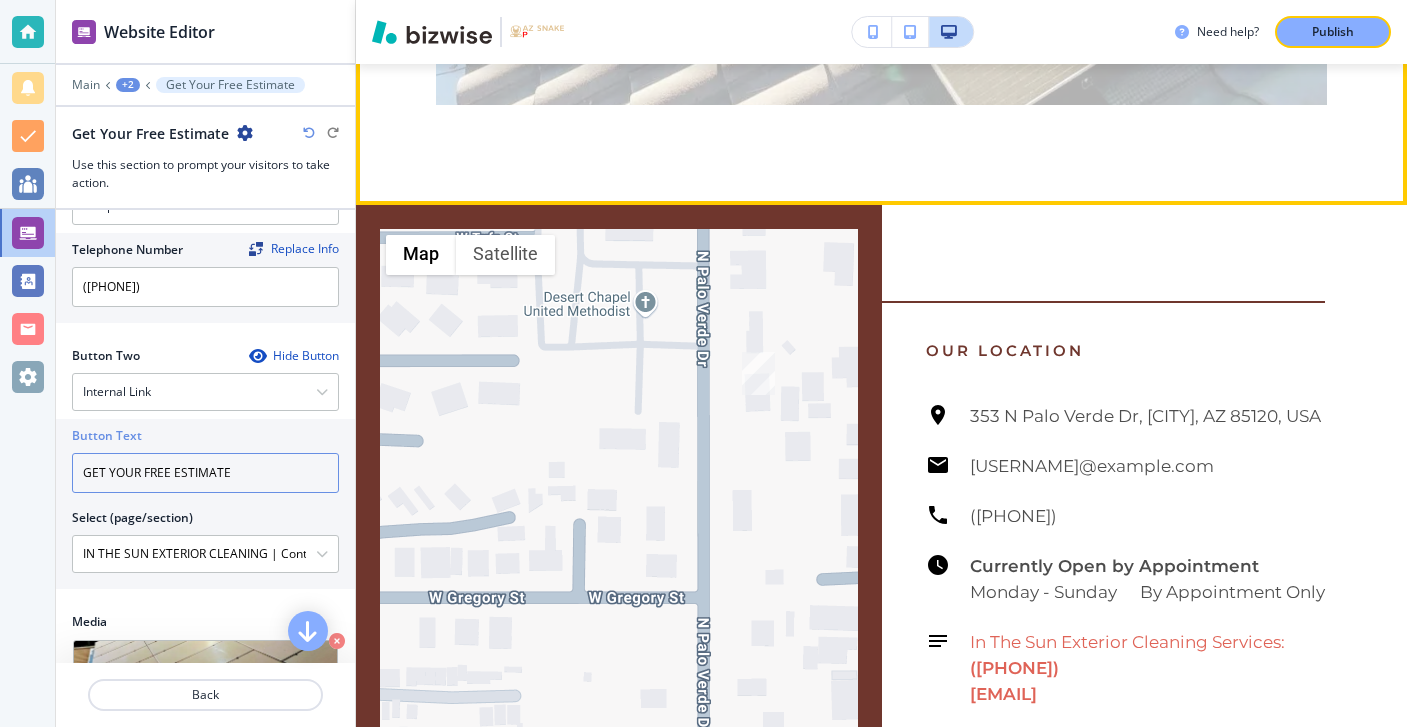 scroll, scrollTop: 5309, scrollLeft: 0, axis: vertical 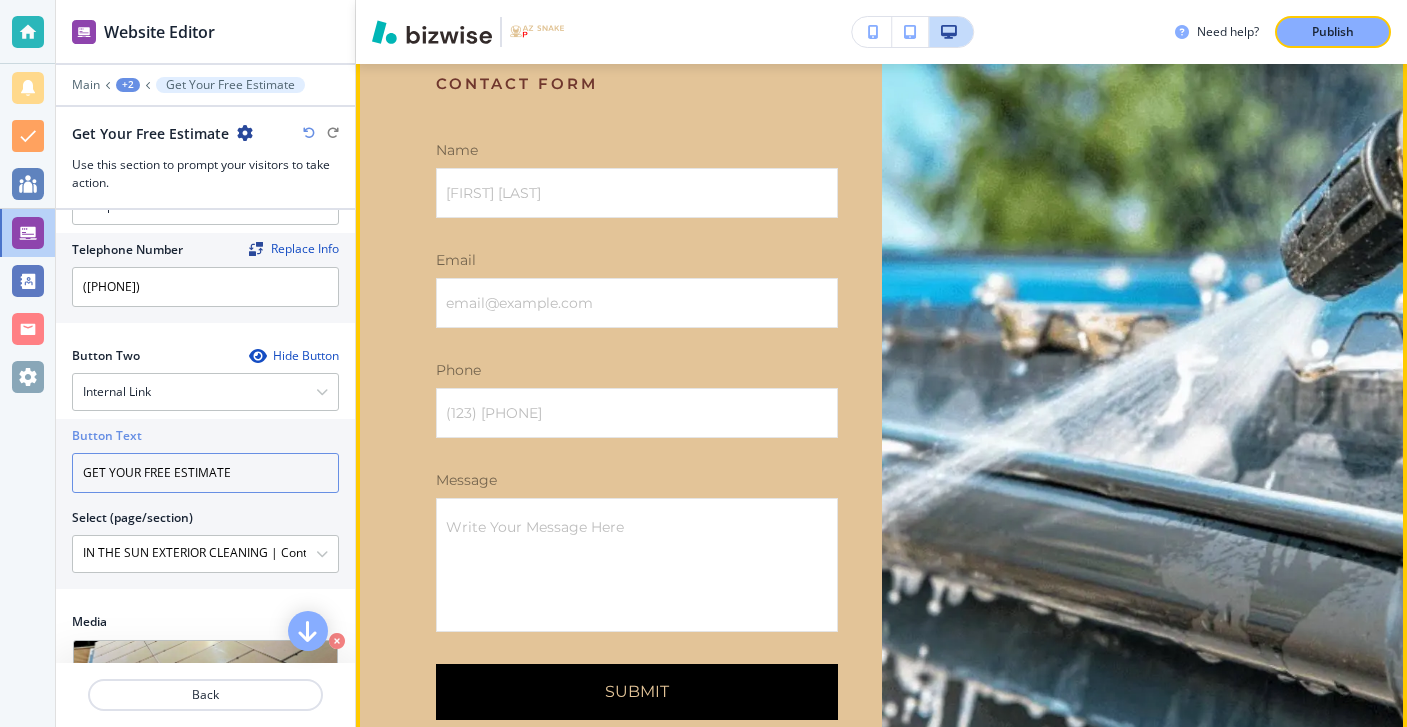 type on "GET YOUR FREE ESTIMATE" 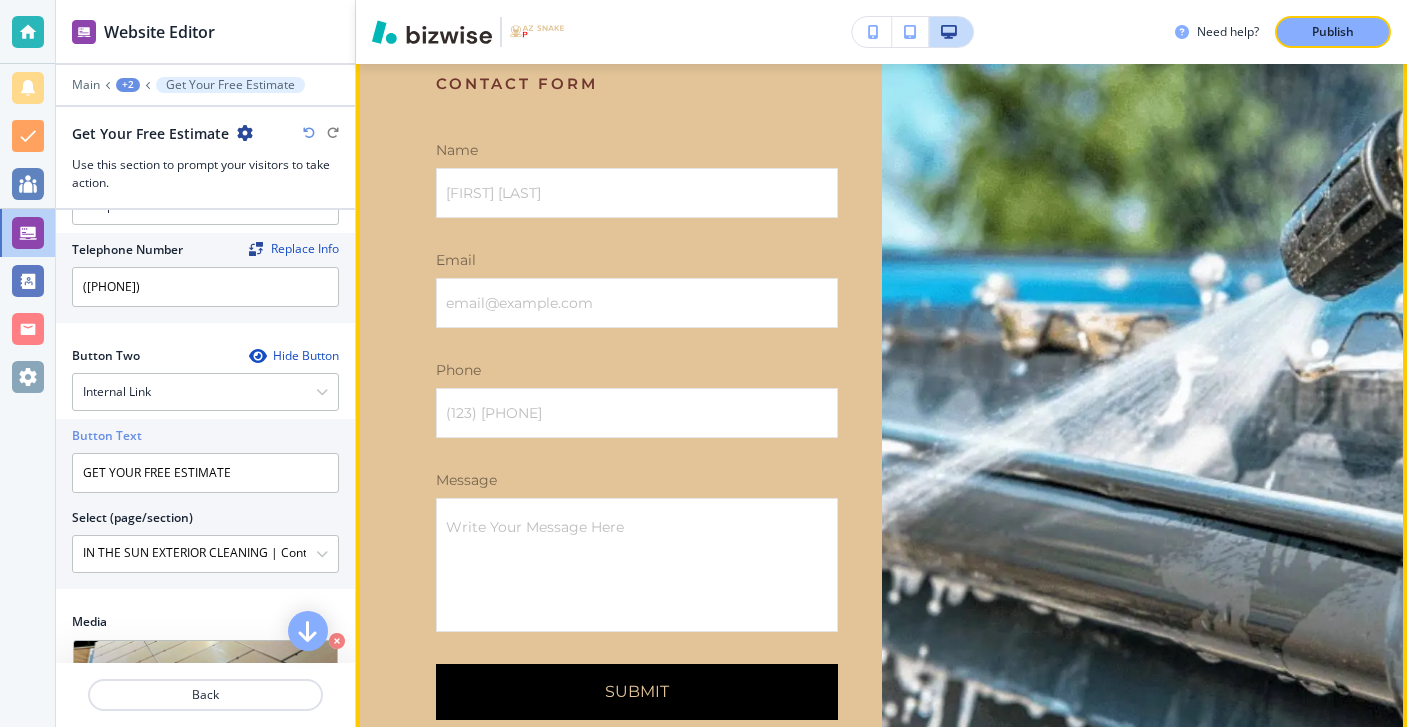 click on "Edit This Section" at bounding box center [435, -1] 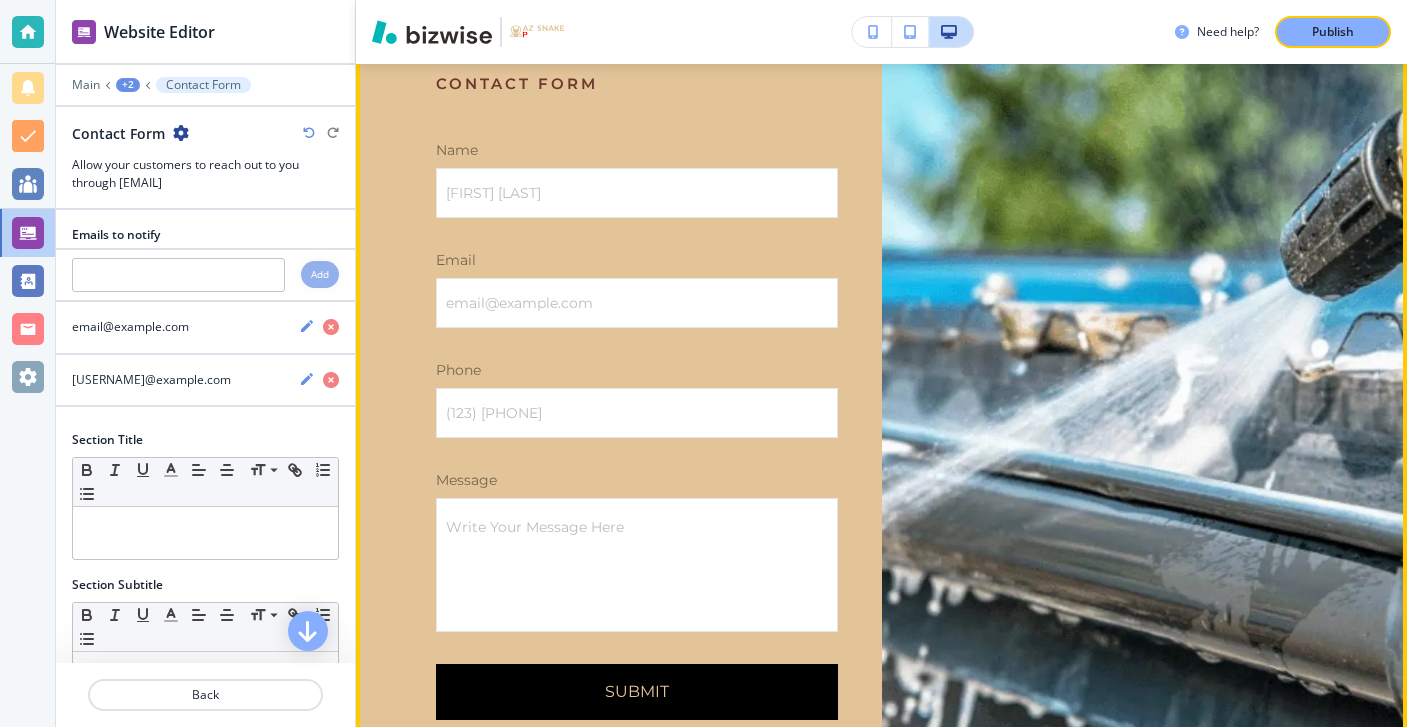 scroll, scrollTop: 6239, scrollLeft: 0, axis: vertical 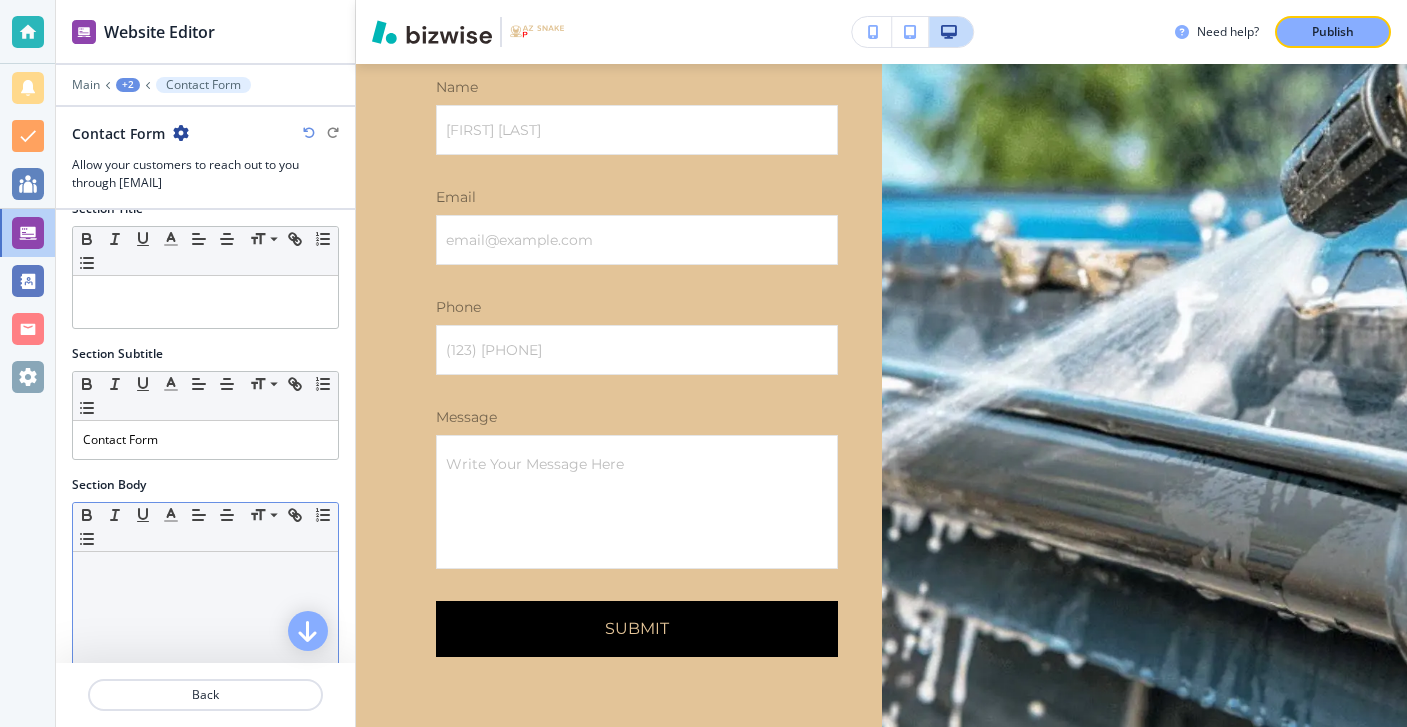 click at bounding box center (205, 571) 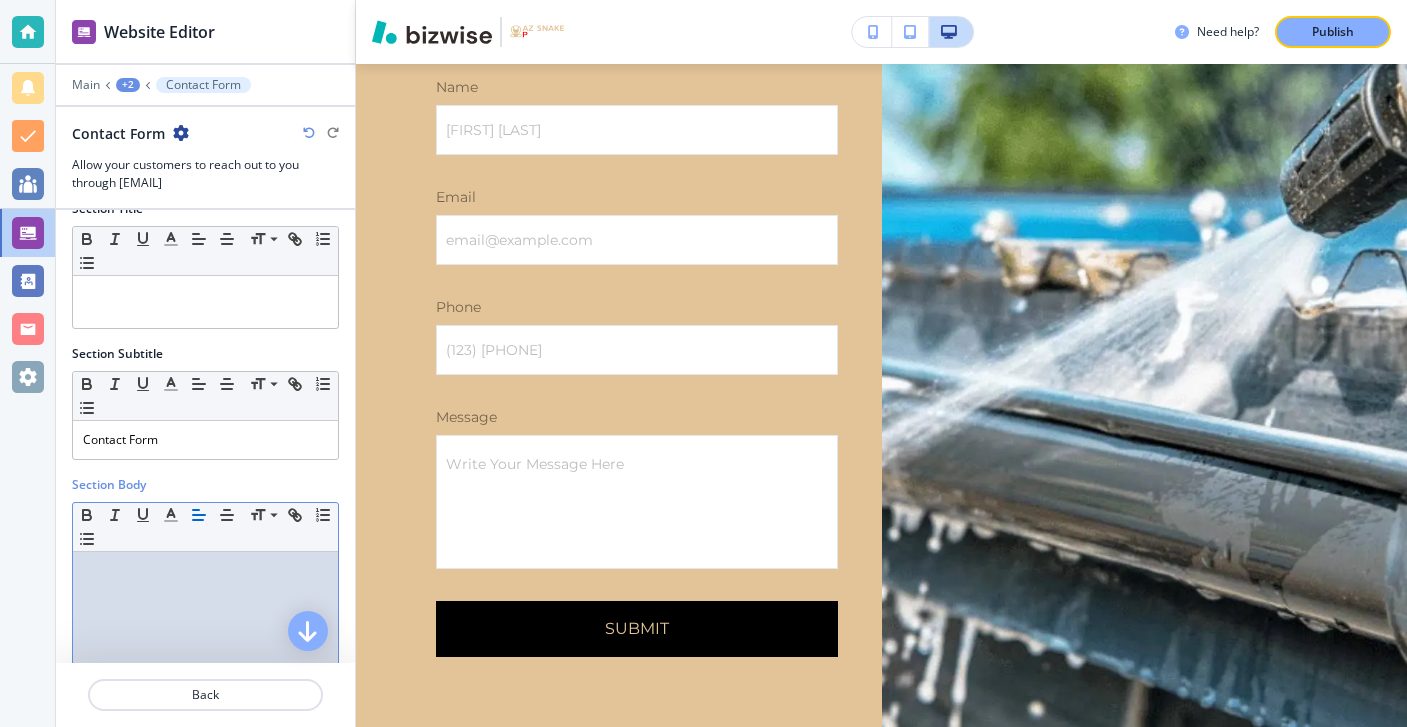 type 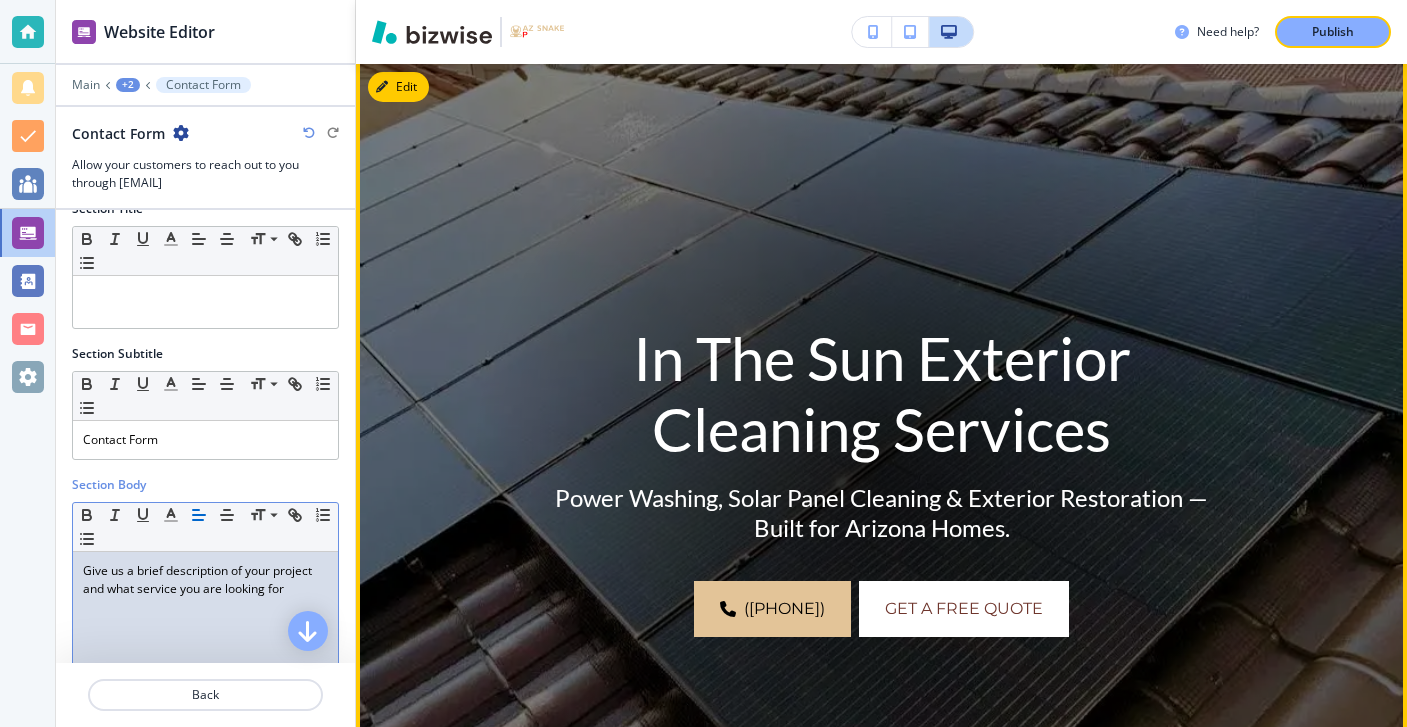 scroll, scrollTop: 0, scrollLeft: 0, axis: both 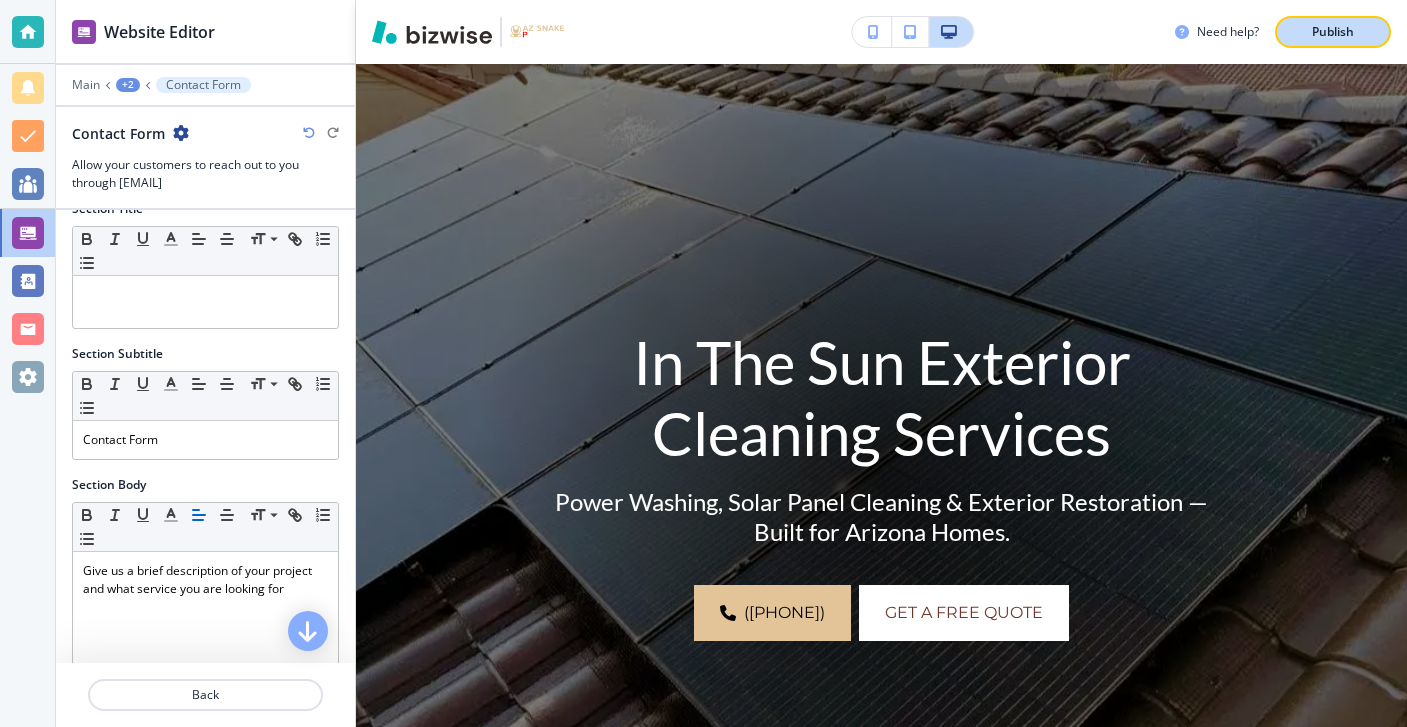 click on "Publish" at bounding box center [1333, 32] 